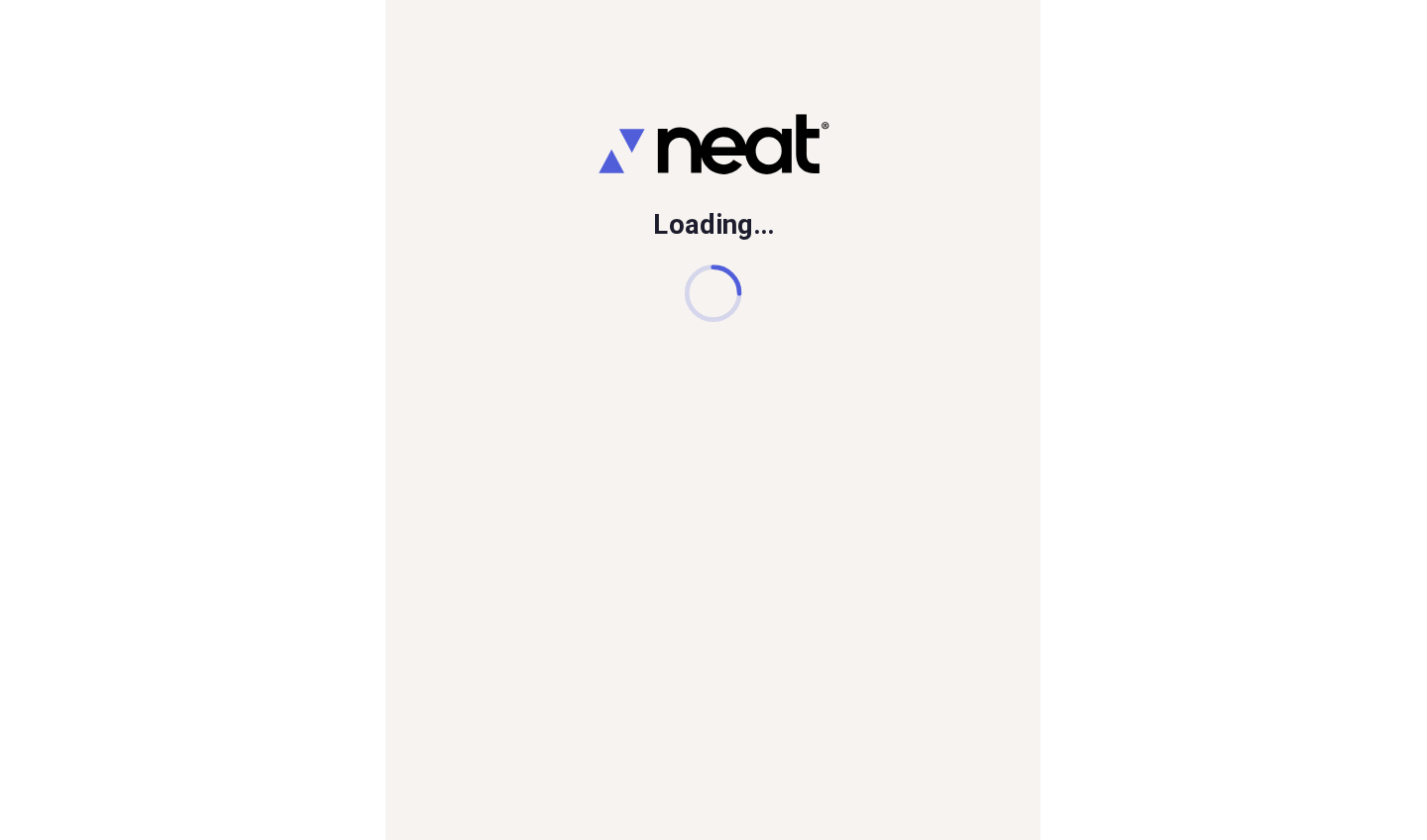 scroll, scrollTop: 0, scrollLeft: 0, axis: both 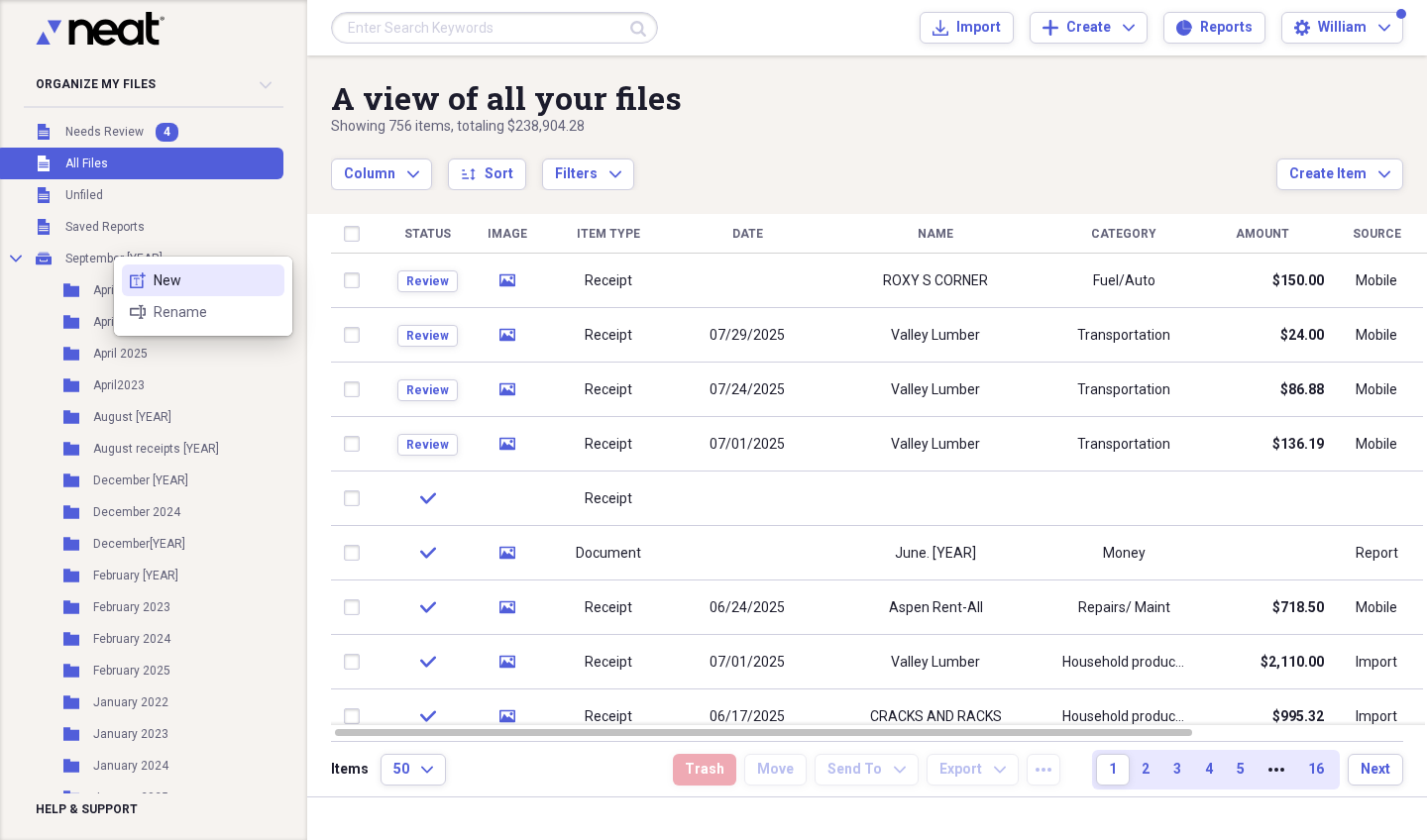 click on "New" at bounding box center (215, 280) 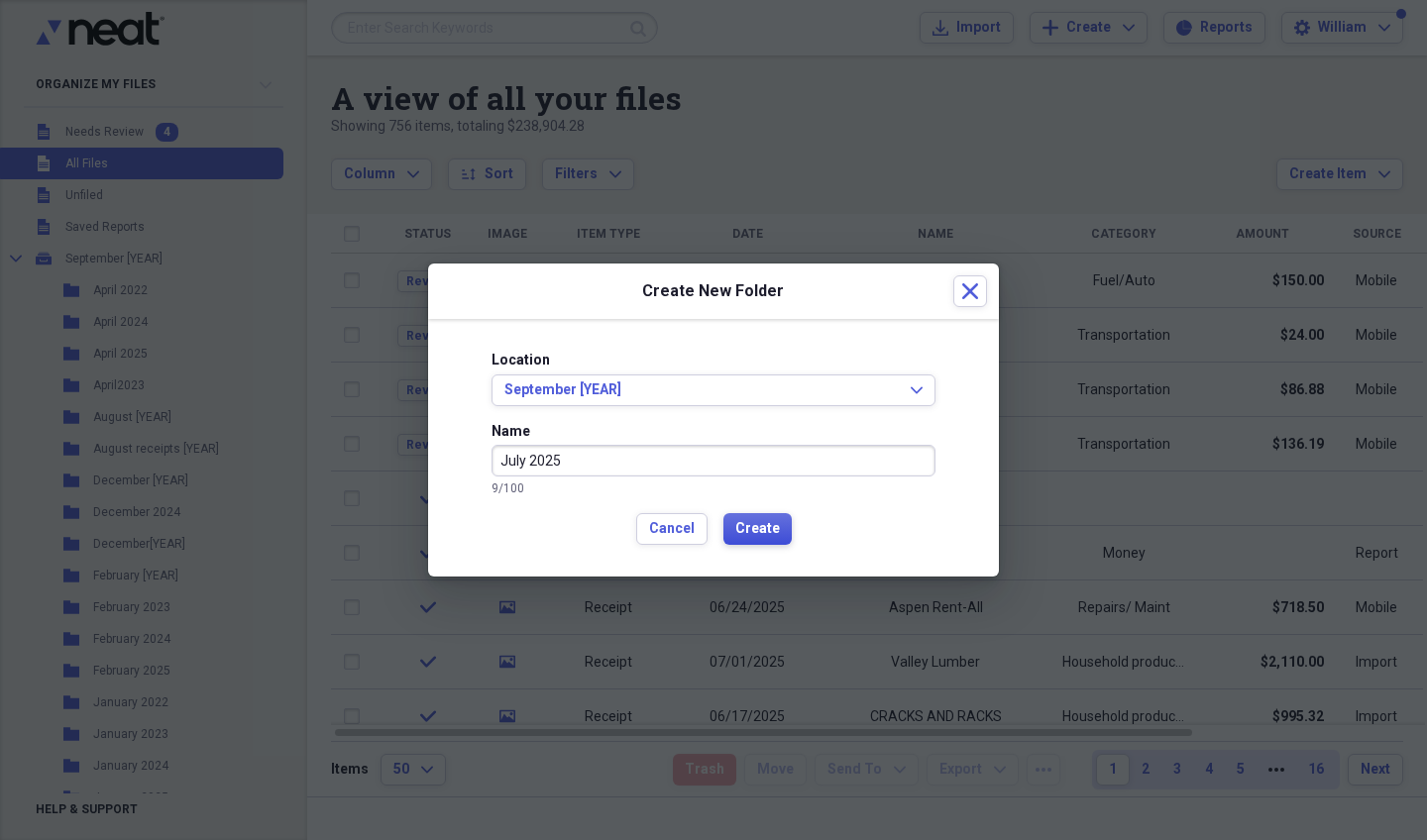 type on "July 2025" 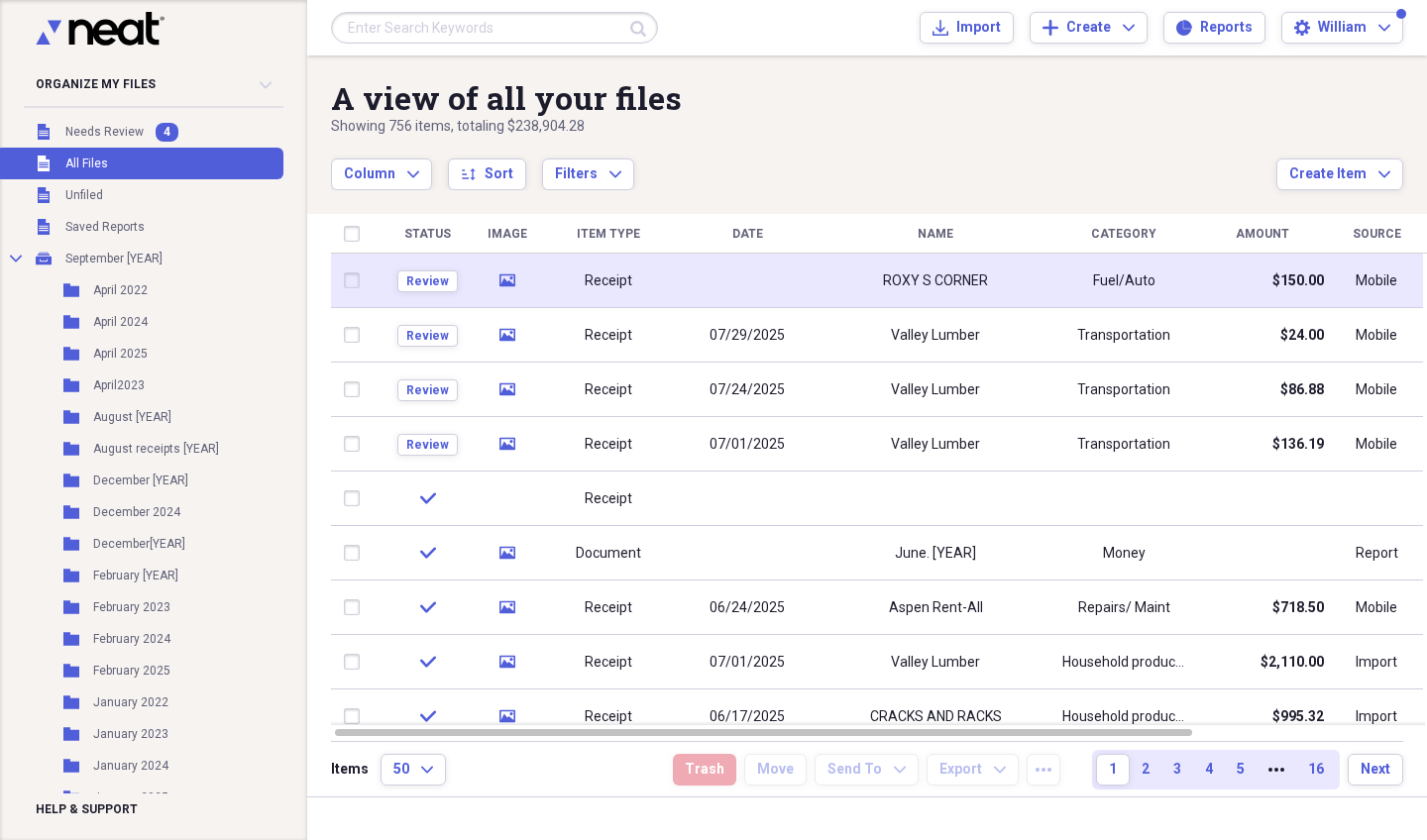 click on "Receipt" at bounding box center [608, 280] 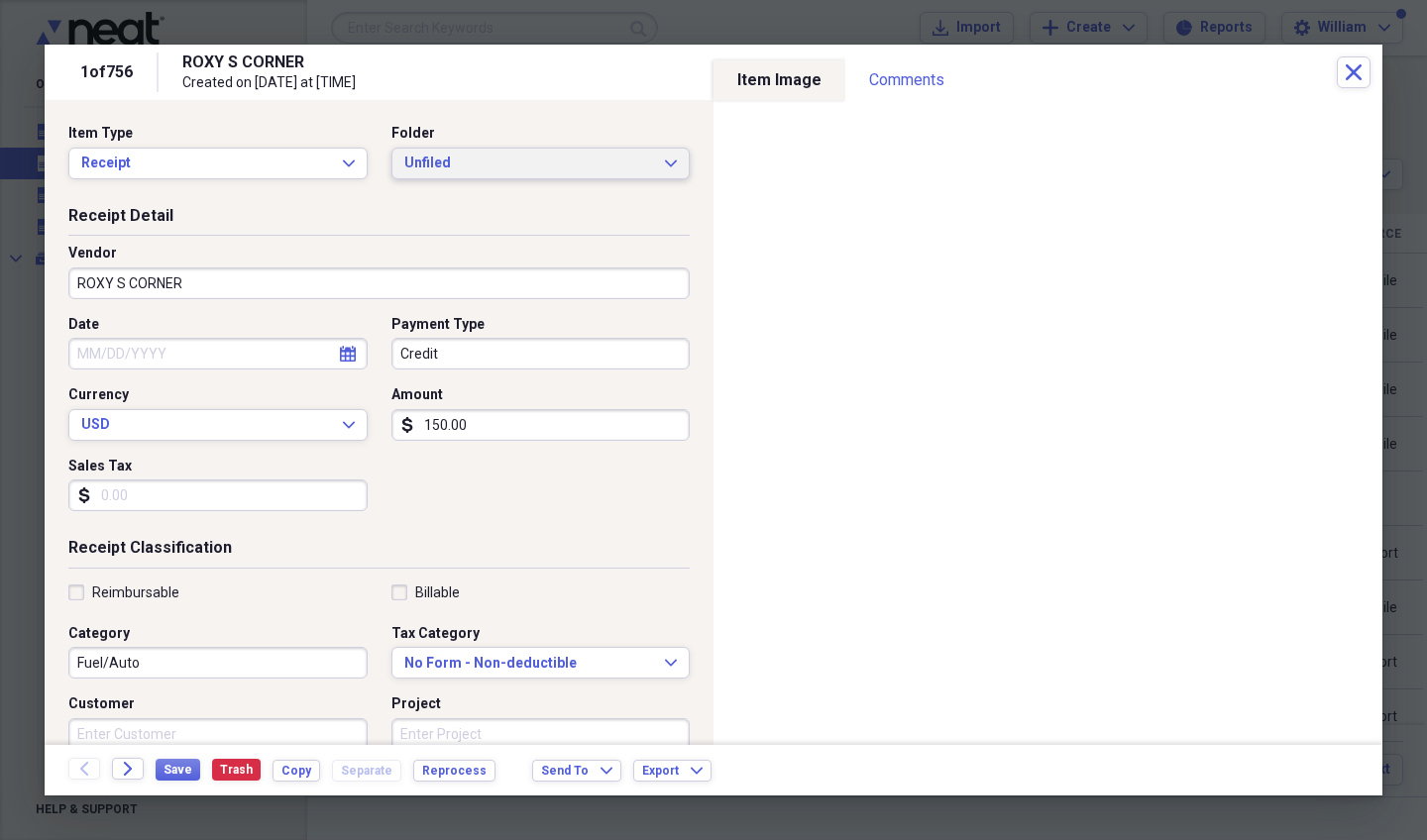click on "Unfiled" at bounding box center [529, 163] 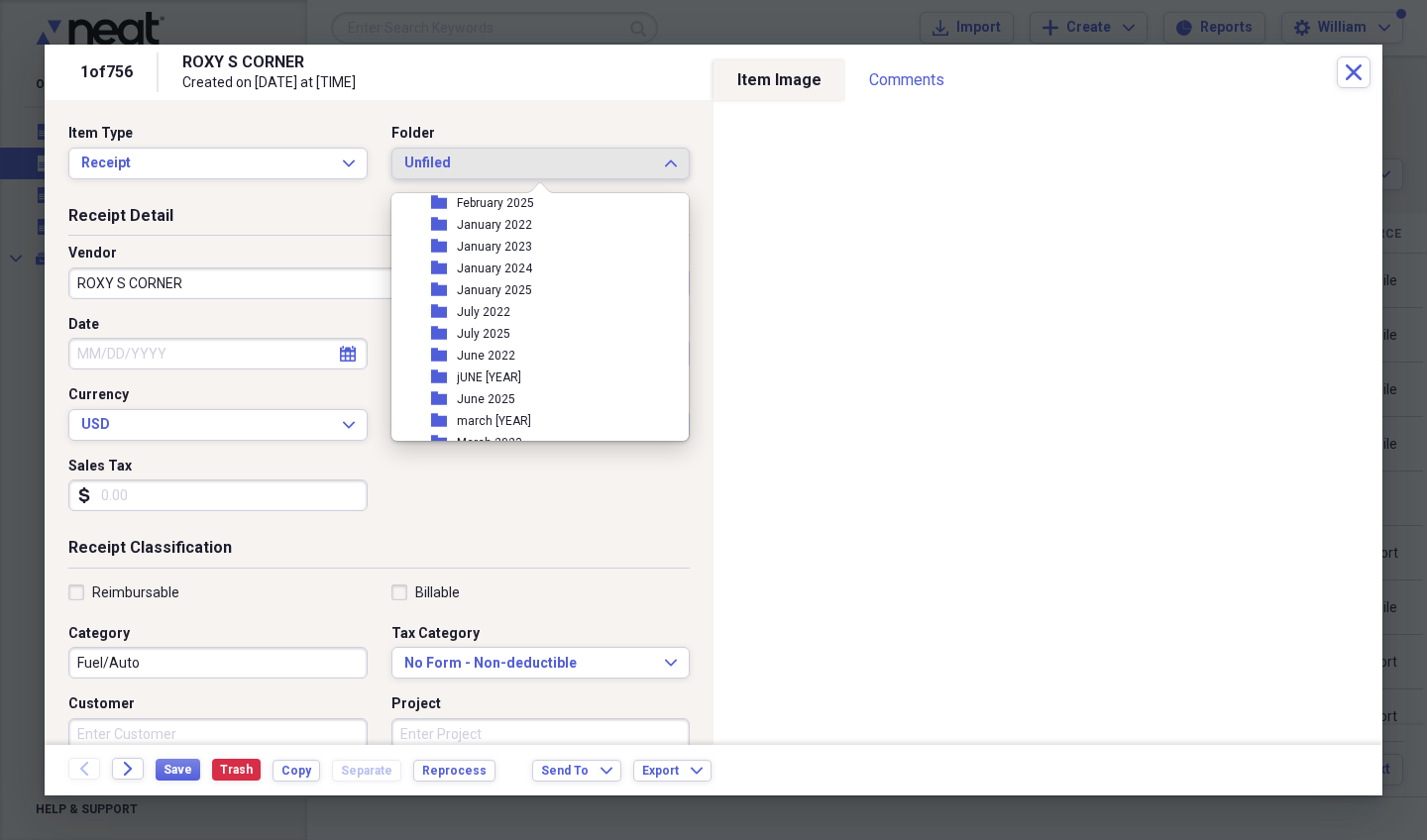 scroll, scrollTop: 348, scrollLeft: 0, axis: vertical 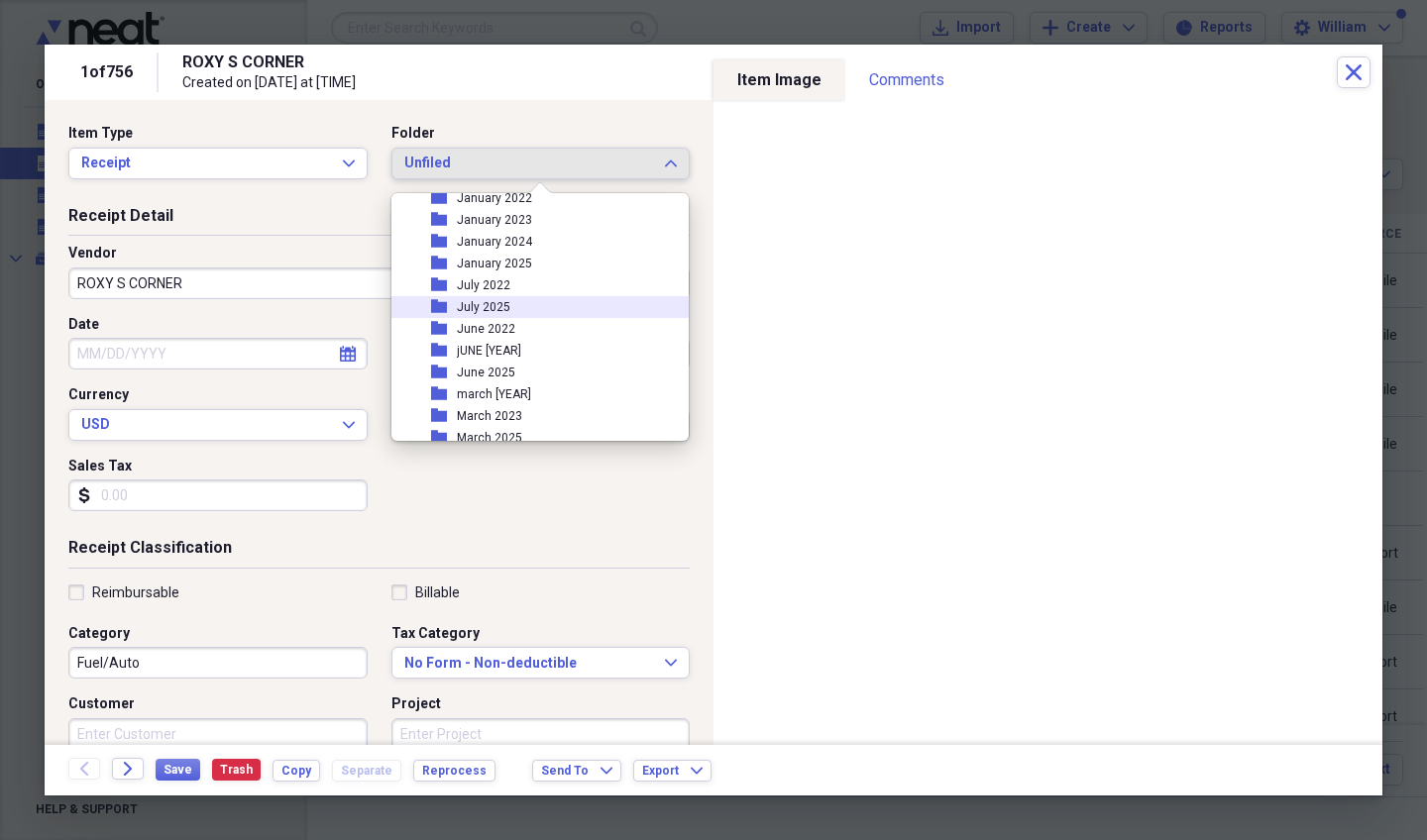 click on "July 2025" at bounding box center [484, 307] 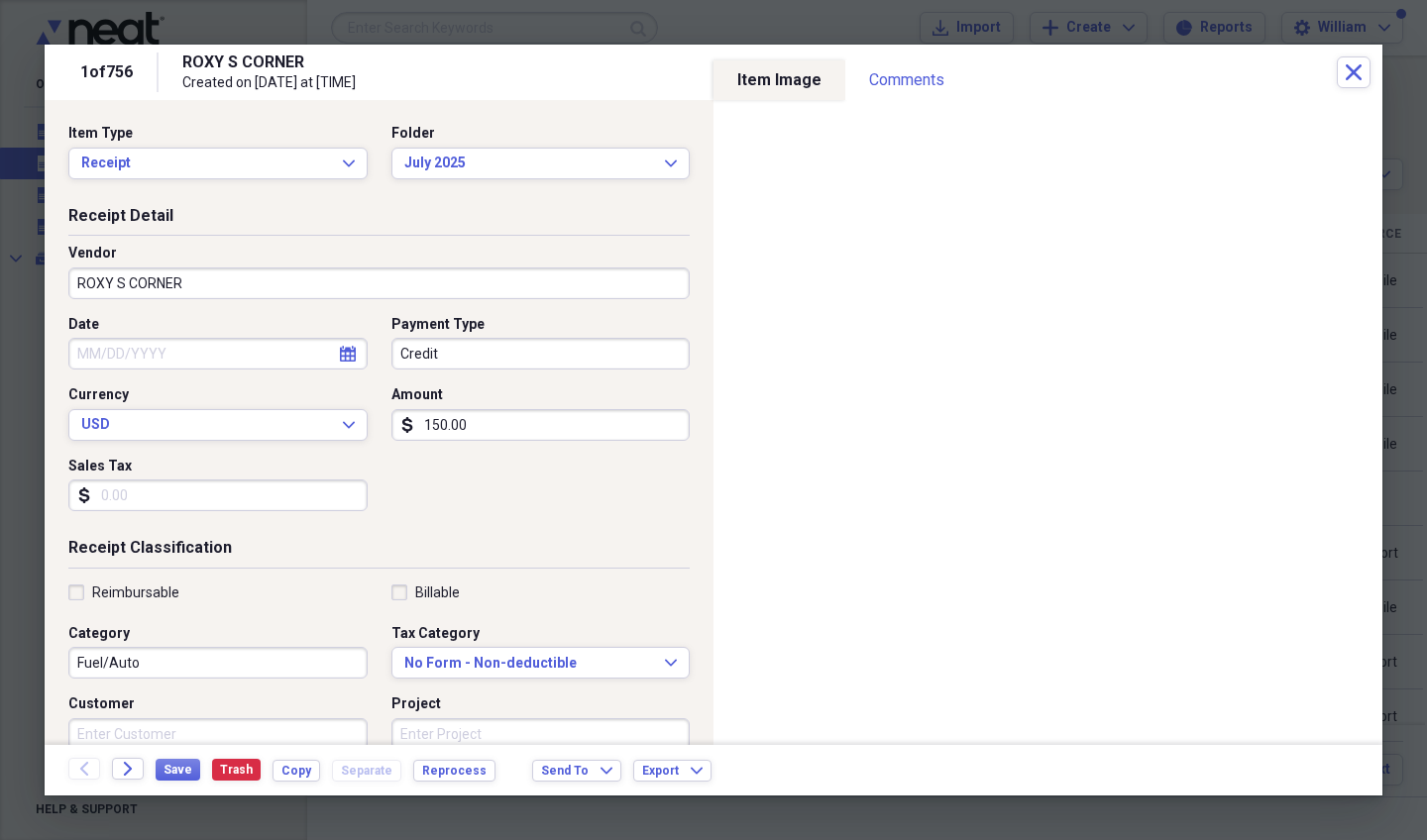 click on "Credit" at bounding box center [541, 354] 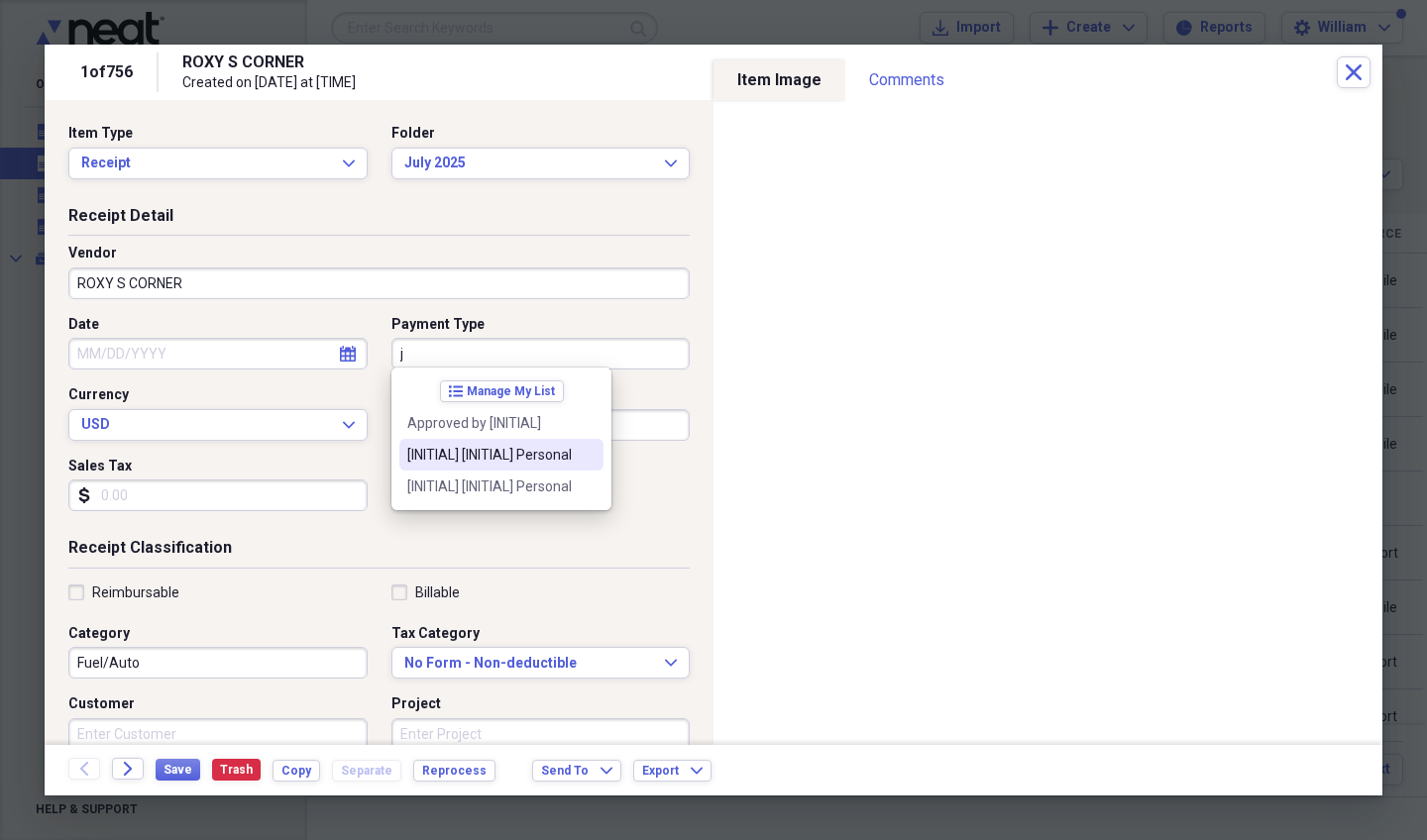 click on "[INITIAL] [INITIAL] Personal" at bounding box center (501, 455) 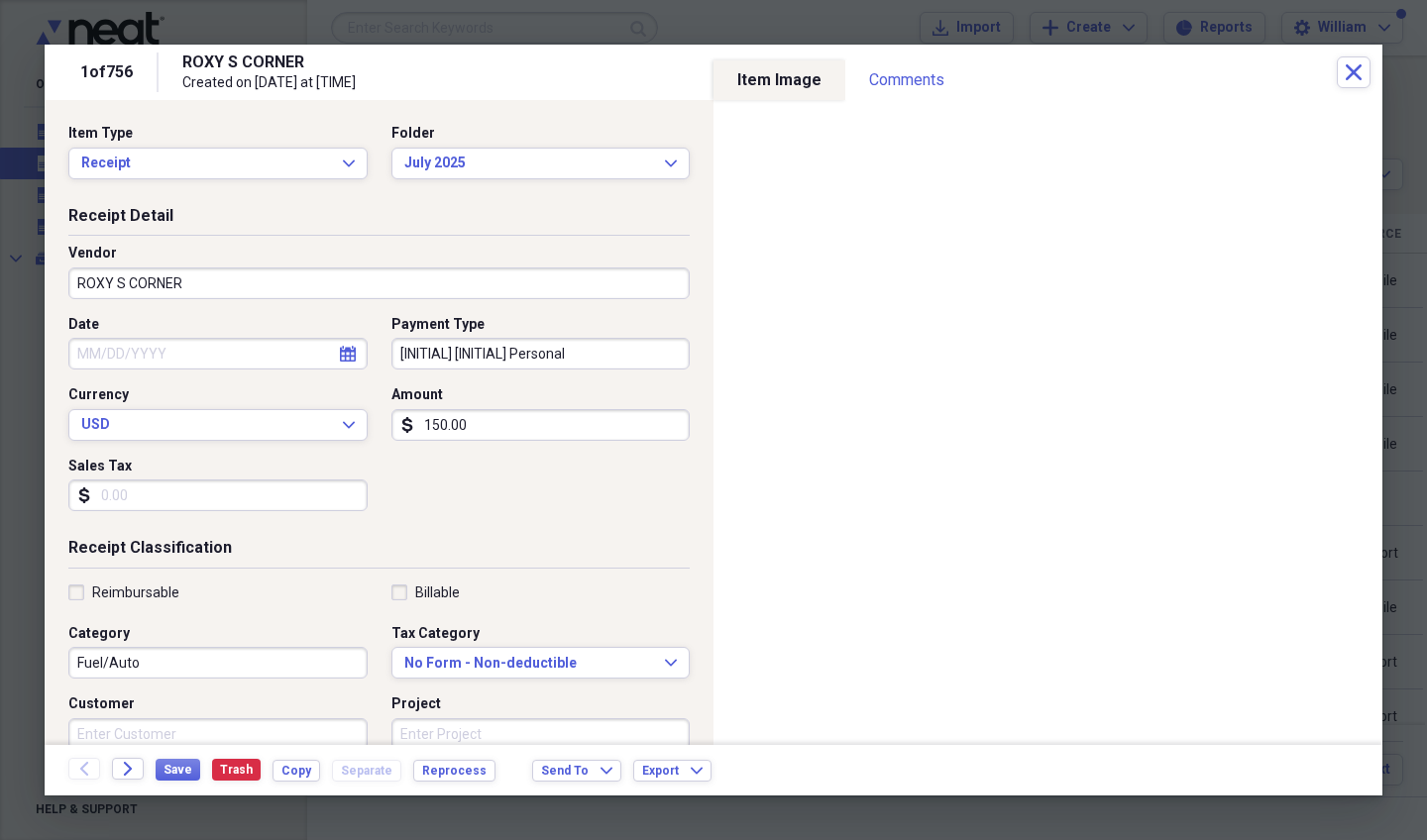 click on "Date" at bounding box center [218, 354] 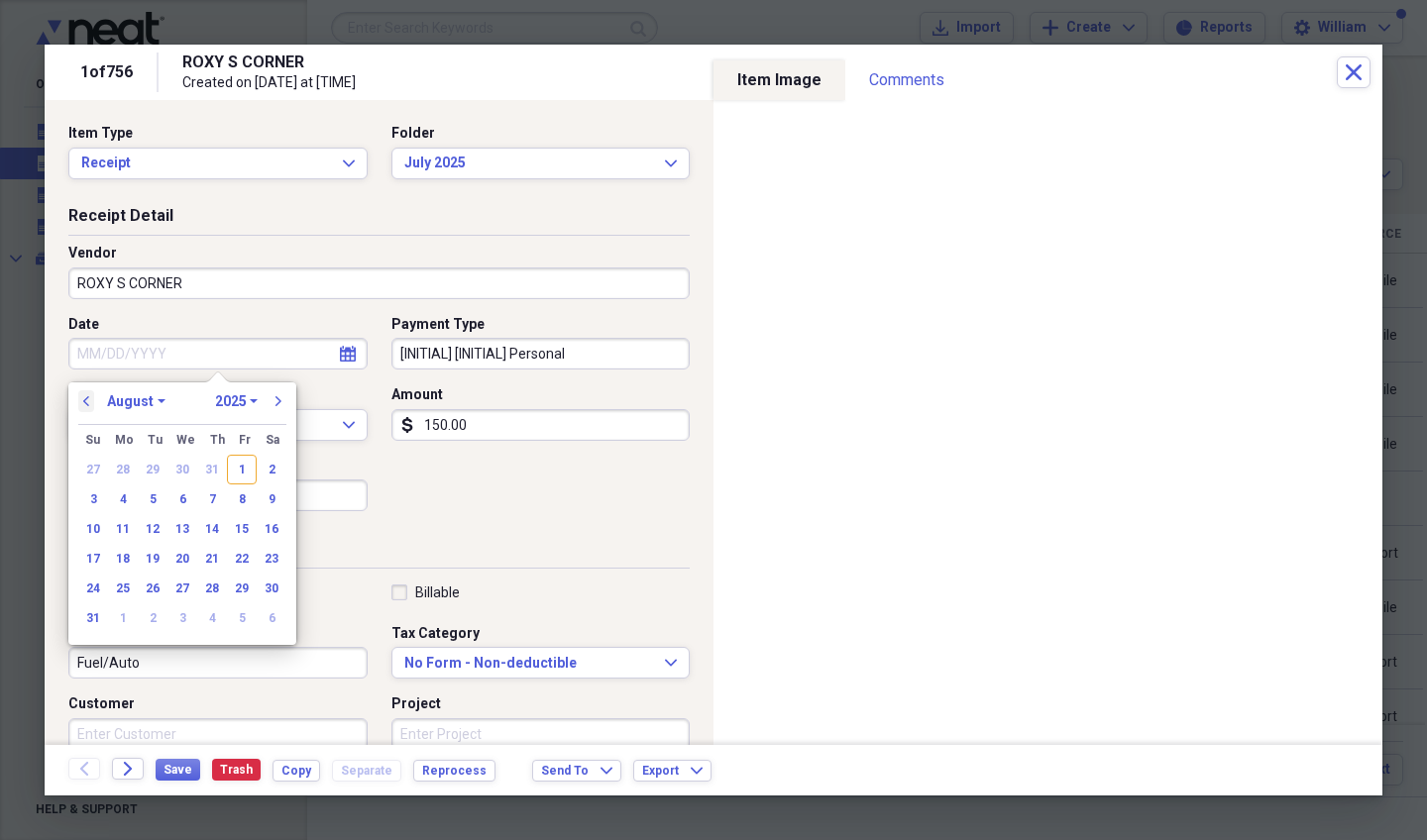 click on "previous" at bounding box center (86, 401) 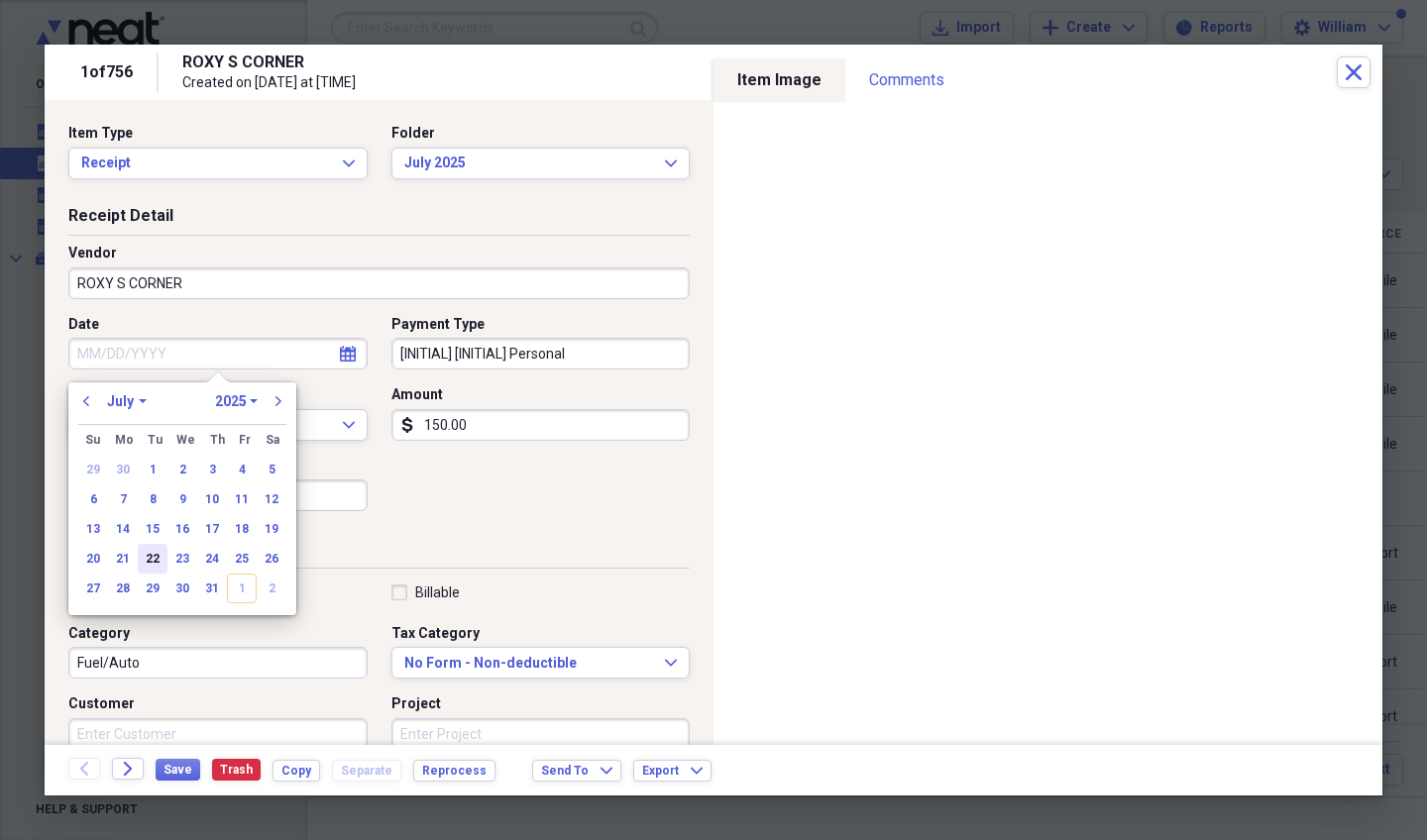 click on "22" at bounding box center [153, 559] 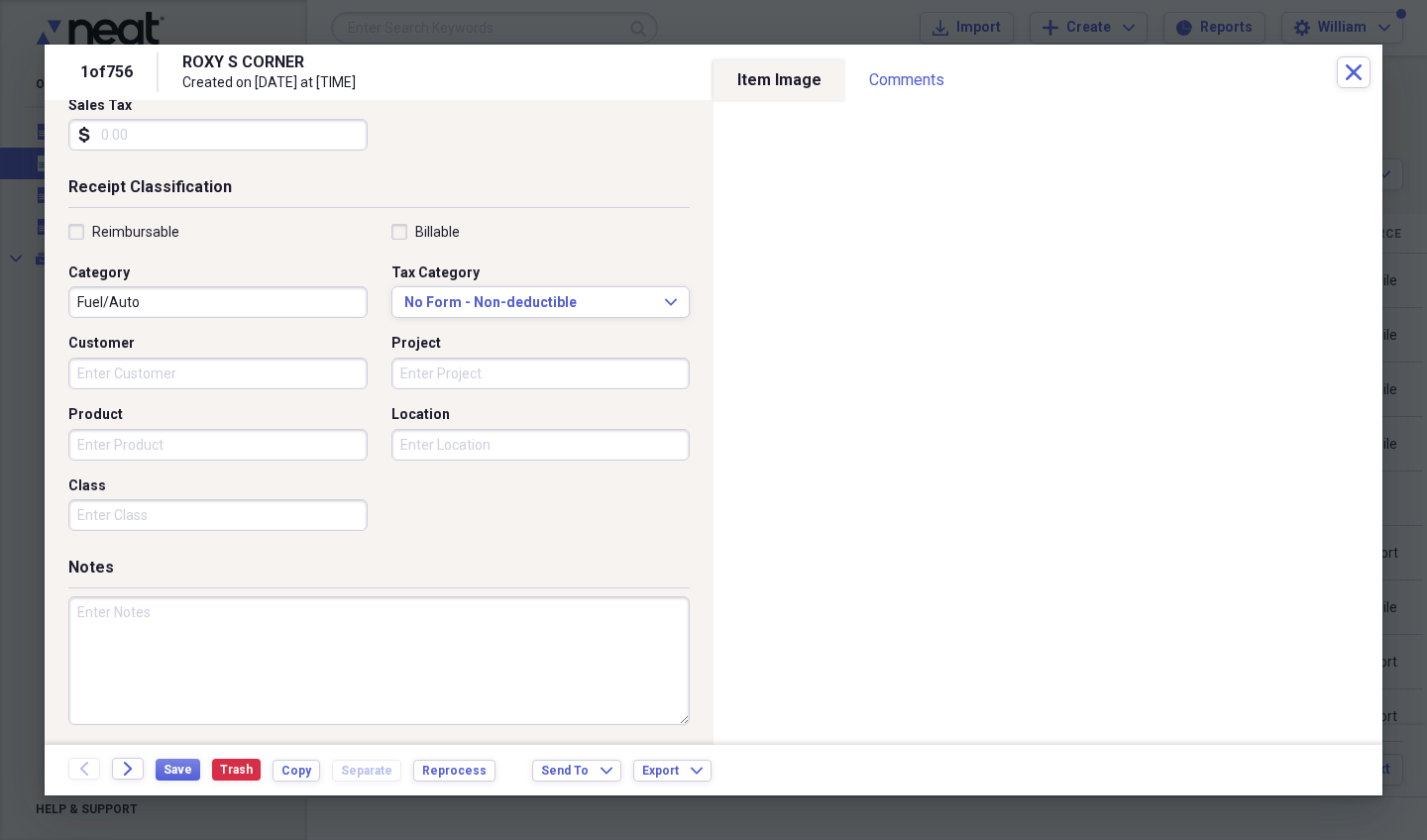 scroll, scrollTop: 360, scrollLeft: 0, axis: vertical 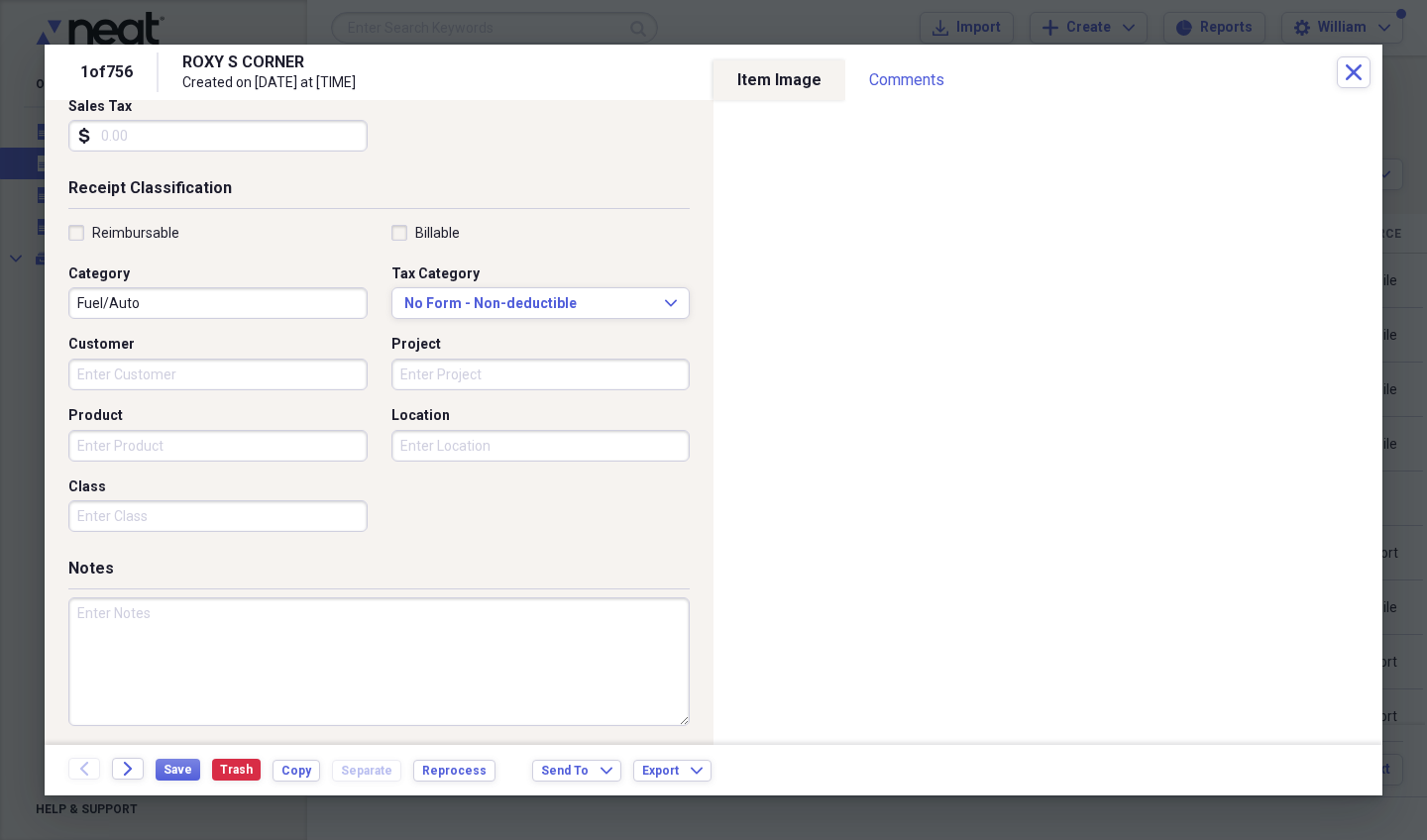 click at bounding box center [379, 662] 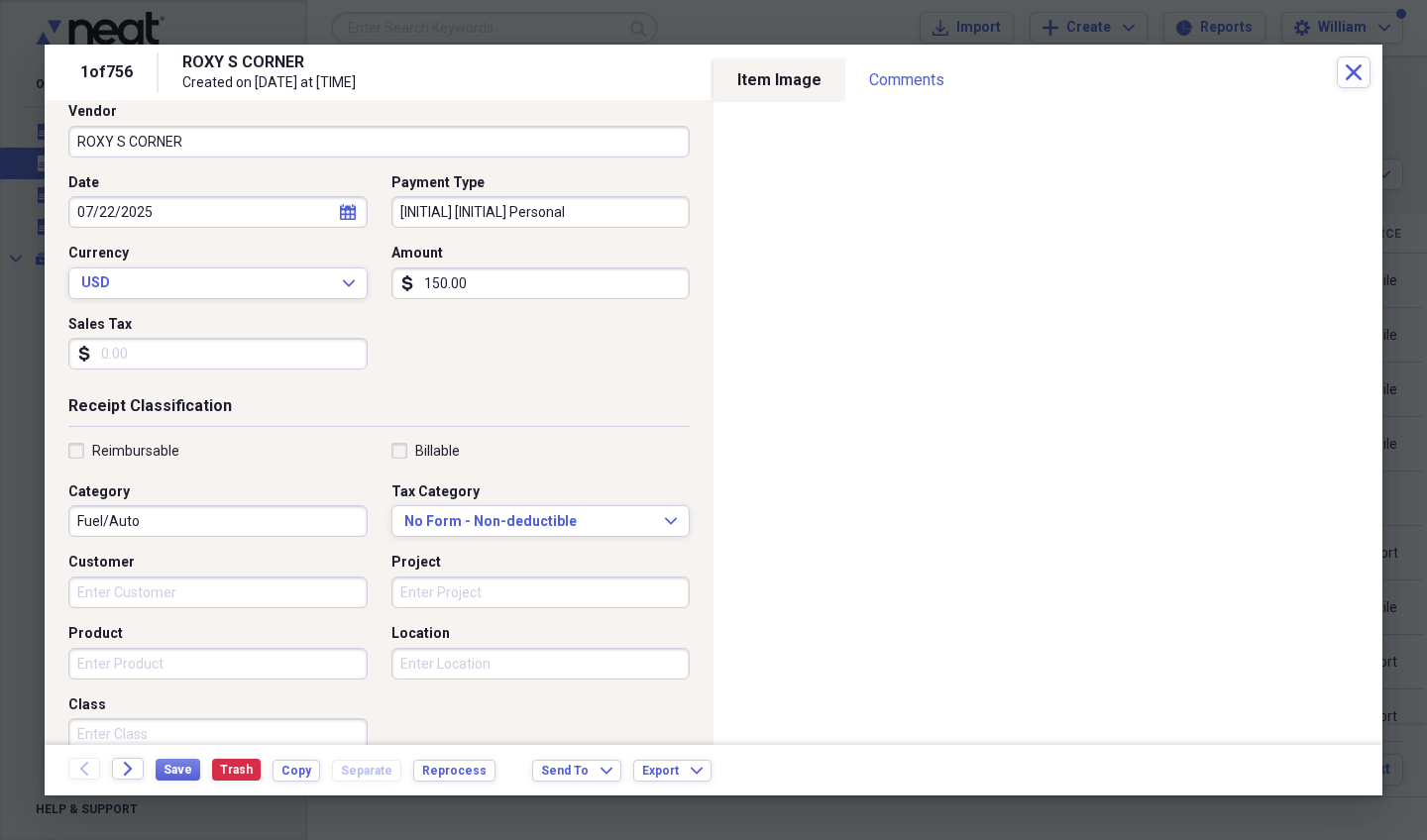 scroll, scrollTop: 0, scrollLeft: 0, axis: both 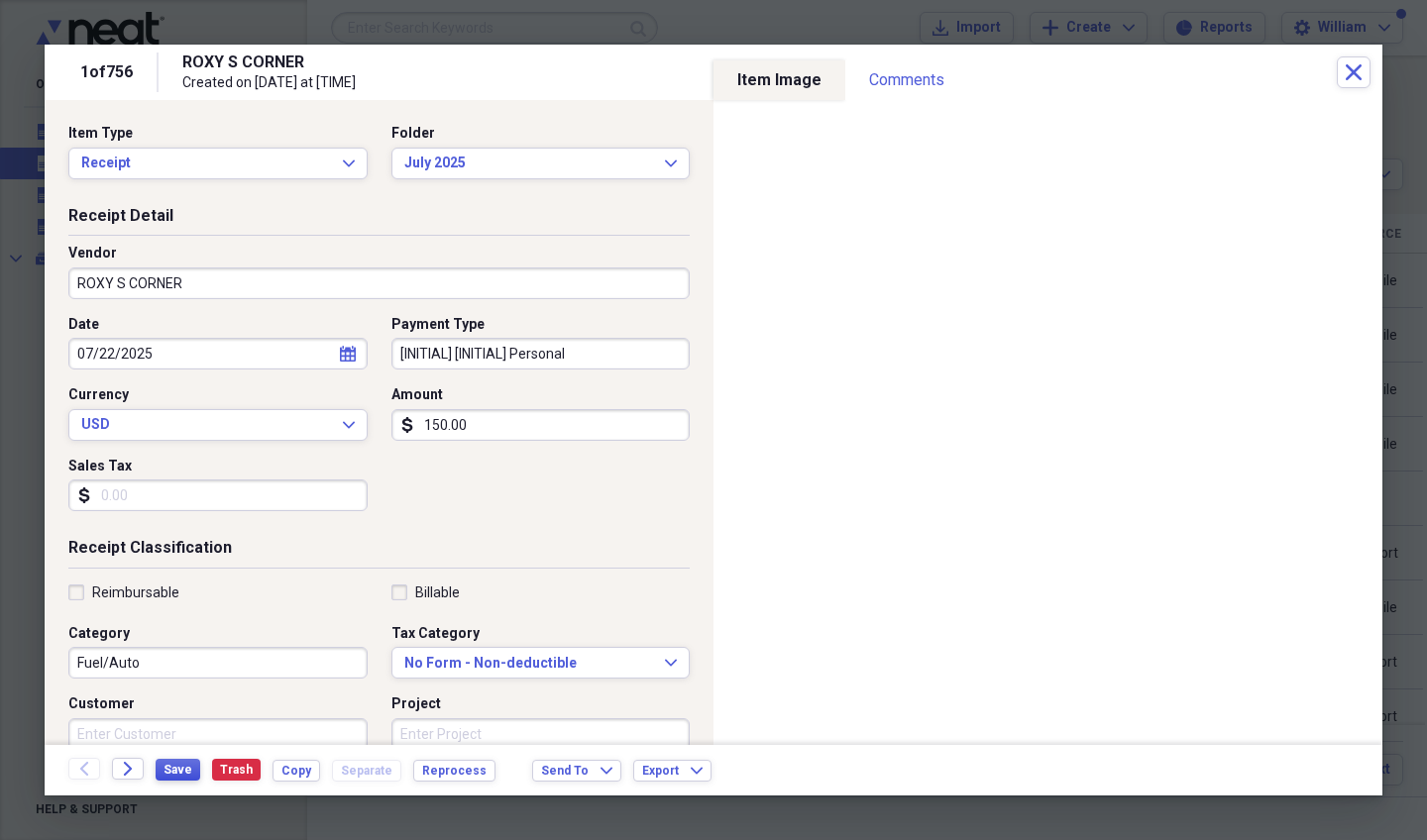 type on "Fuel" 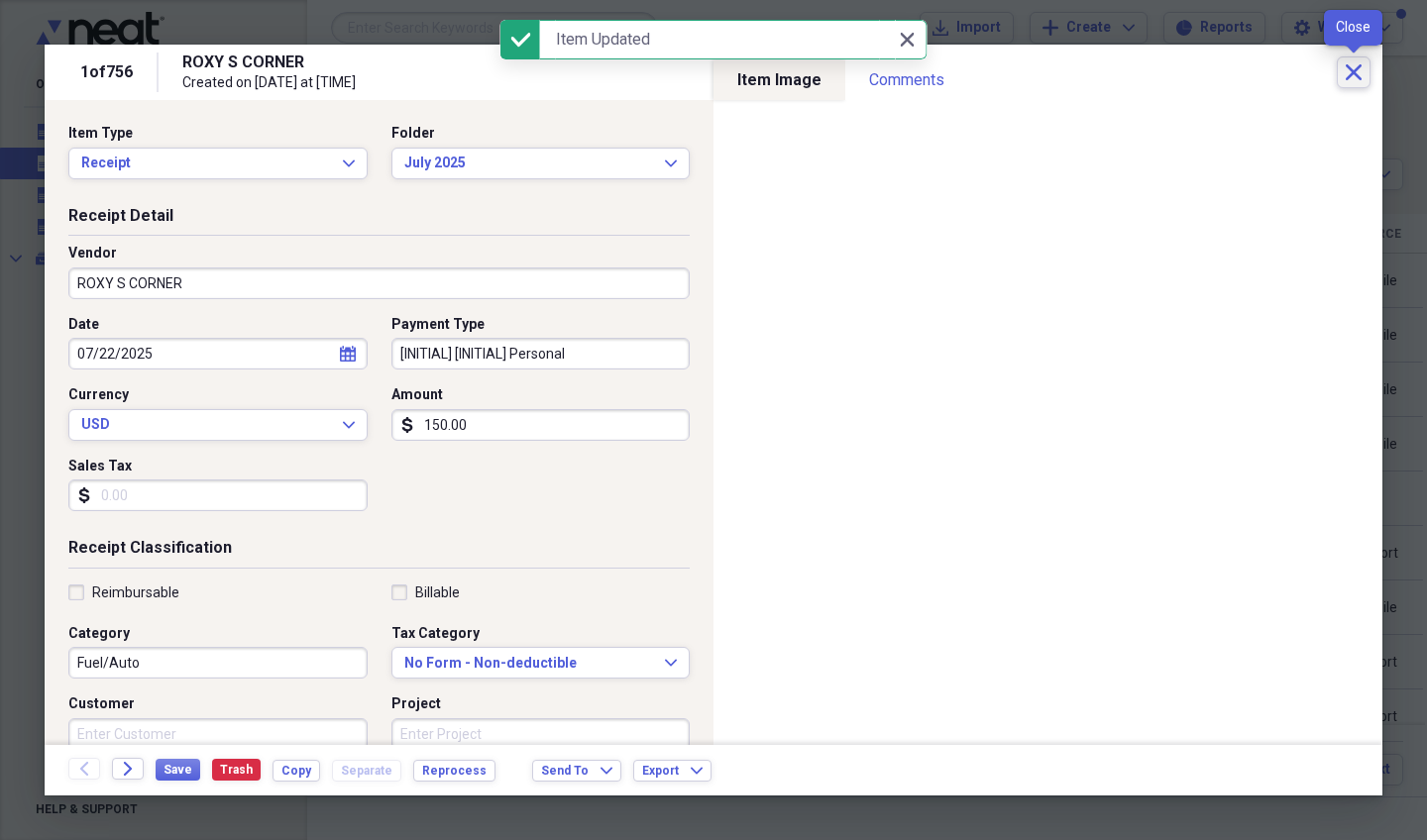 click on "Close" 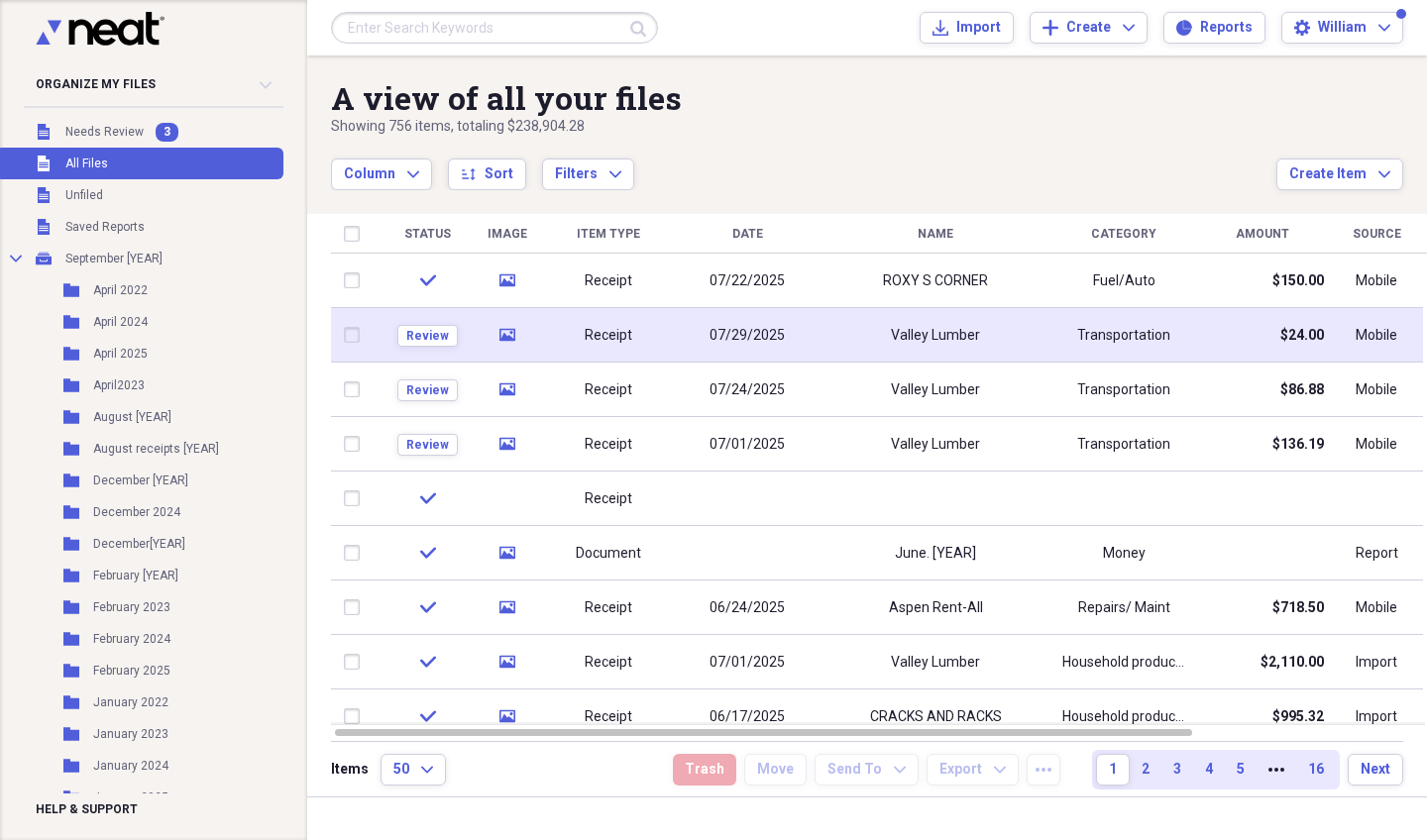 click on "07/29/2025" at bounding box center (747, 336) 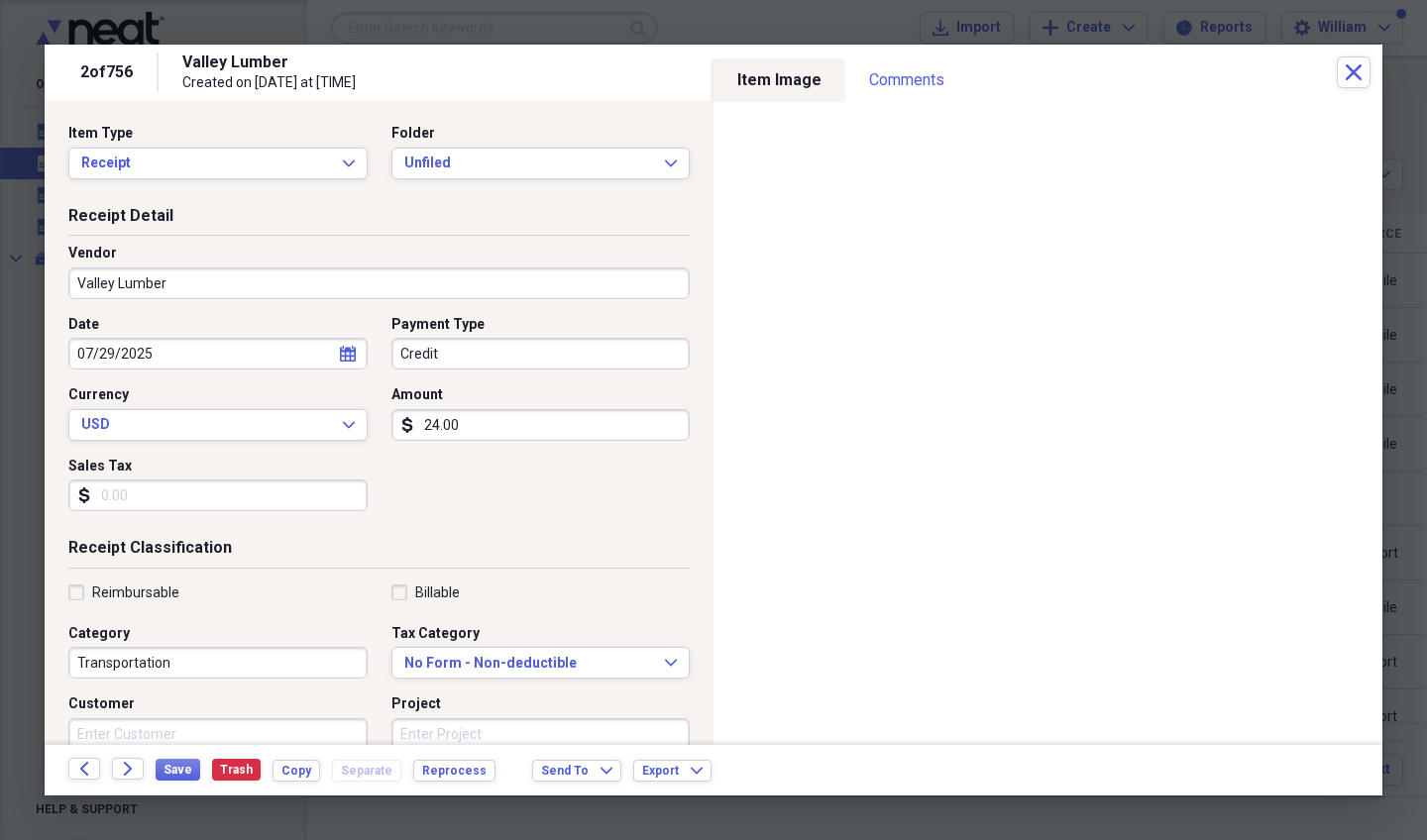 click on "24.00" at bounding box center [541, 425] 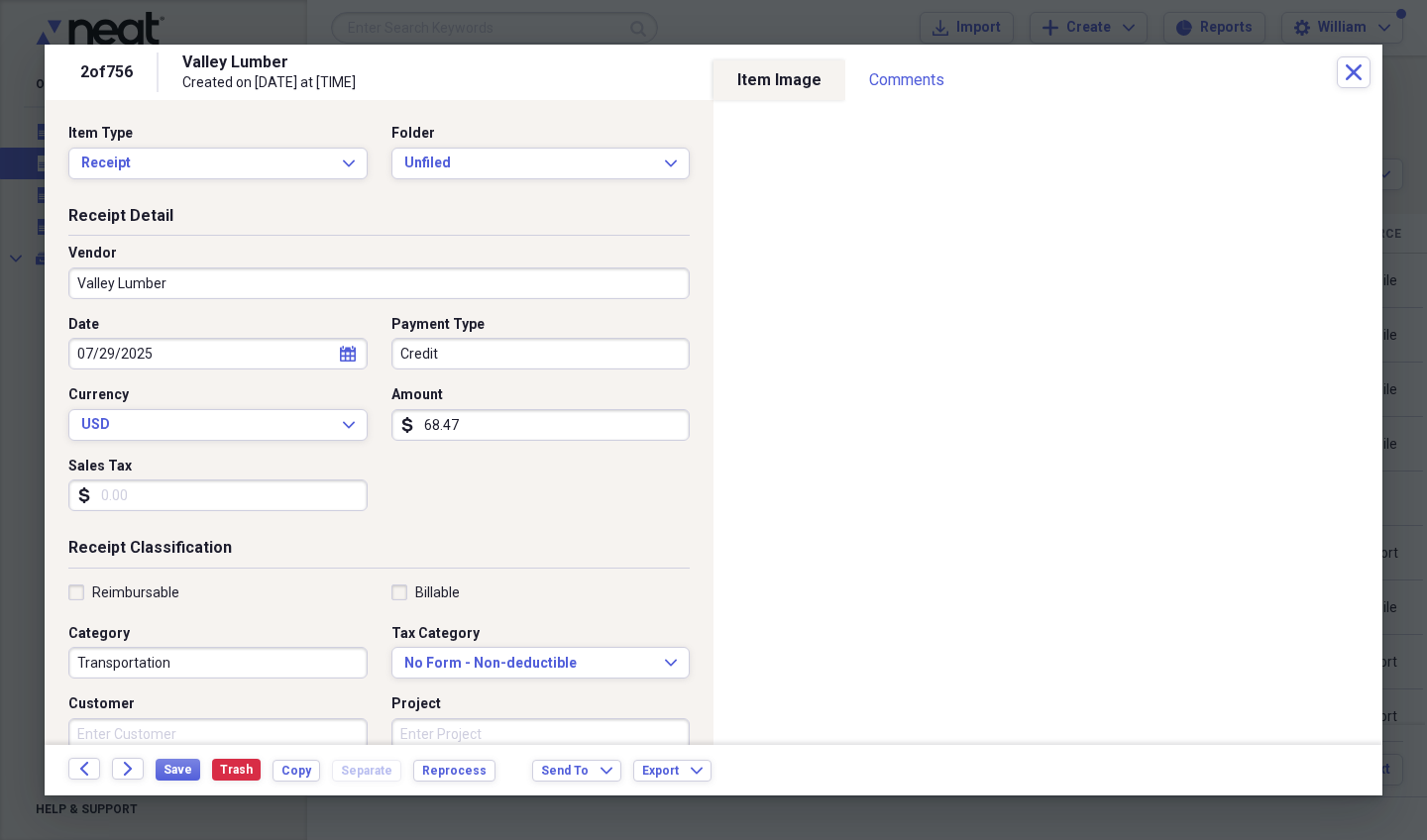 type on "684.75" 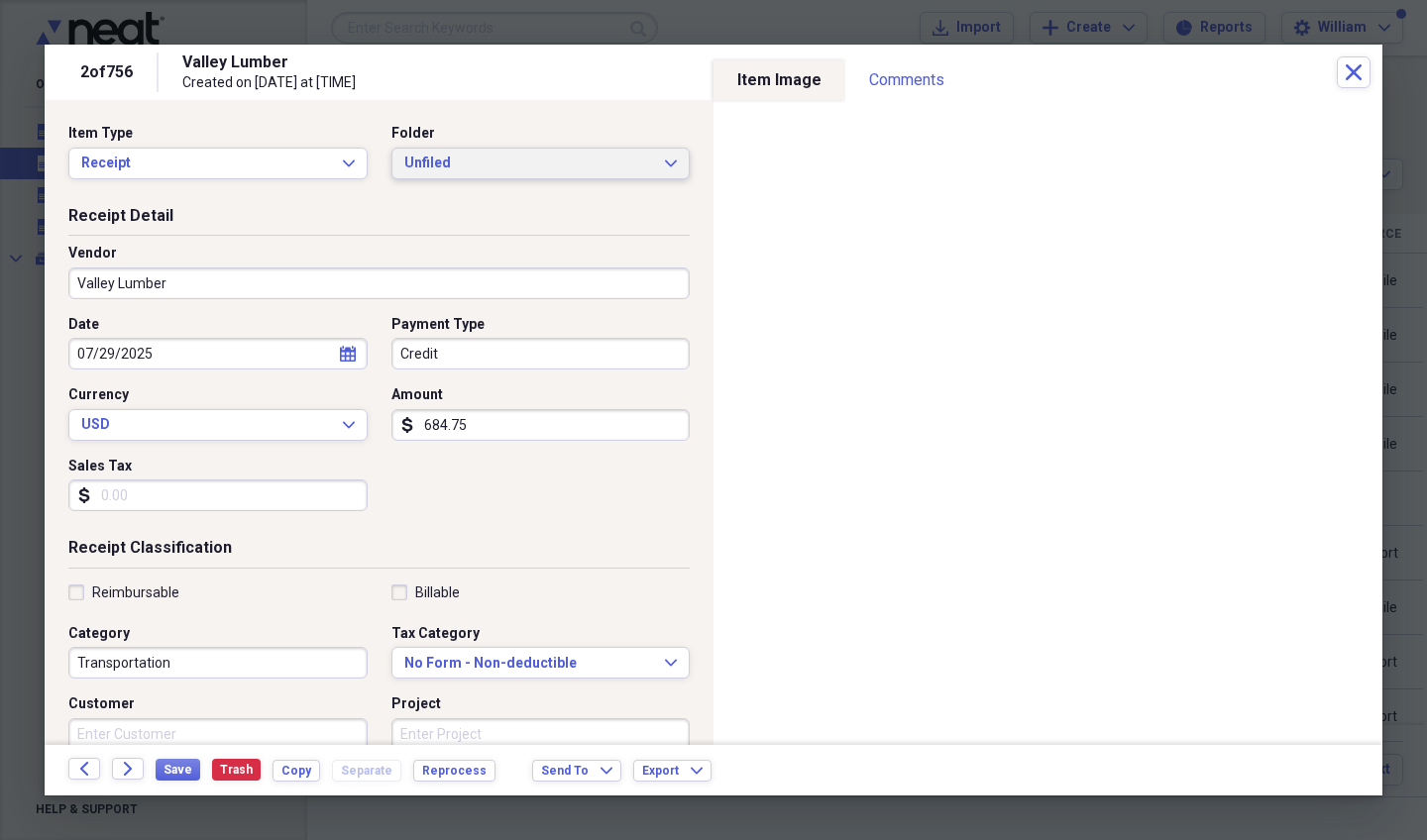 click on "Unfiled" at bounding box center (529, 163) 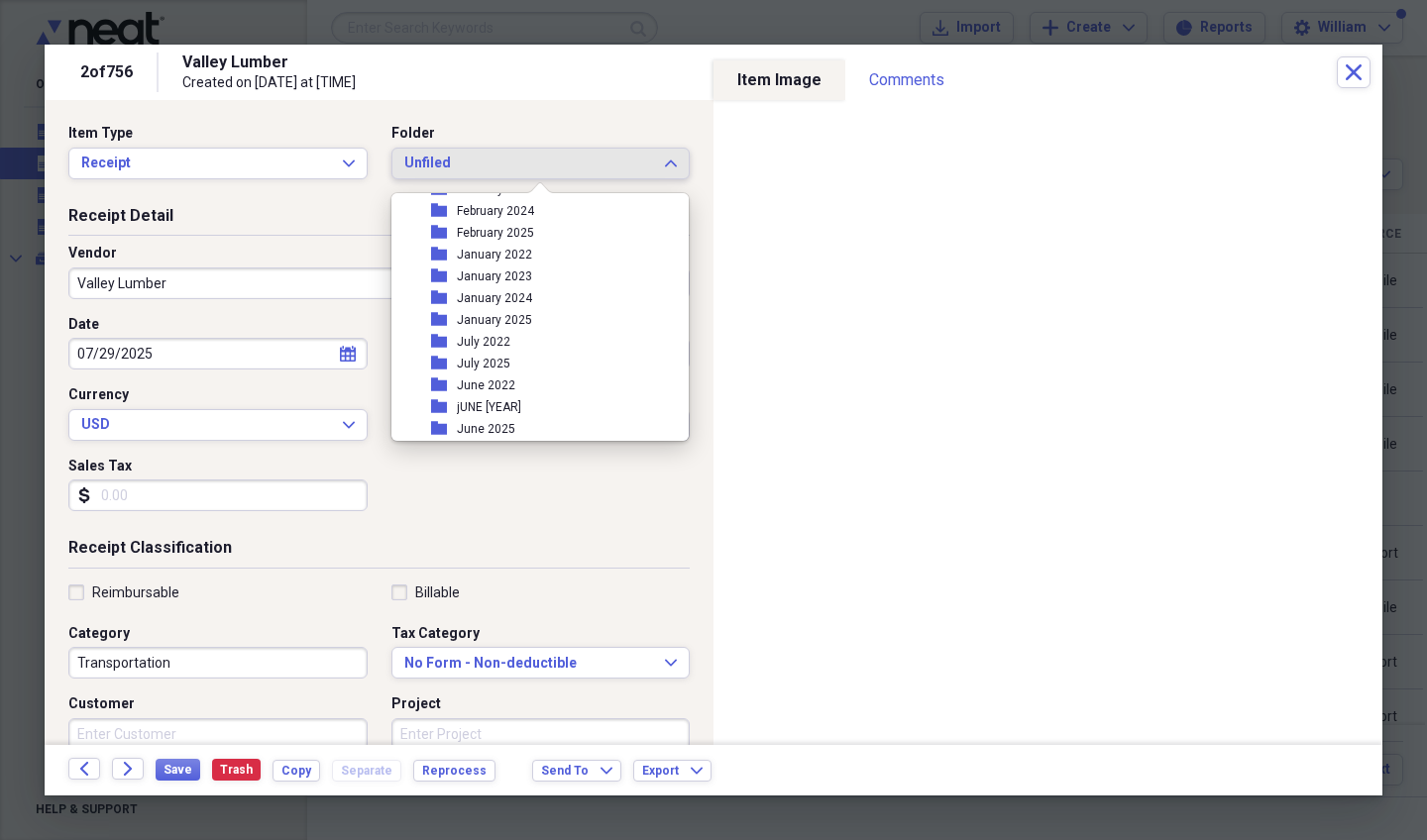 scroll, scrollTop: 293, scrollLeft: 0, axis: vertical 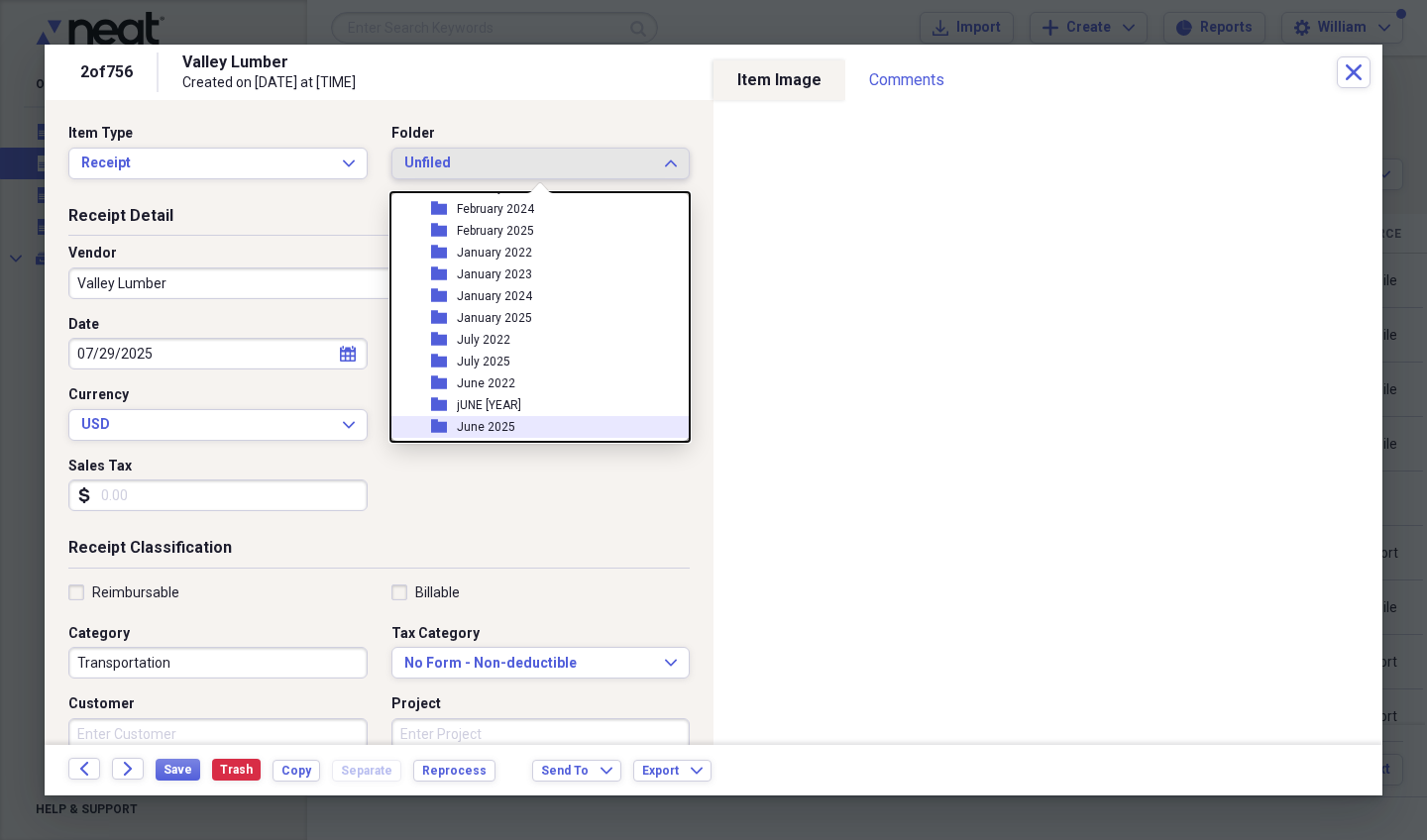 click on "June 2025" at bounding box center [486, 427] 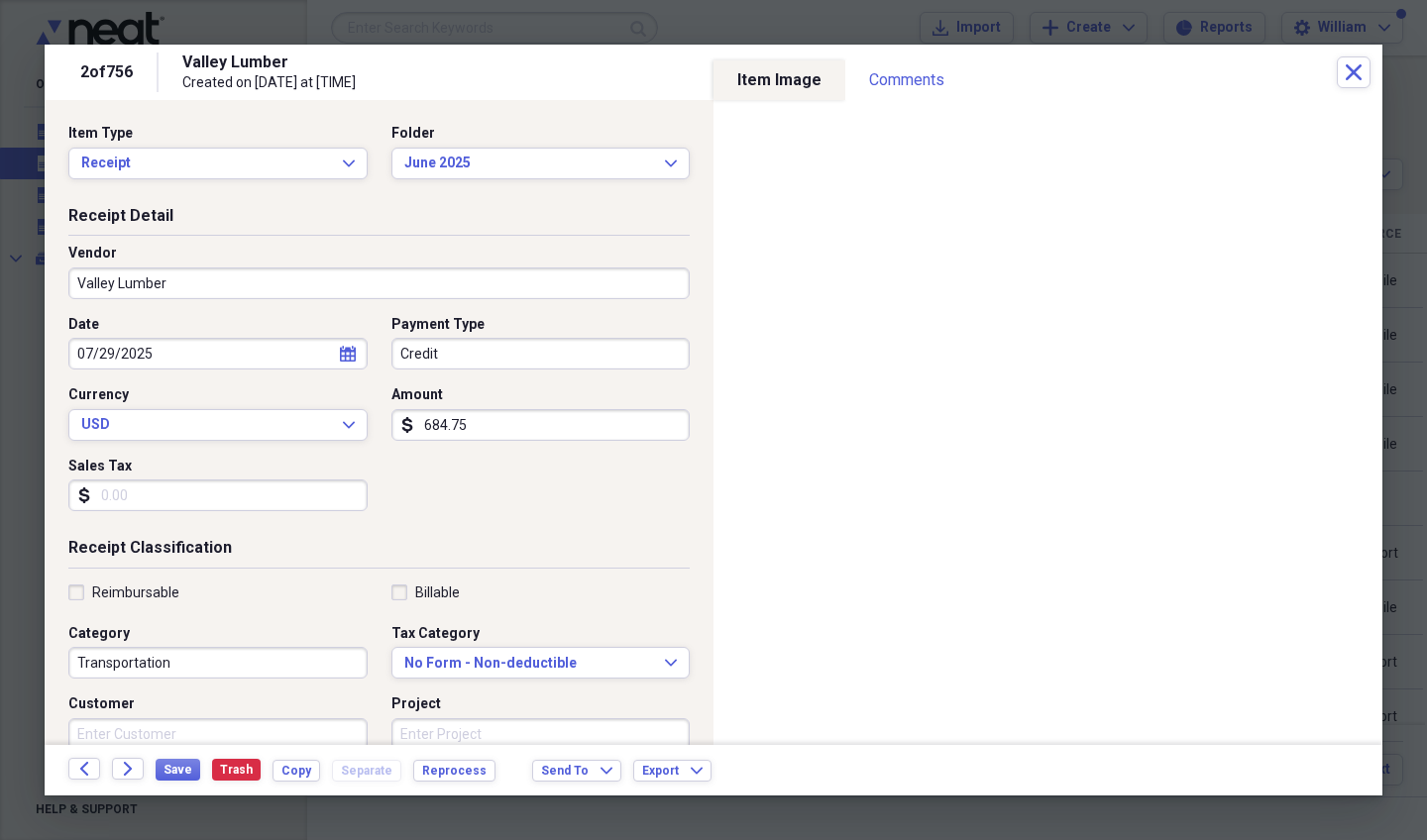 click on "Credit" at bounding box center (541, 354) 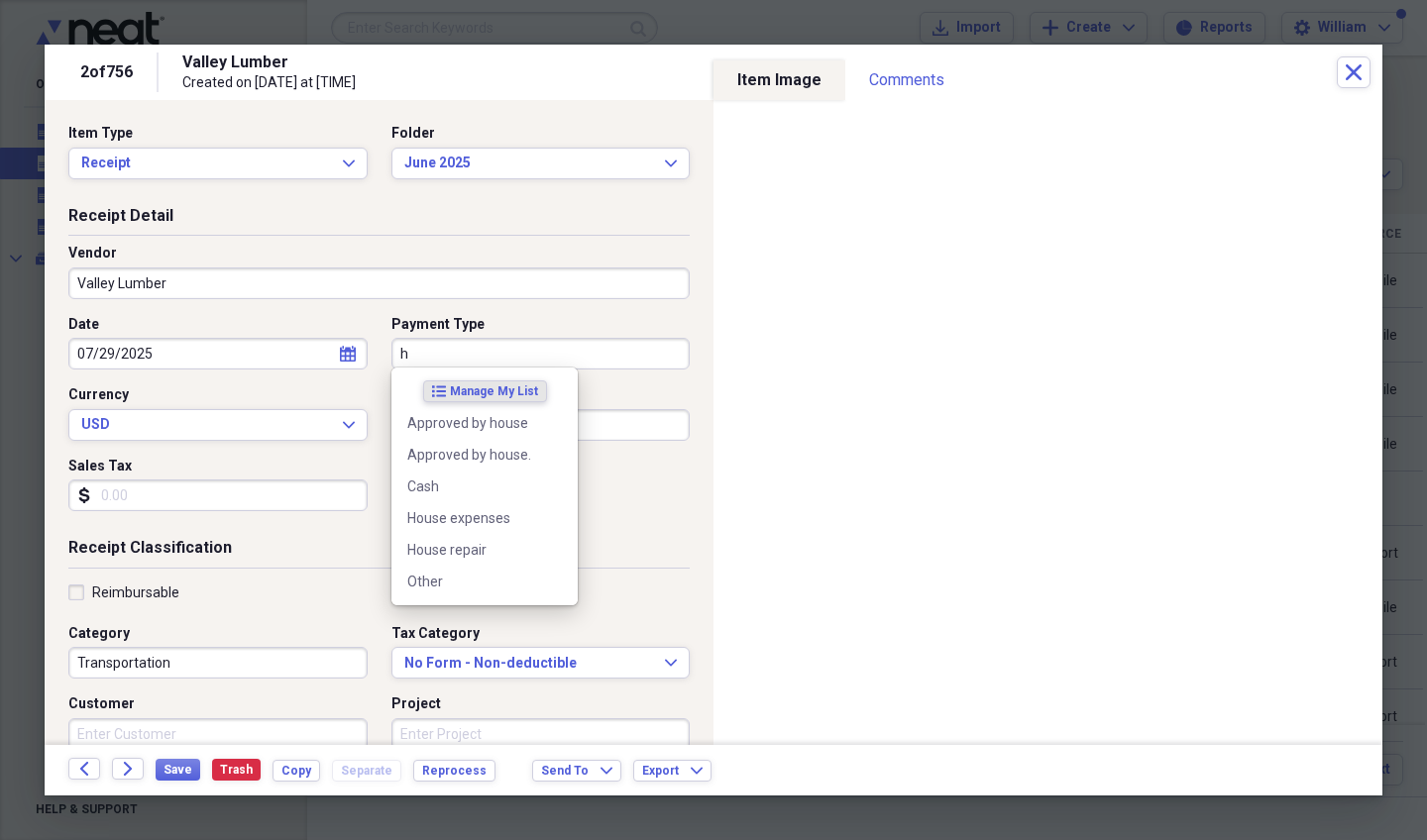 click on "list Manage My List" at bounding box center [485, 391] 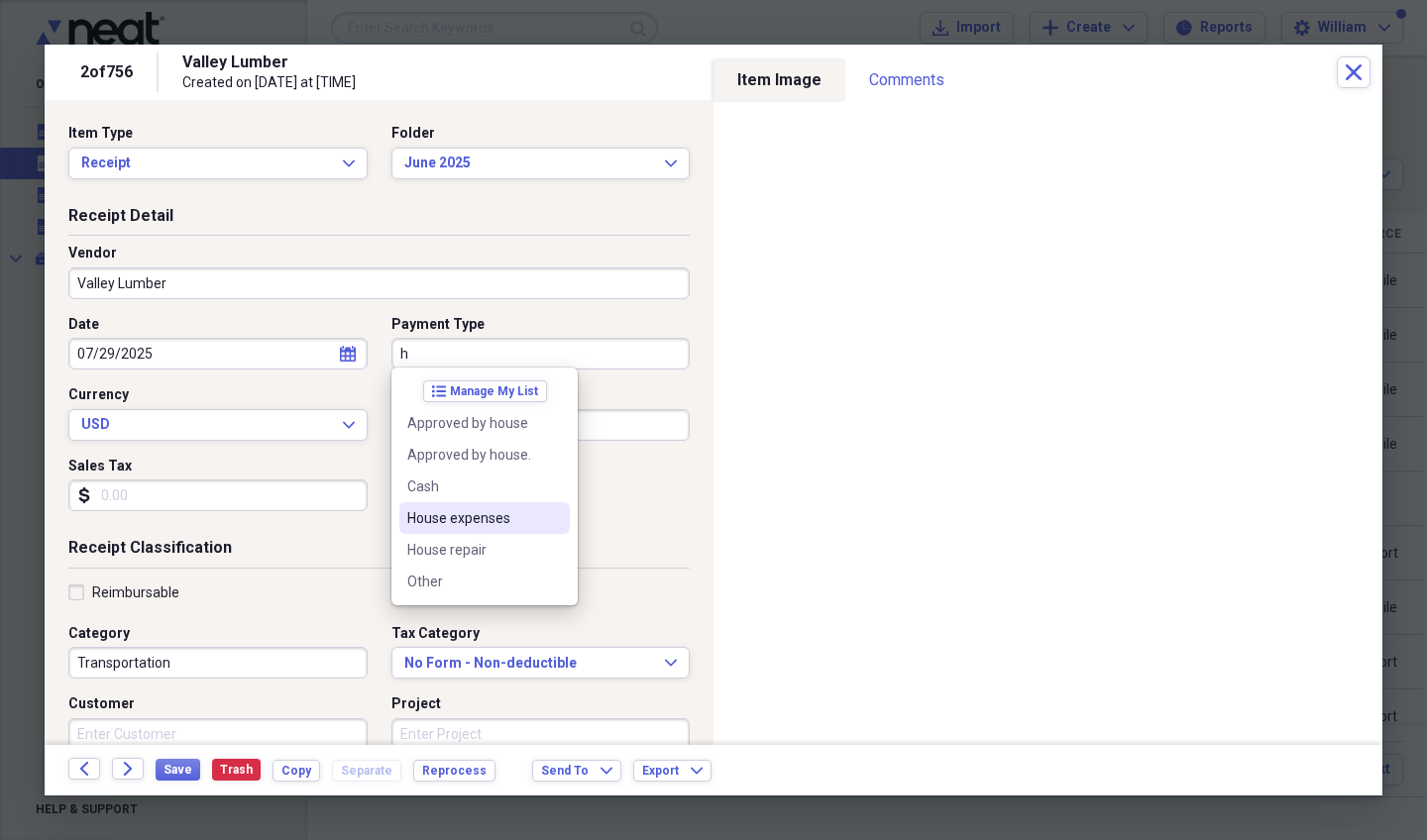 click on "House expenses" at bounding box center (473, 518) 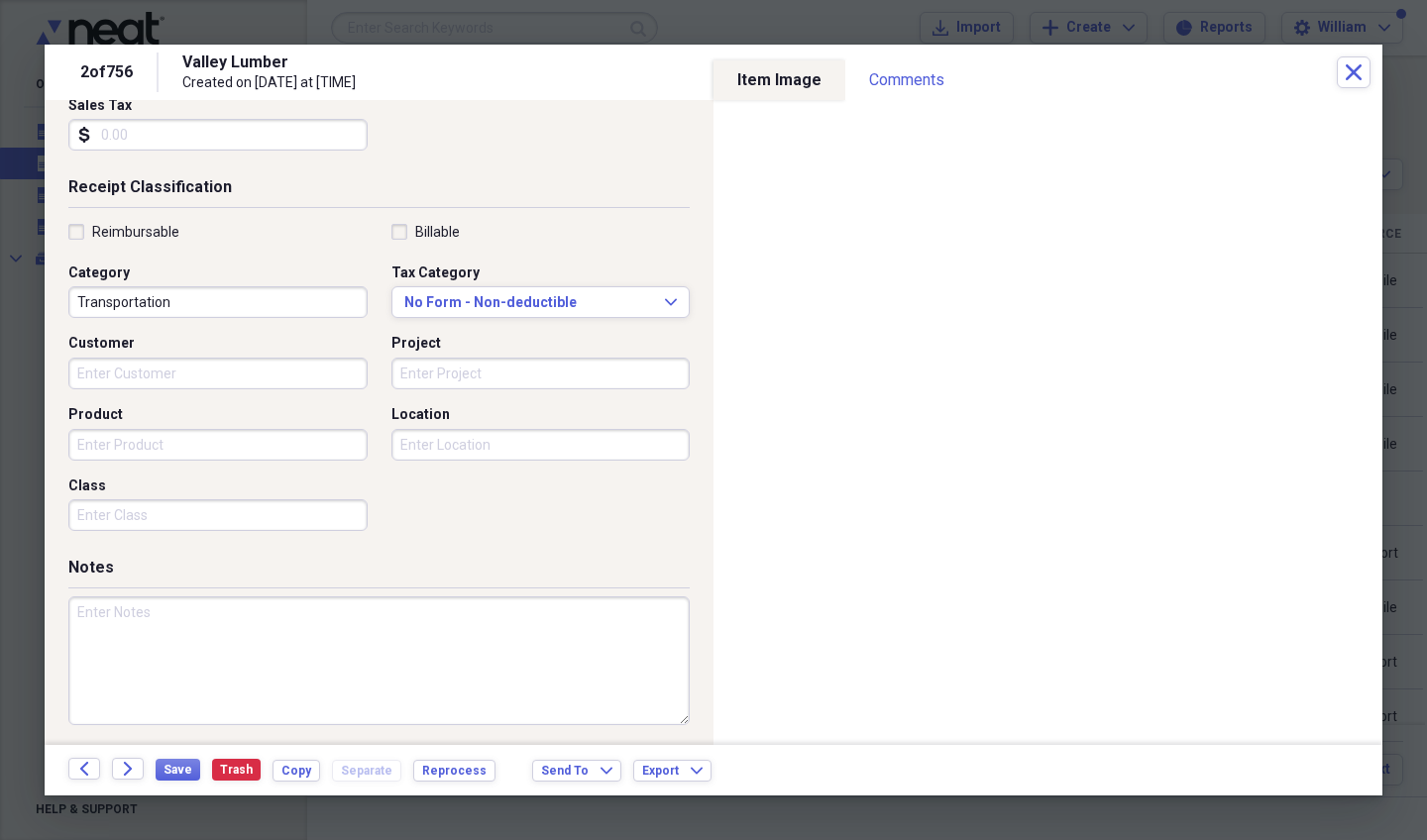 scroll, scrollTop: 360, scrollLeft: 0, axis: vertical 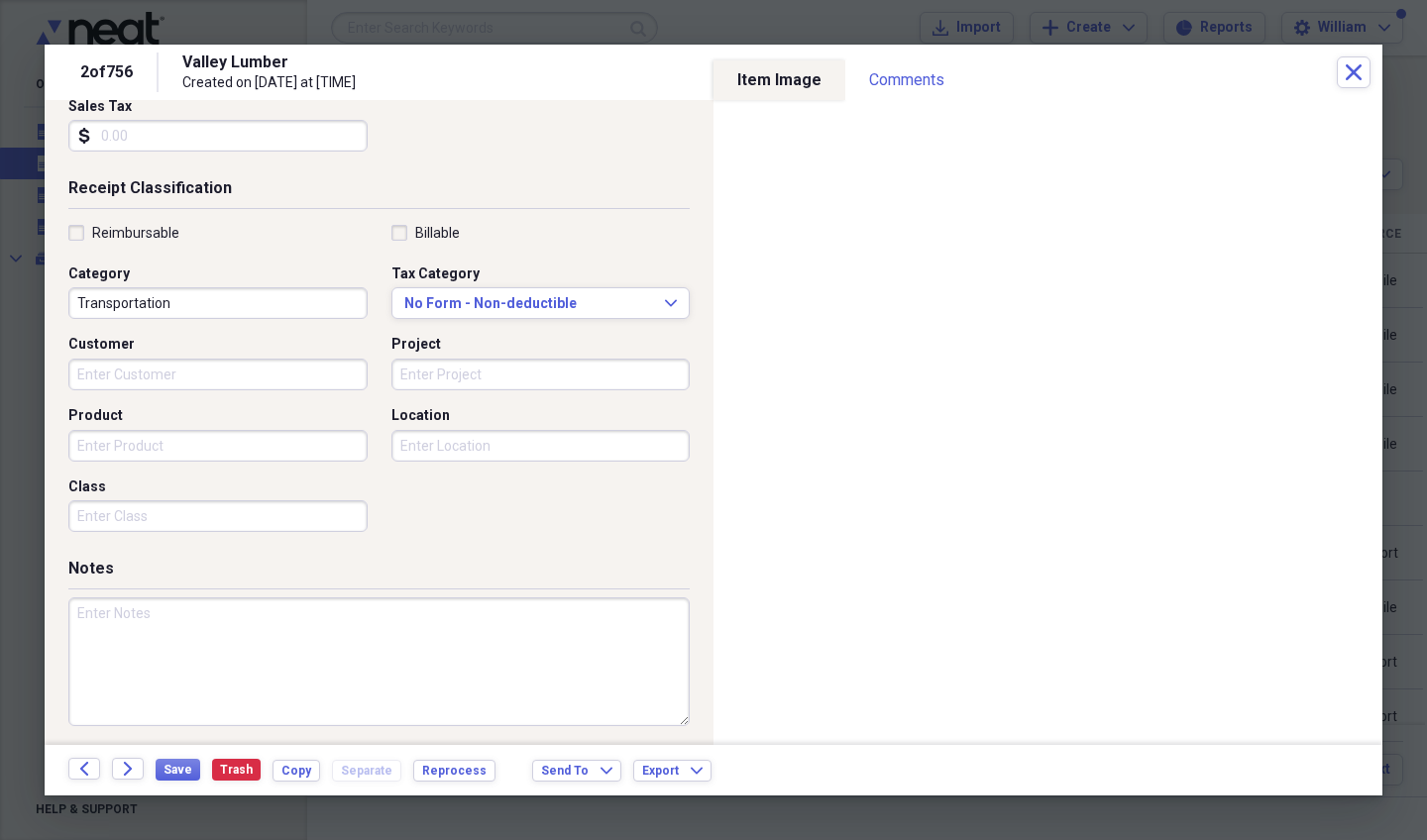 click at bounding box center [379, 662] 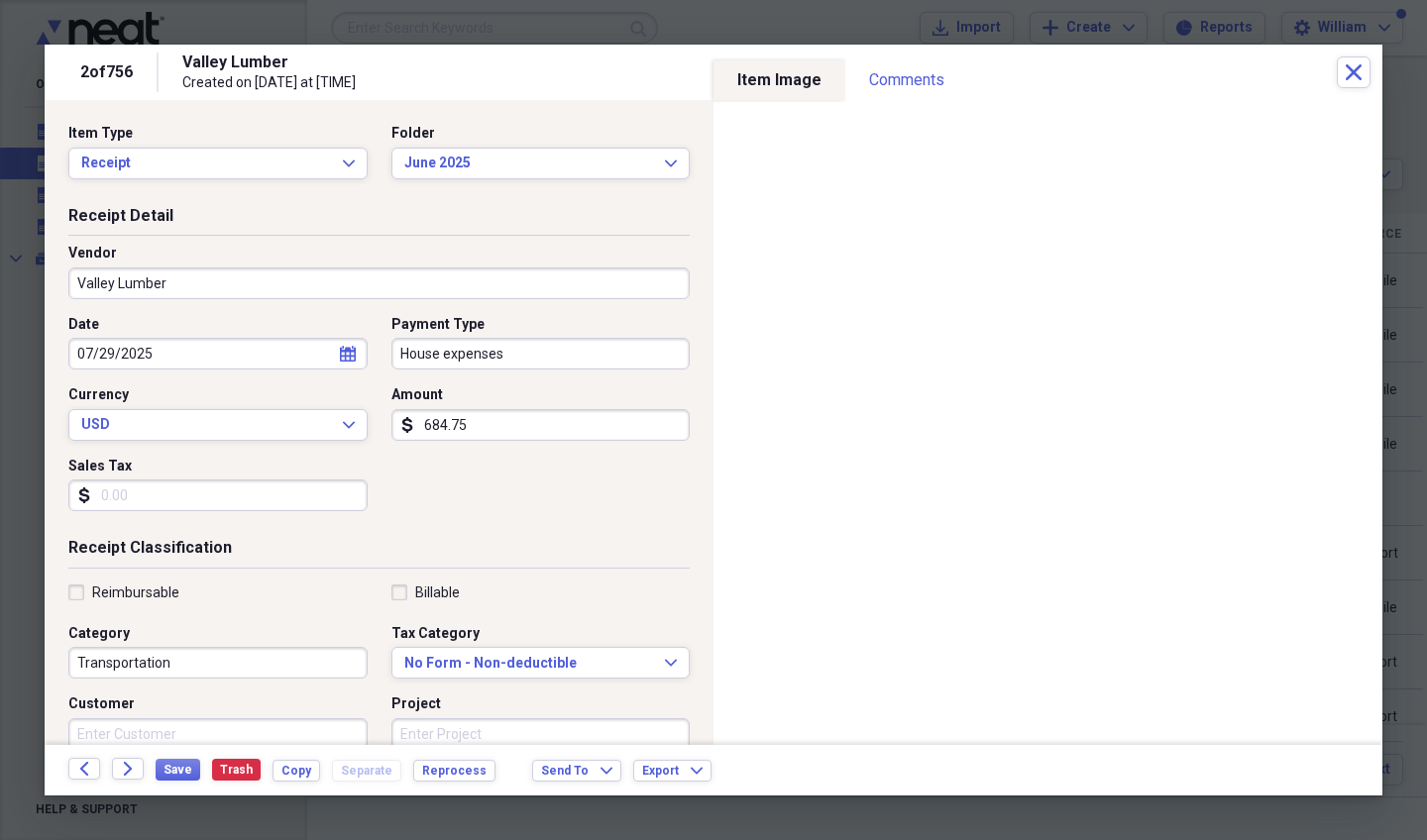 scroll, scrollTop: 0, scrollLeft: 0, axis: both 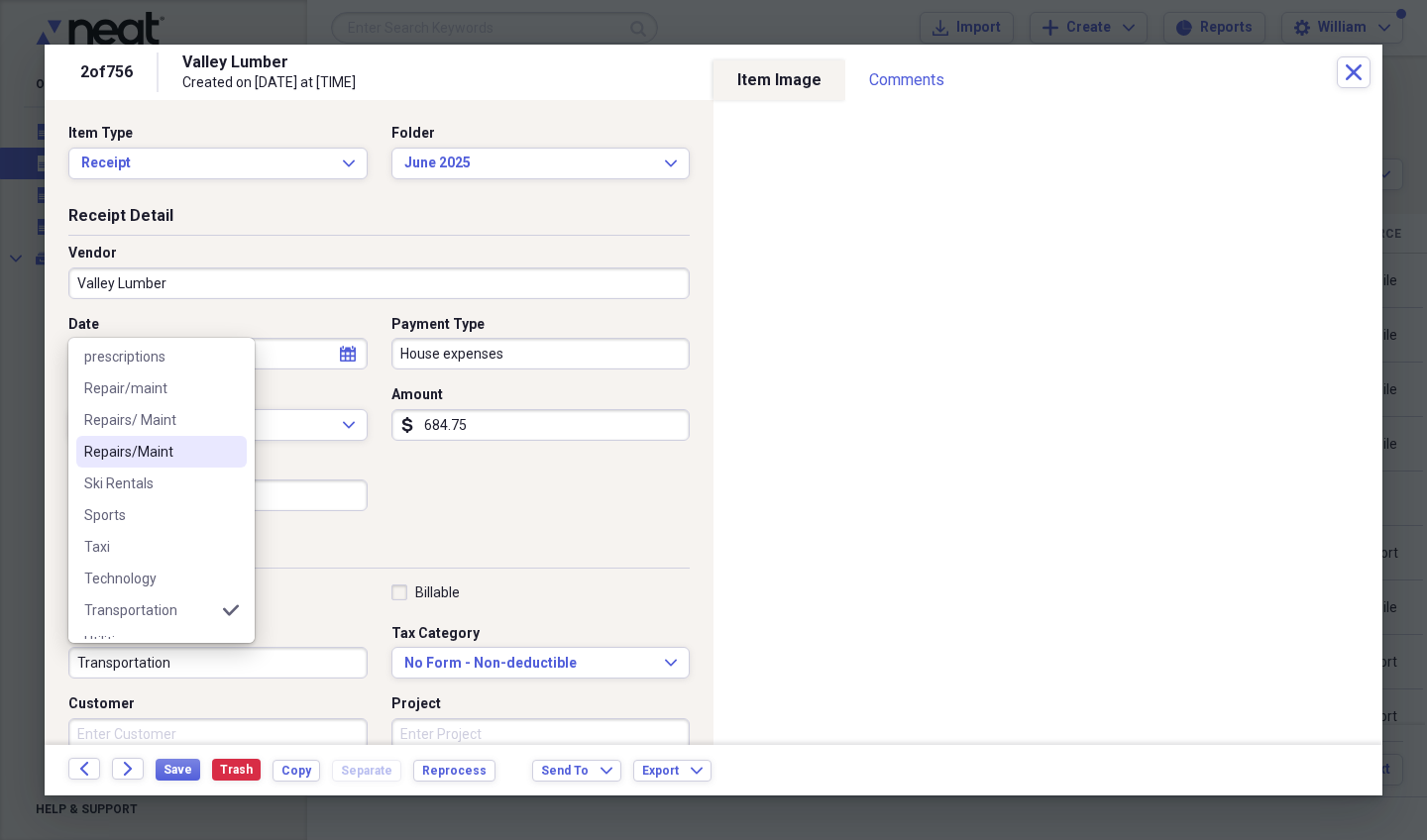 click on "Repairs/Maint" at bounding box center [150, 452] 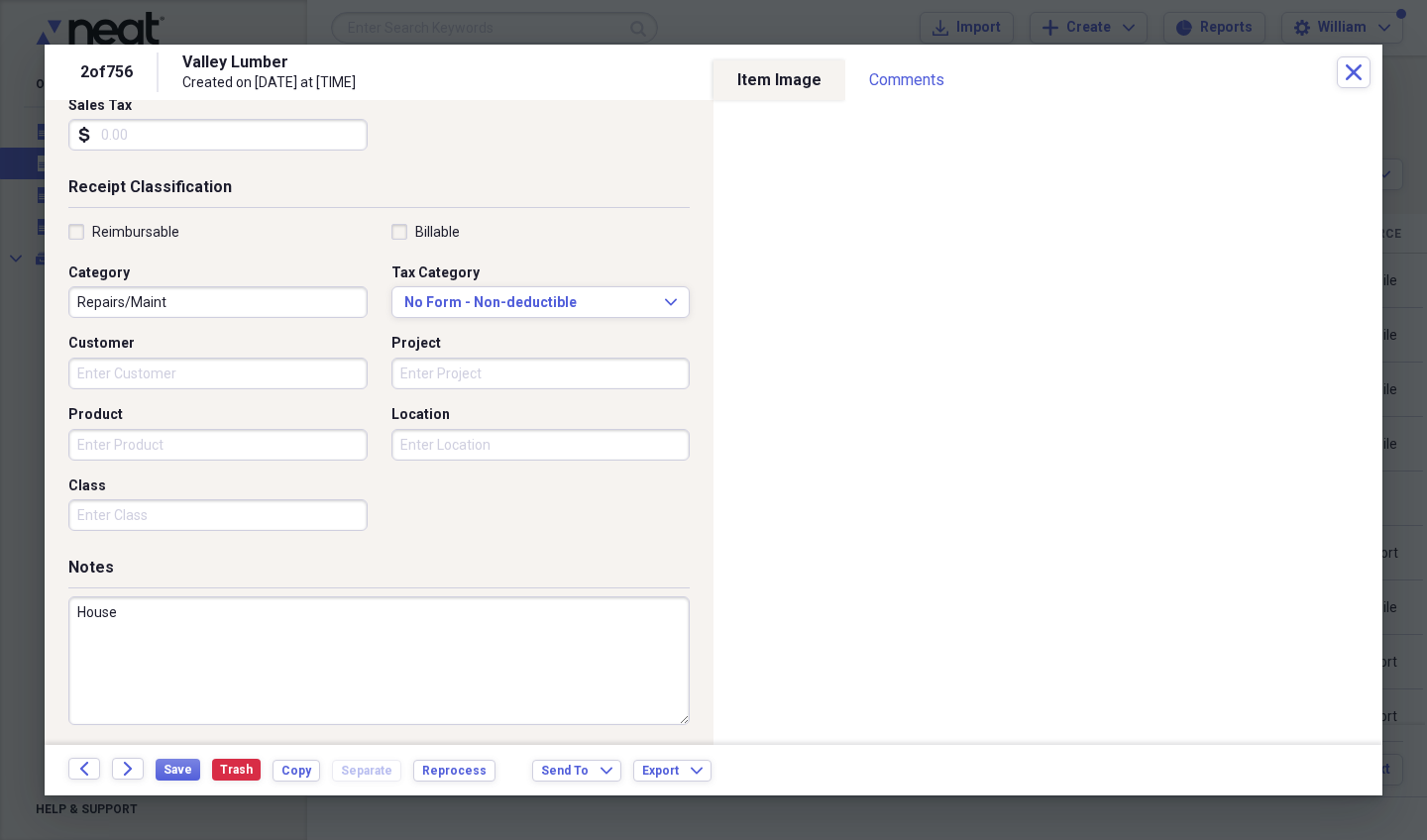 scroll, scrollTop: 360, scrollLeft: 0, axis: vertical 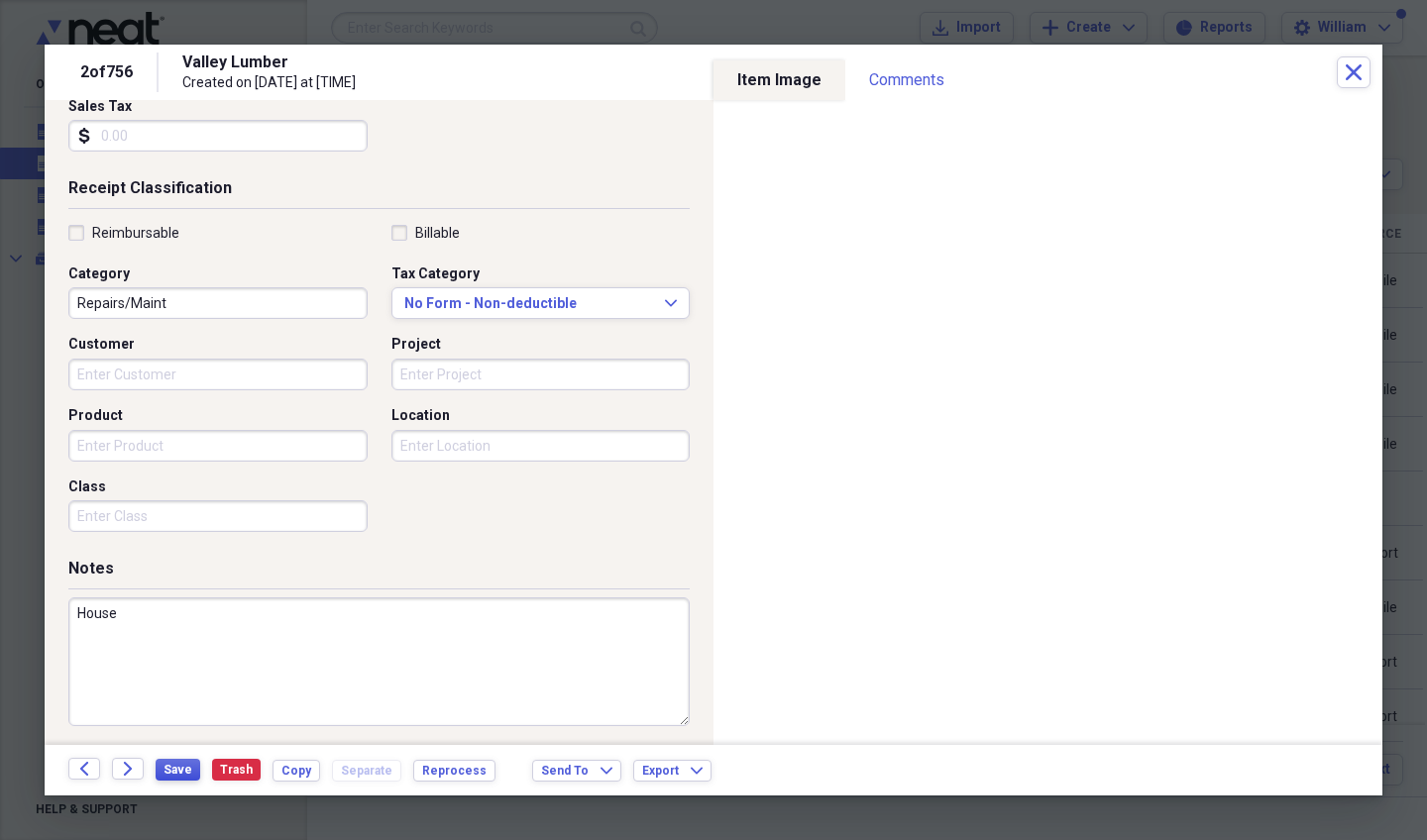 click on "Save" at bounding box center [177, 770] 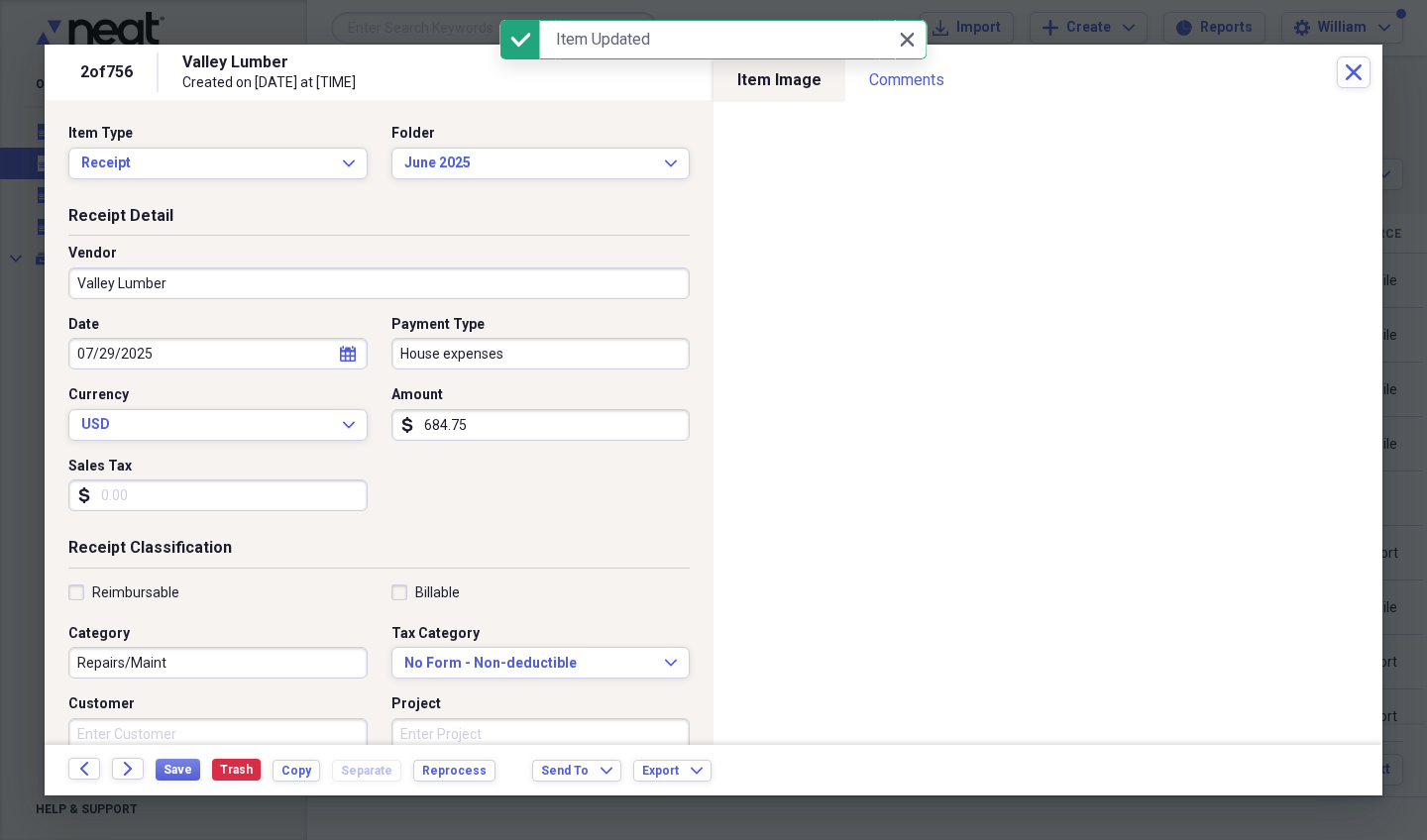 scroll, scrollTop: 0, scrollLeft: 0, axis: both 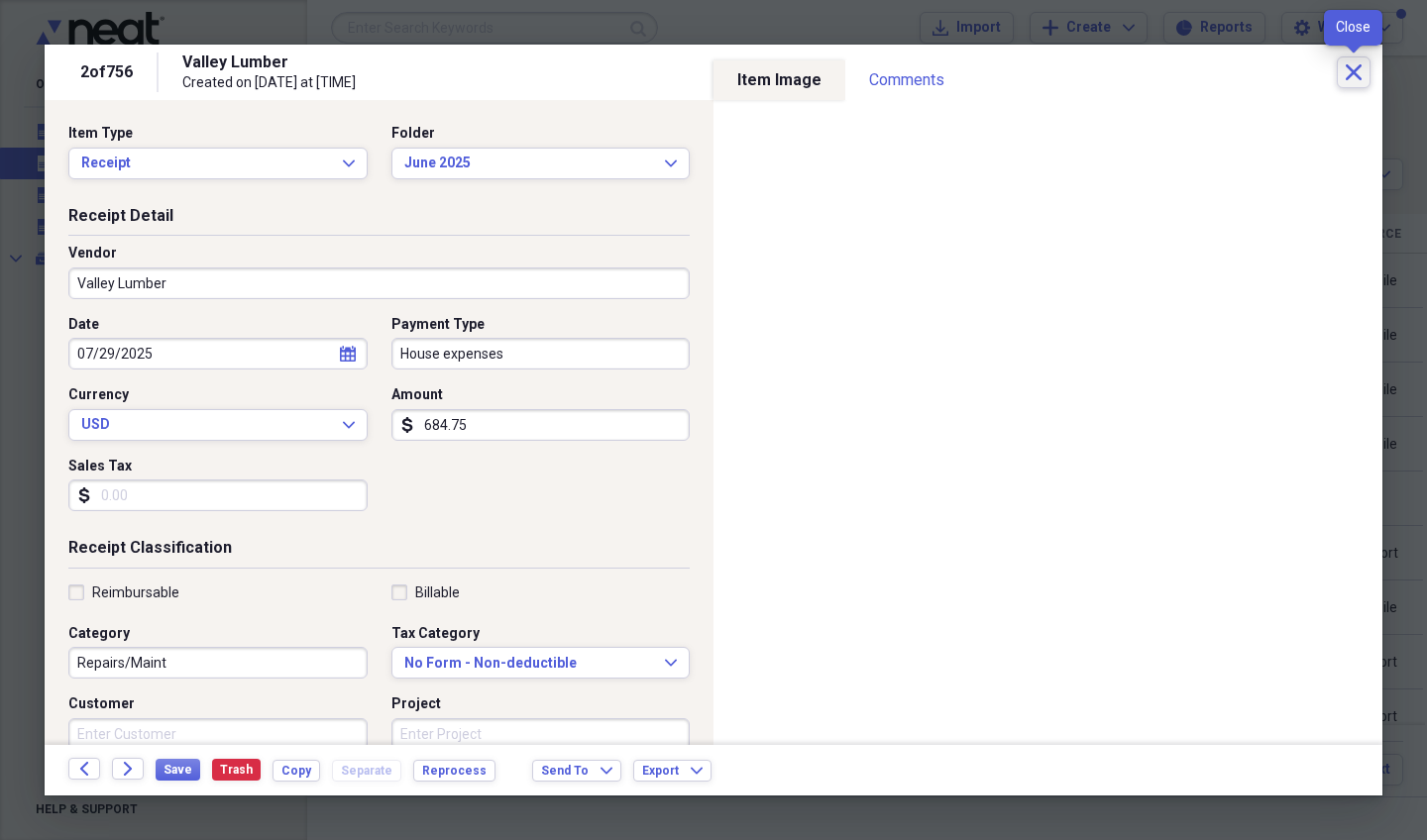 click 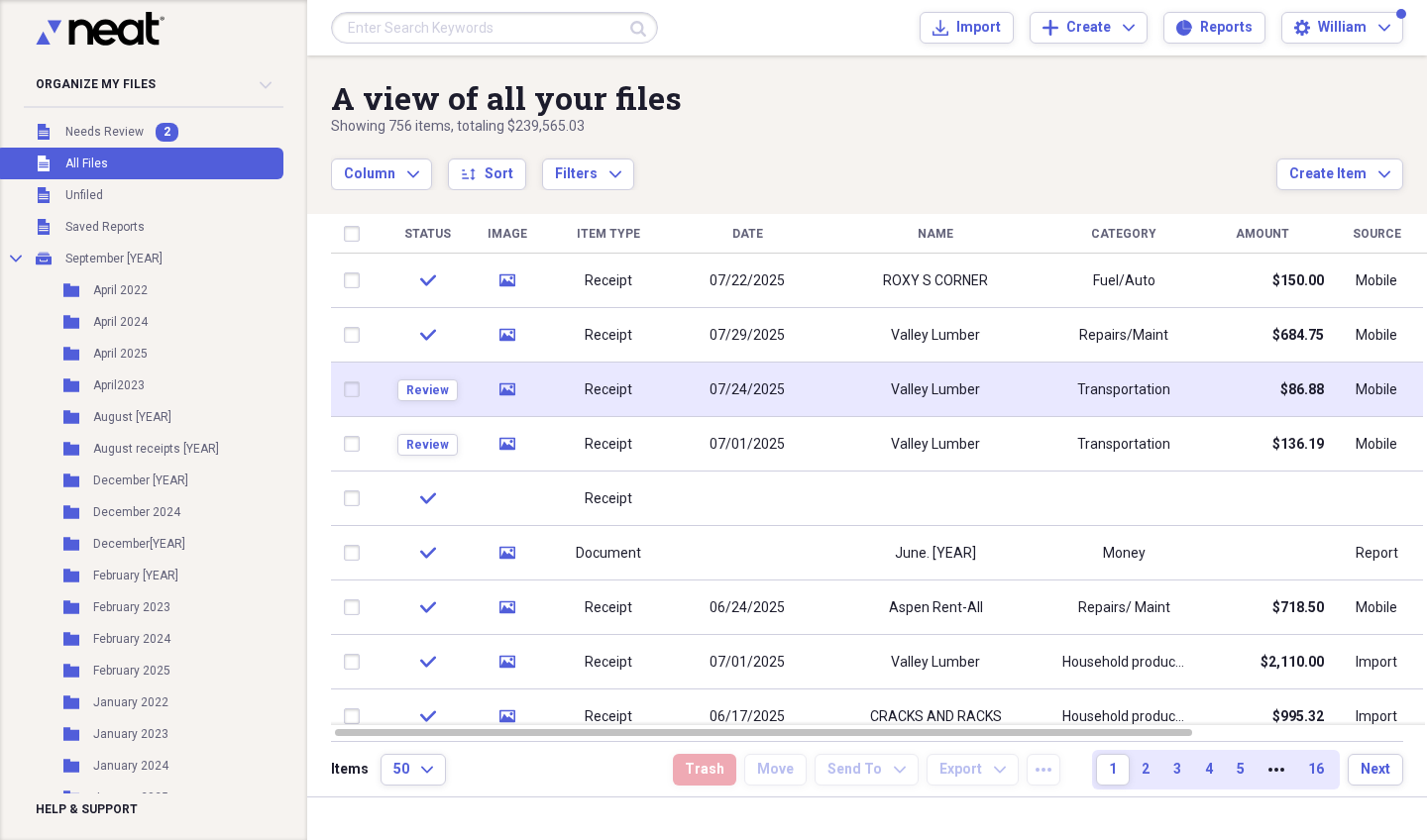 click on "Valley Lumber" at bounding box center [935, 390] 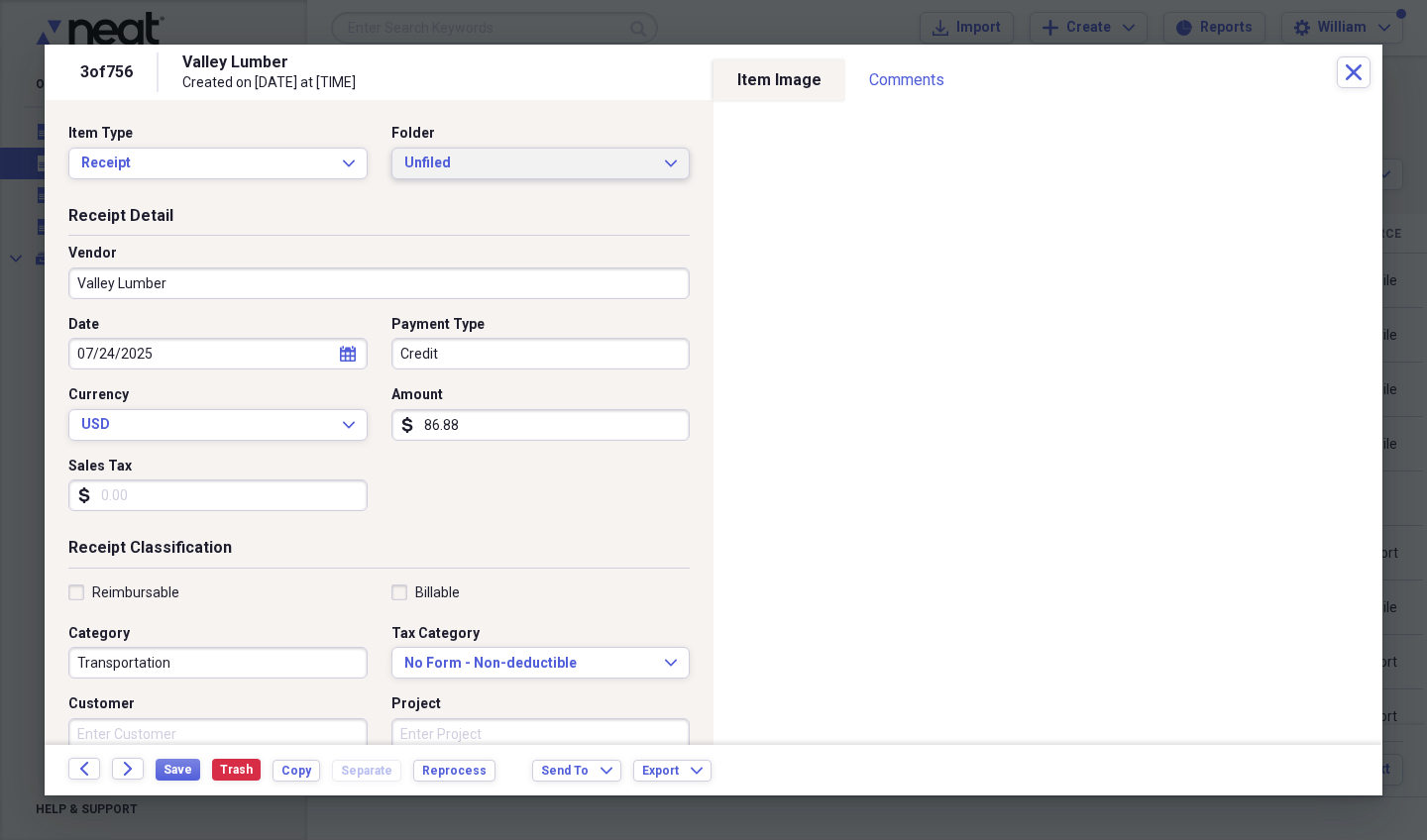 click on "Unfiled" at bounding box center (529, 163) 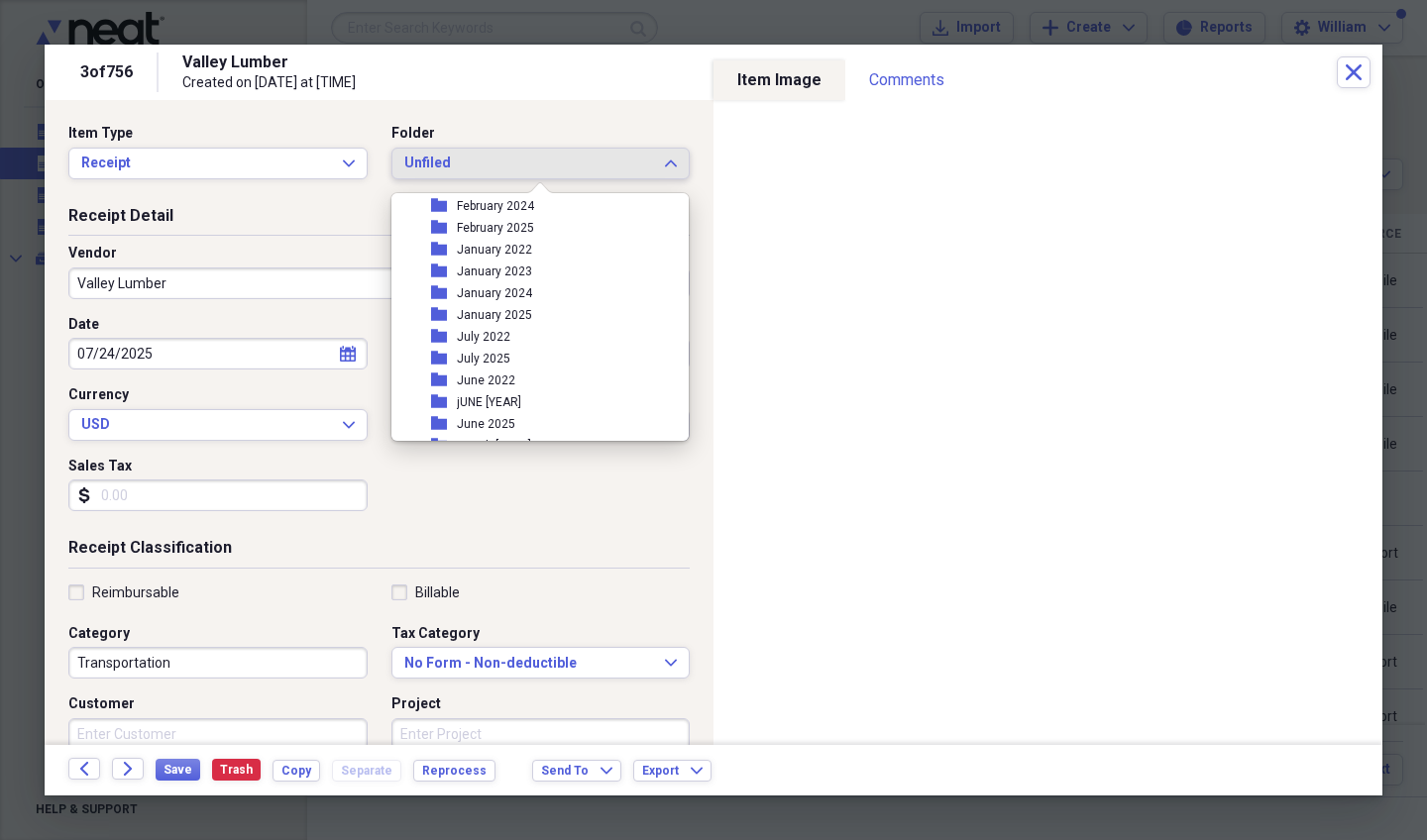 scroll, scrollTop: 304, scrollLeft: 0, axis: vertical 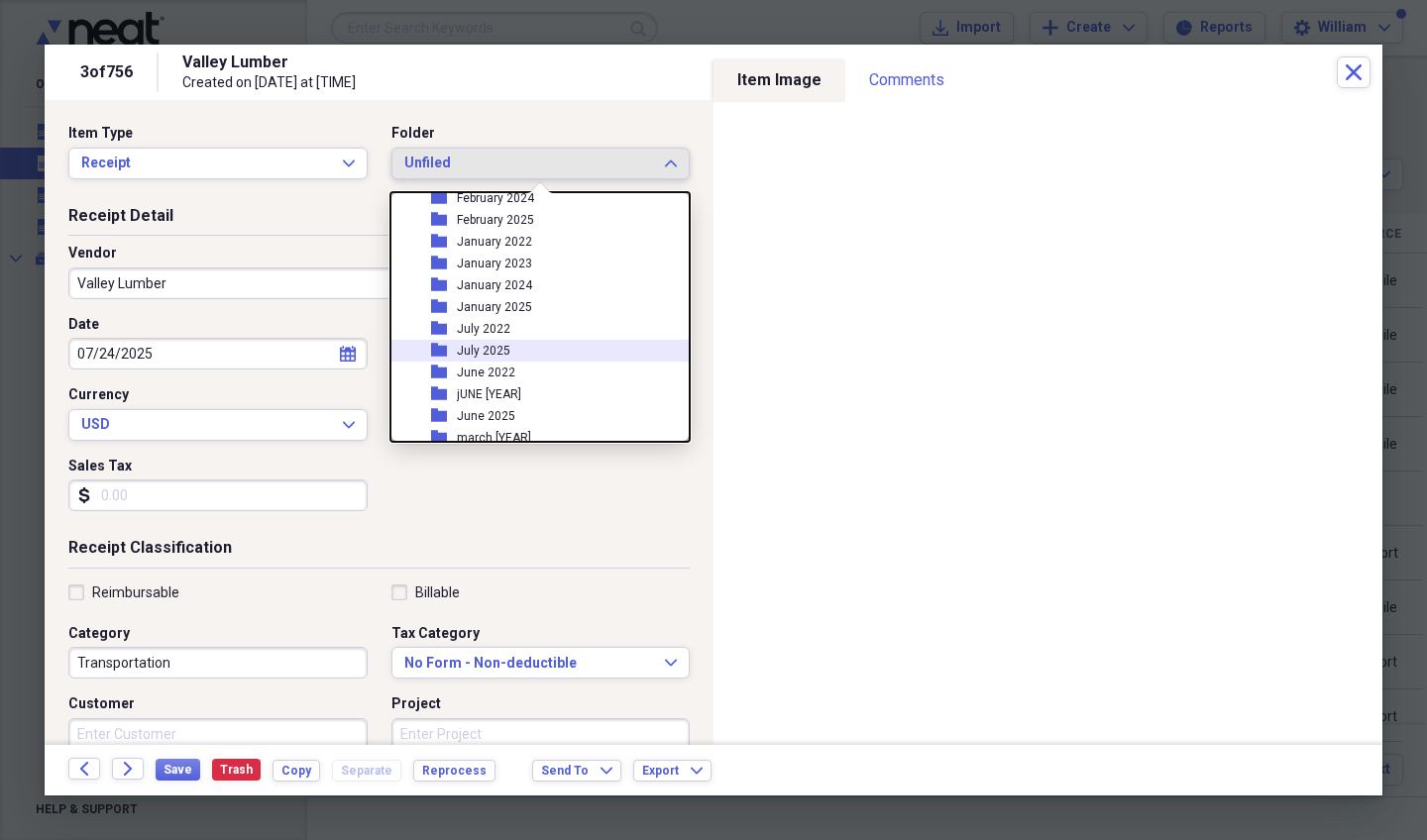 click on "July 2025" at bounding box center (484, 351) 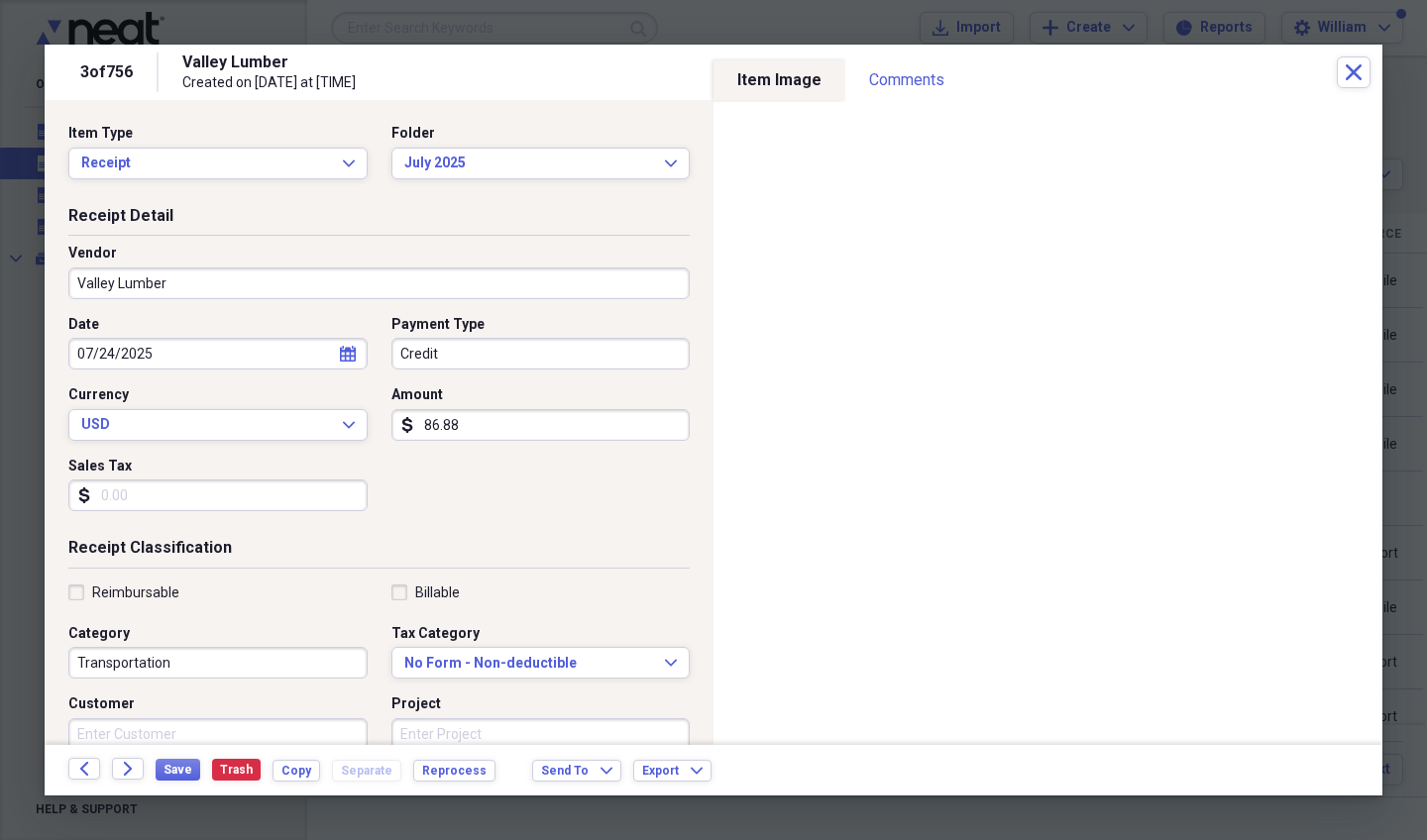 click on "Credit" at bounding box center [541, 354] 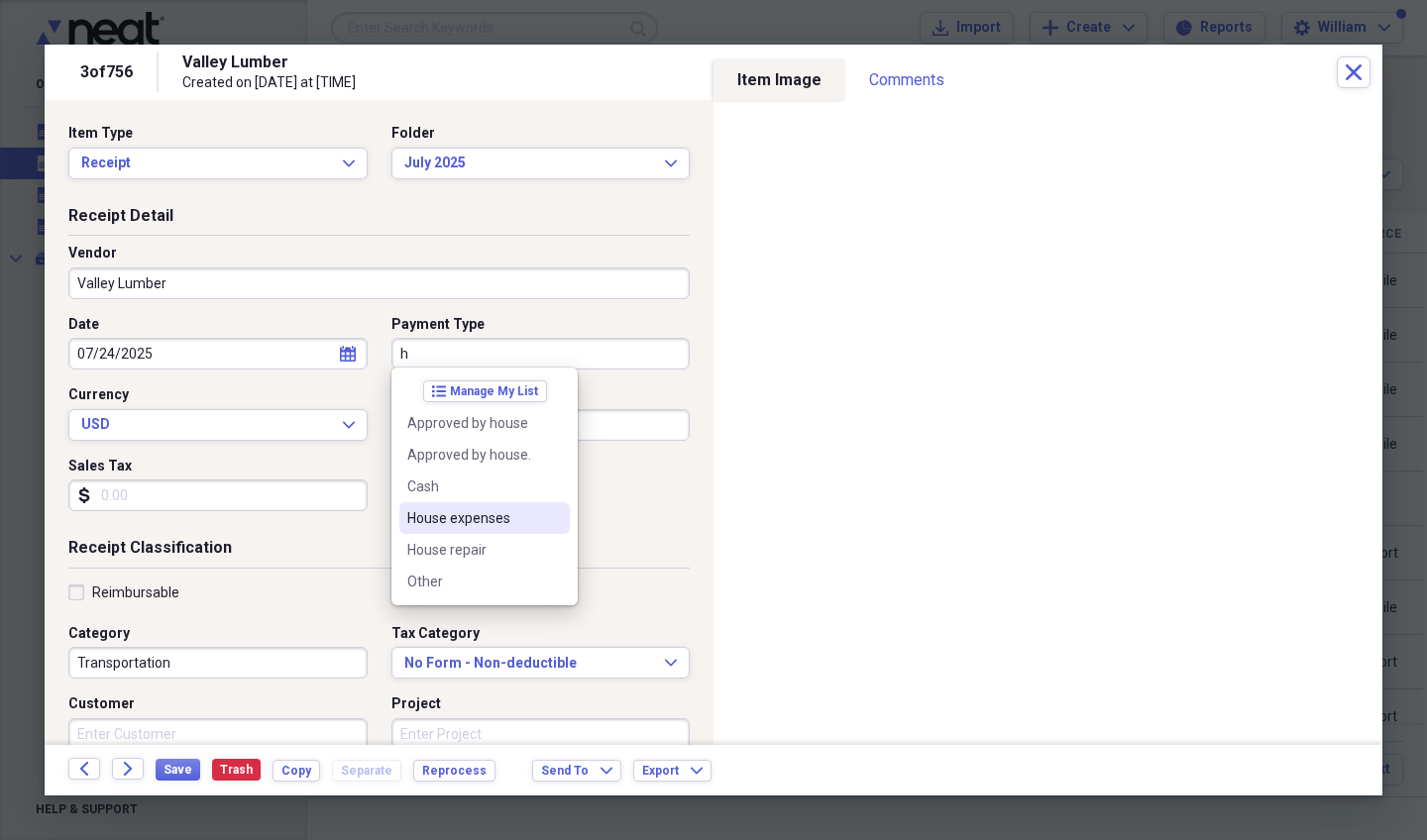 click on "House expenses" at bounding box center (473, 518) 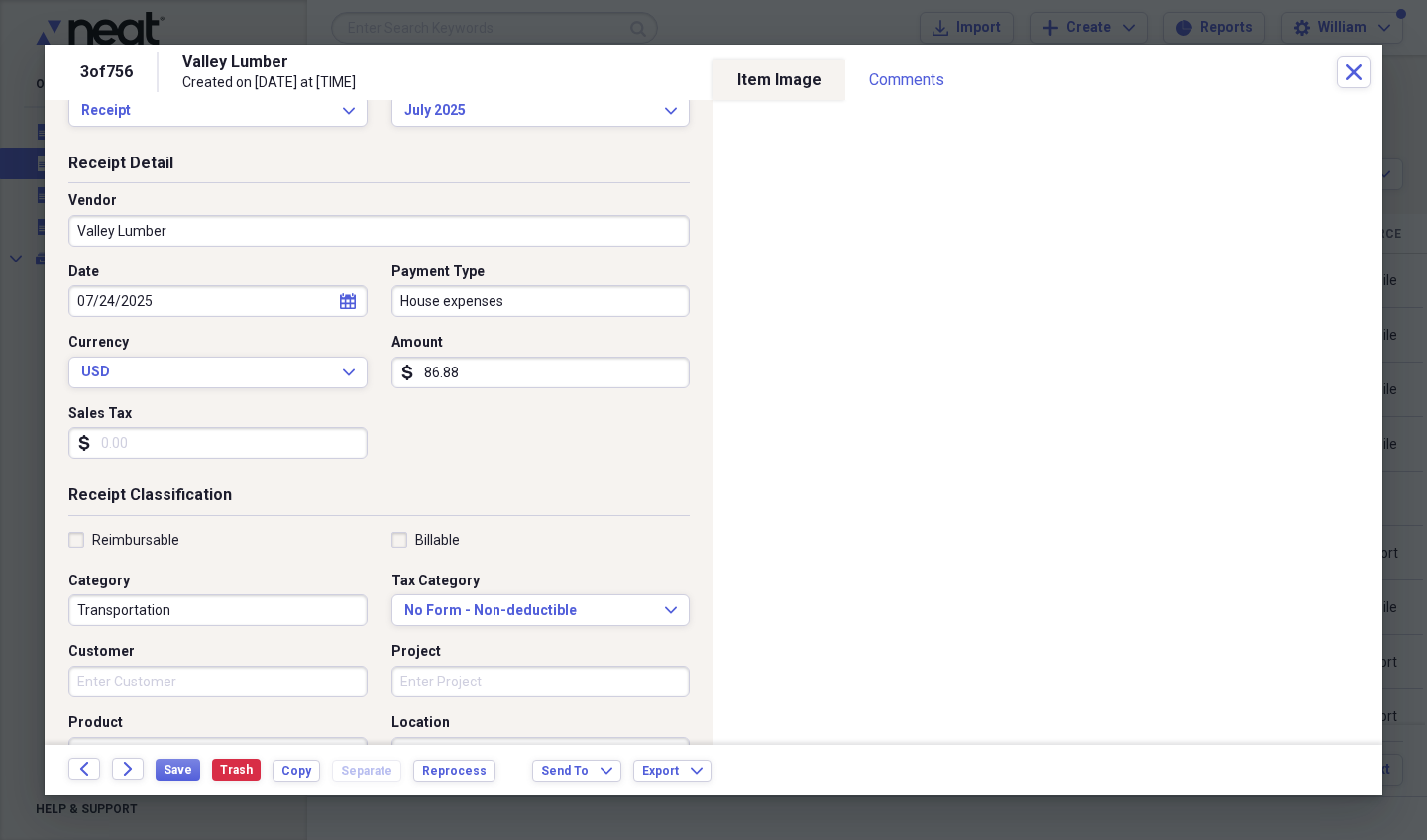 scroll, scrollTop: 42, scrollLeft: 0, axis: vertical 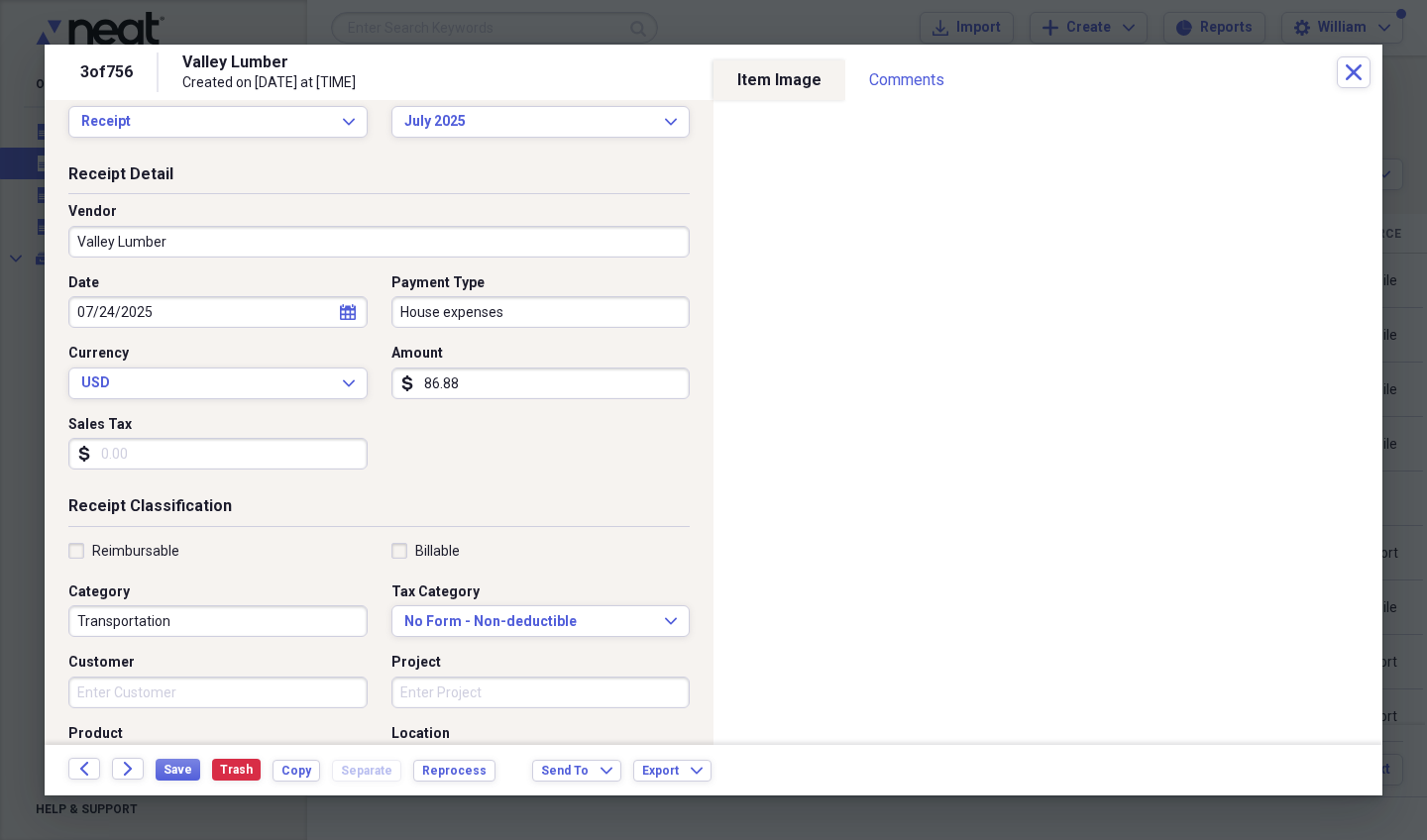 click on "86.88" at bounding box center [541, 383] 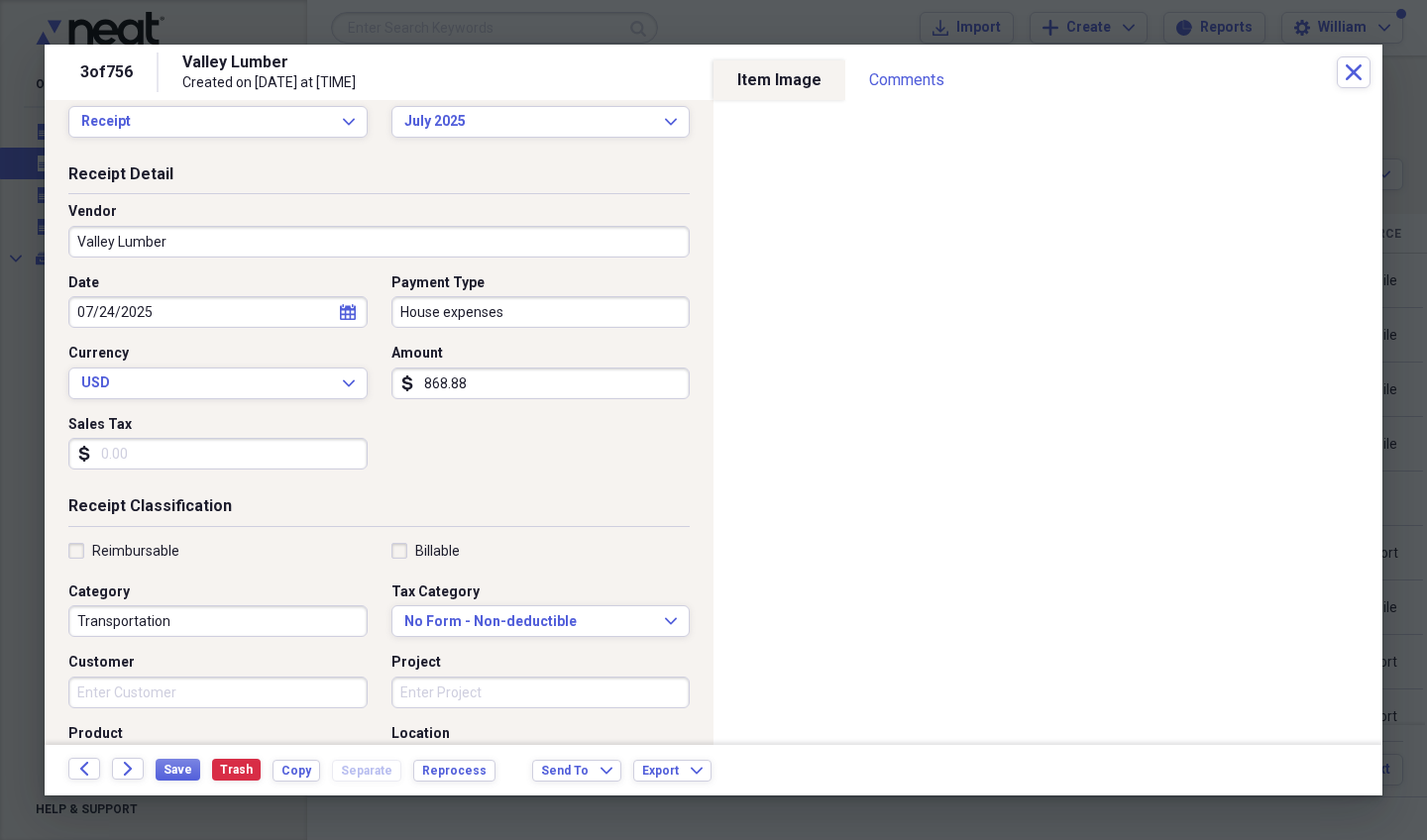 click on "868.88" at bounding box center [541, 383] 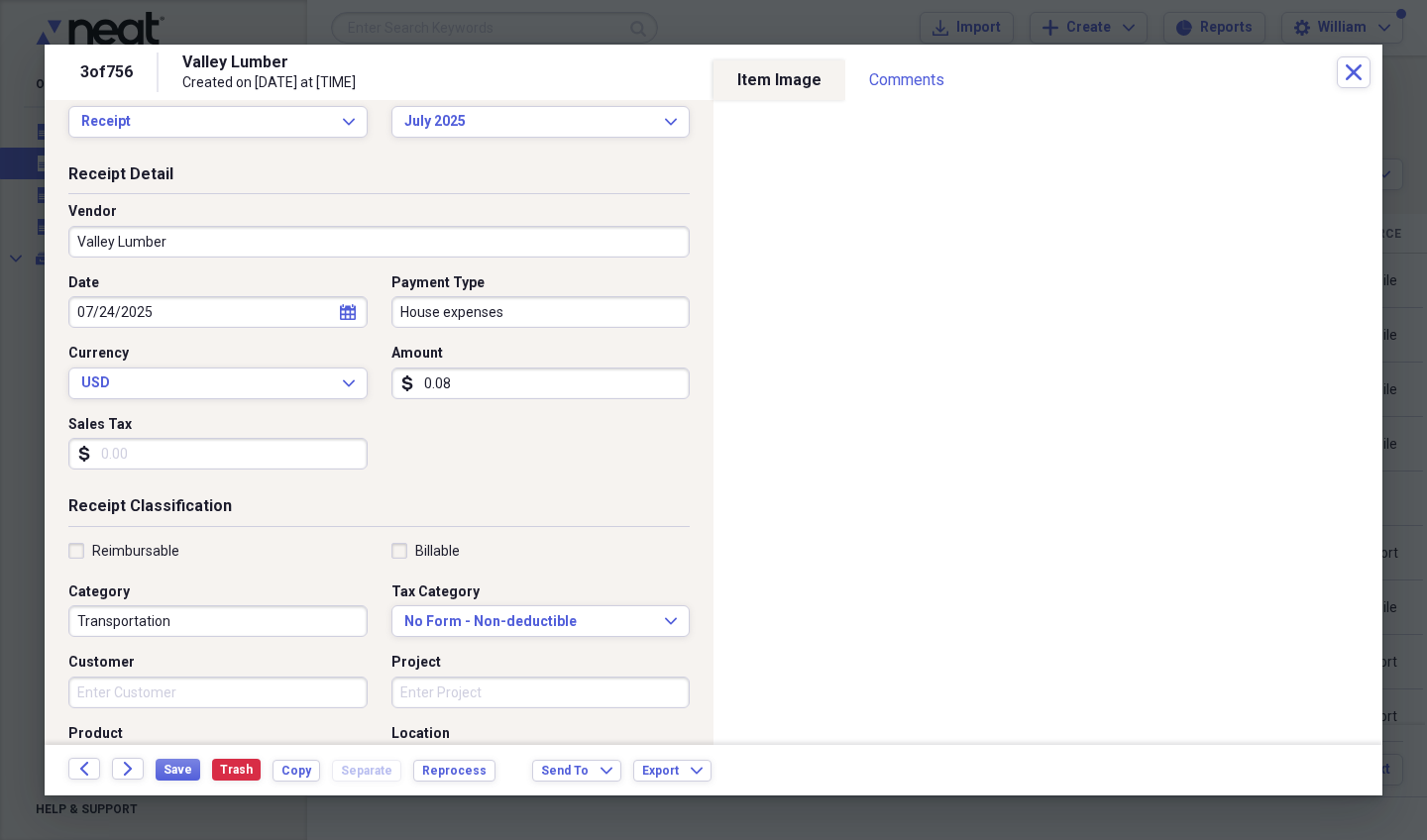 type on "0.08" 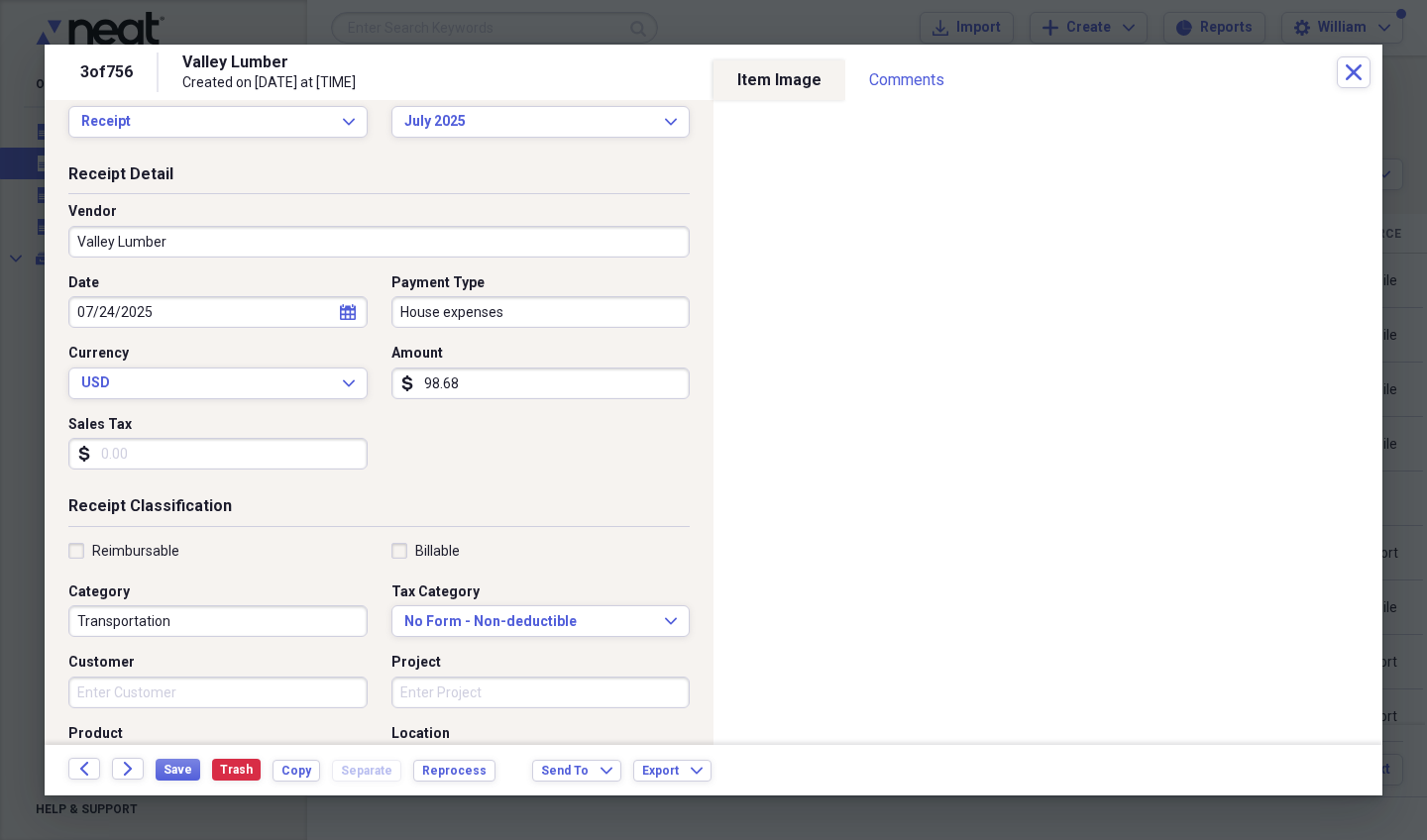 type on "986.88" 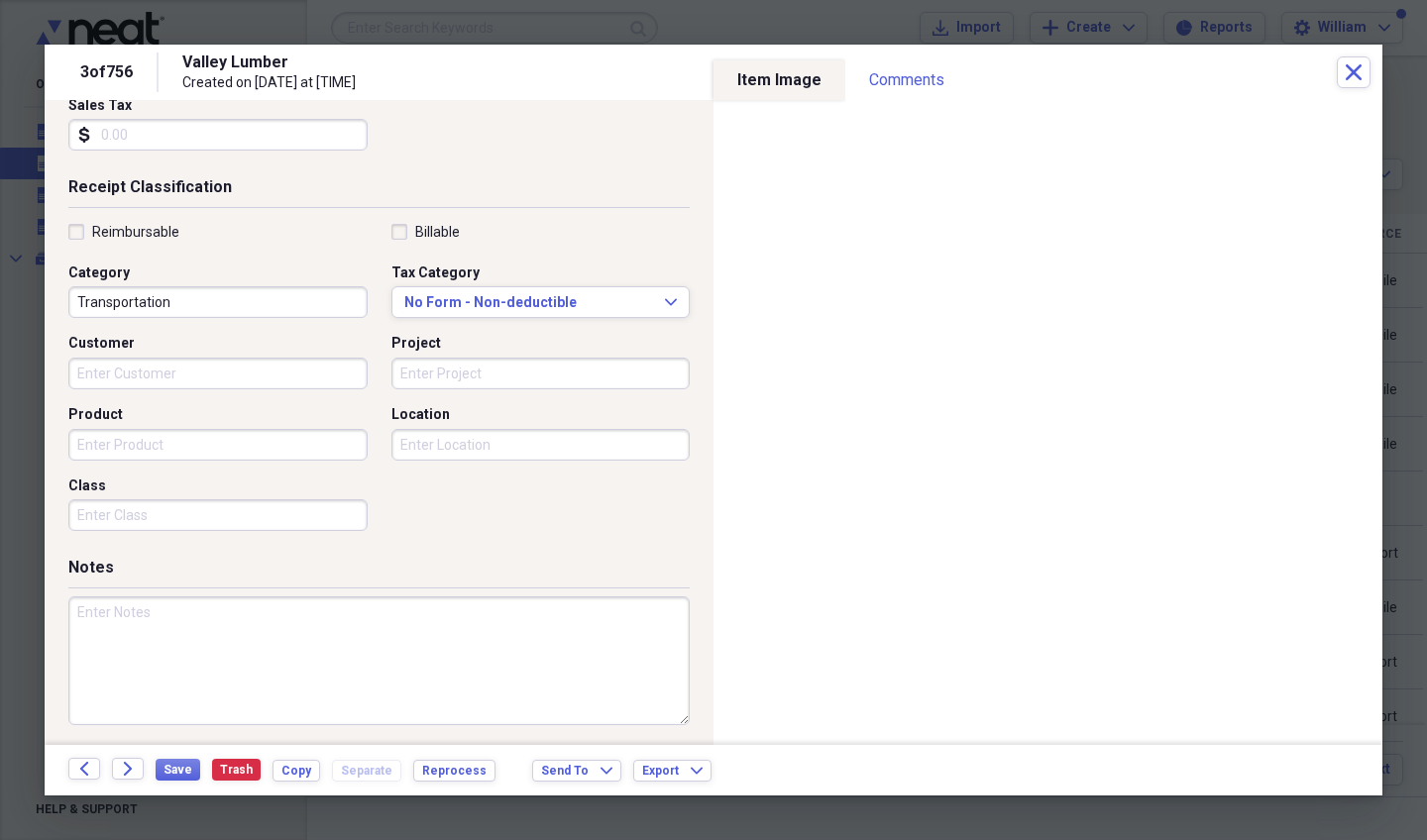 scroll, scrollTop: 360, scrollLeft: 0, axis: vertical 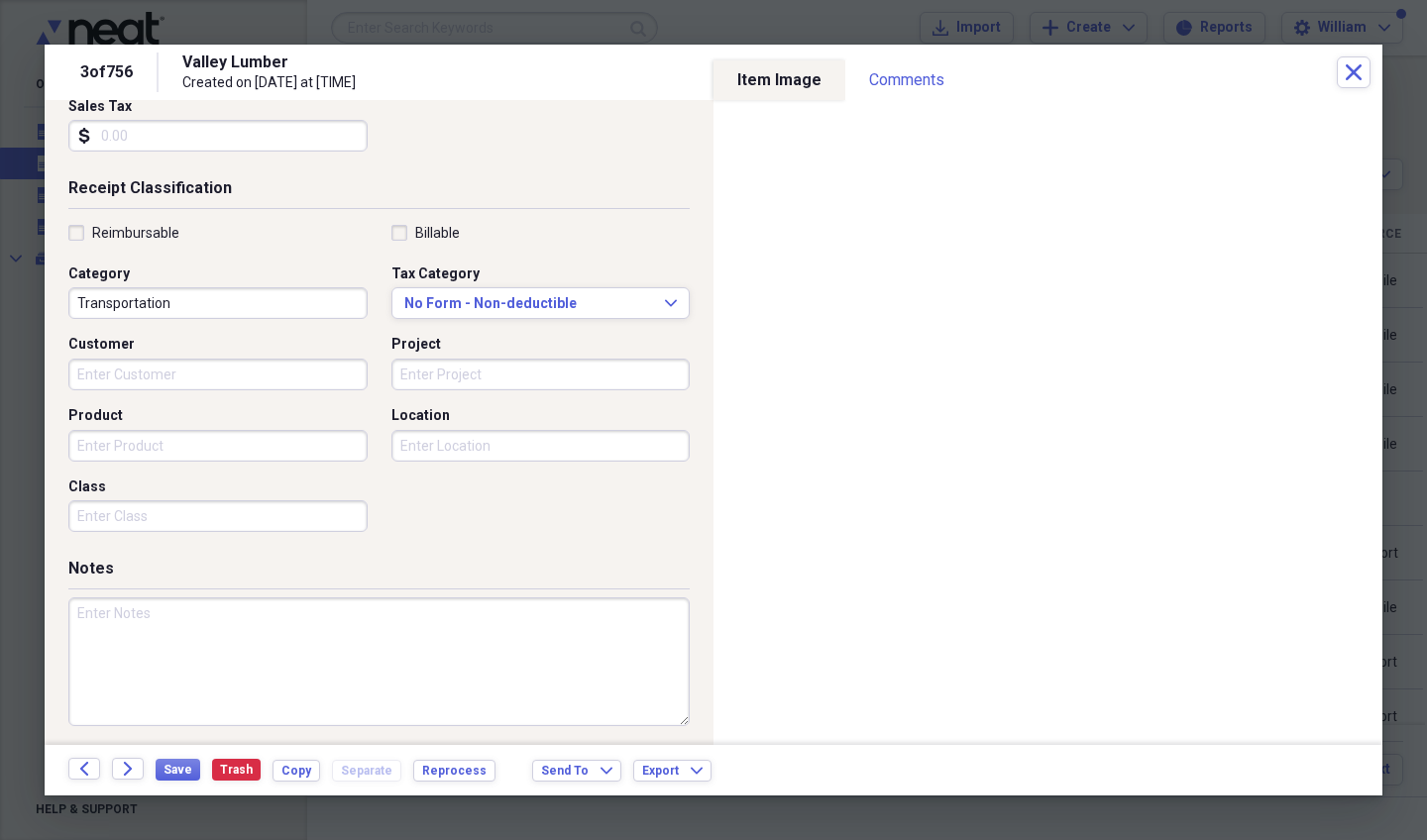 click at bounding box center (379, 662) 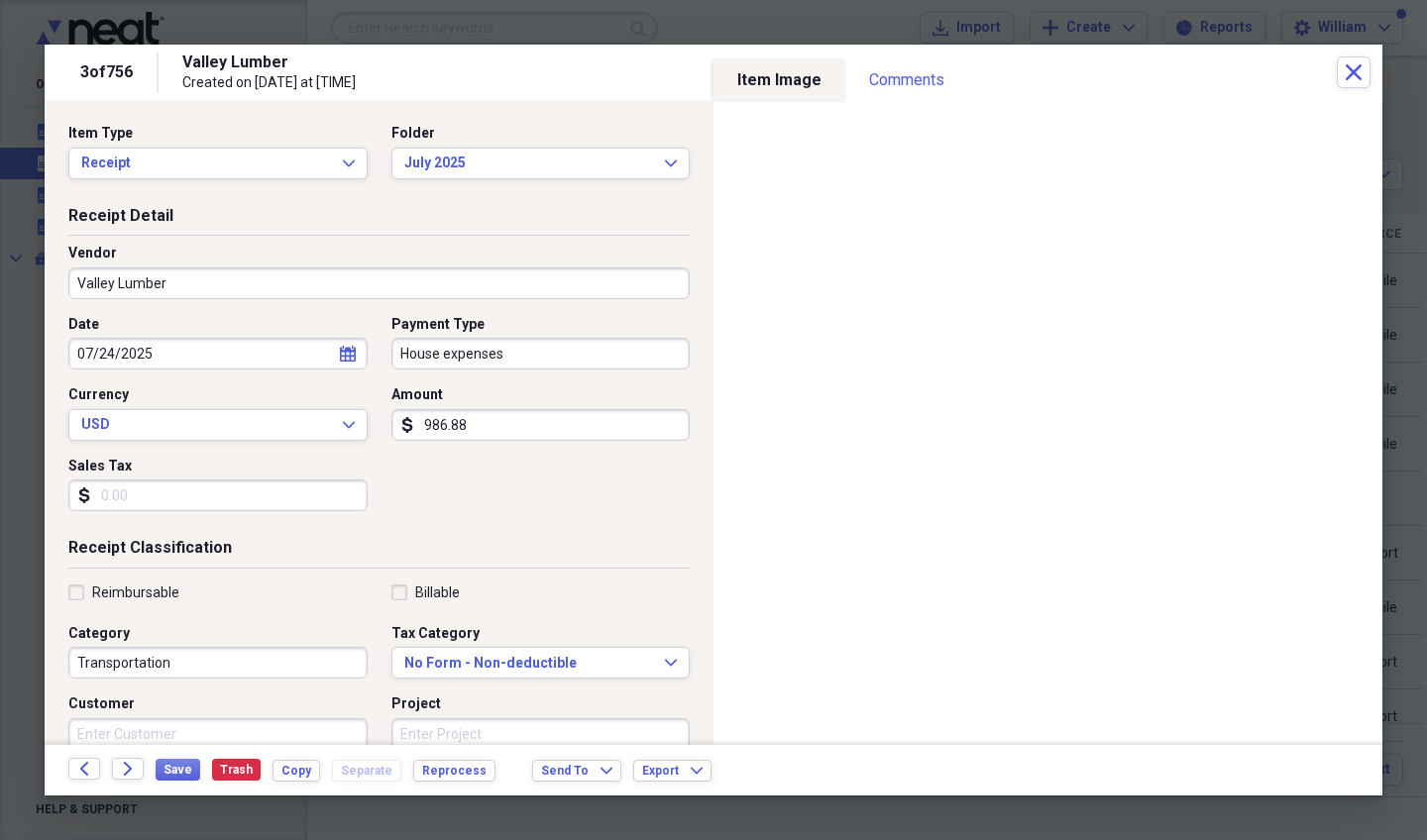 scroll, scrollTop: 0, scrollLeft: 0, axis: both 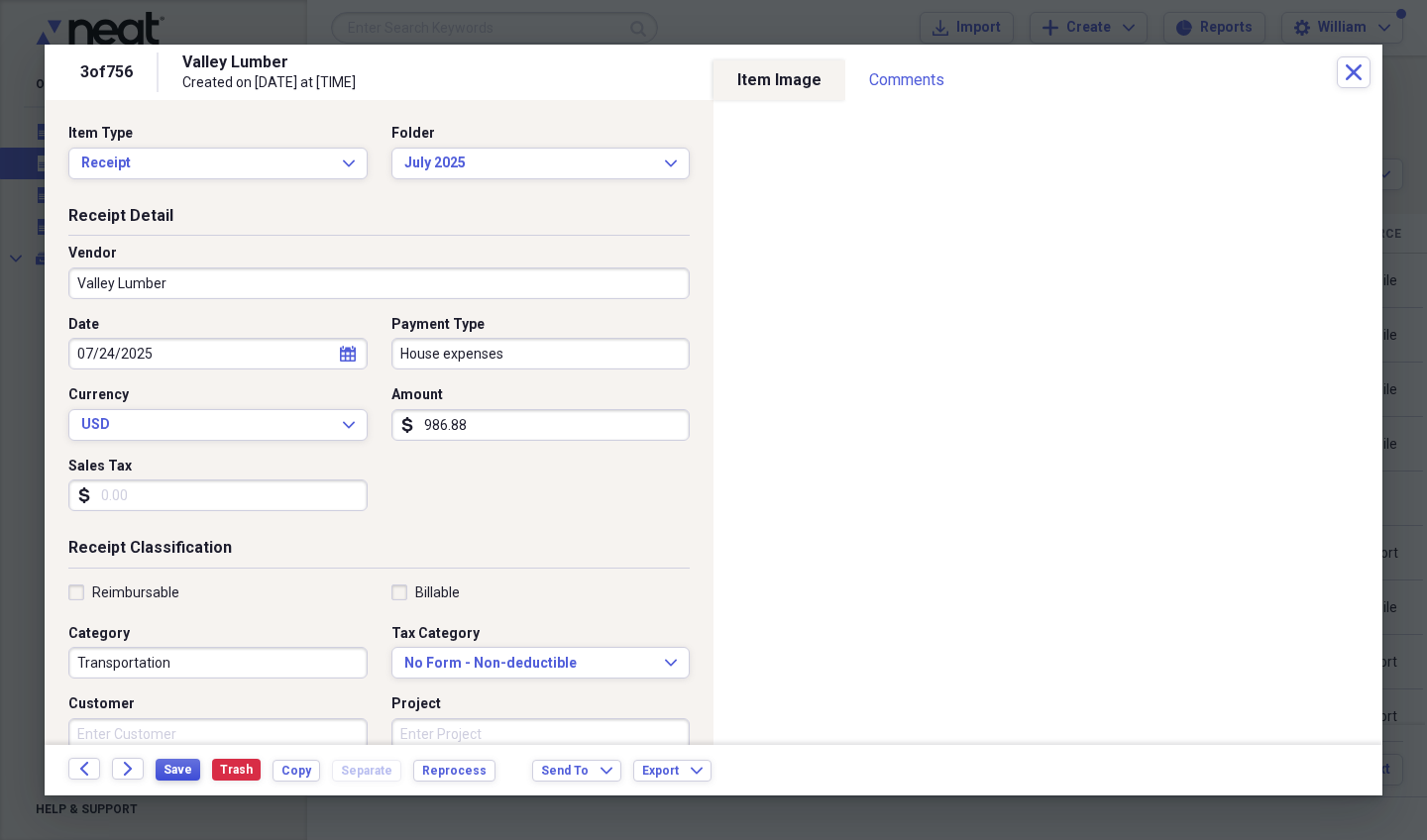type on "House" 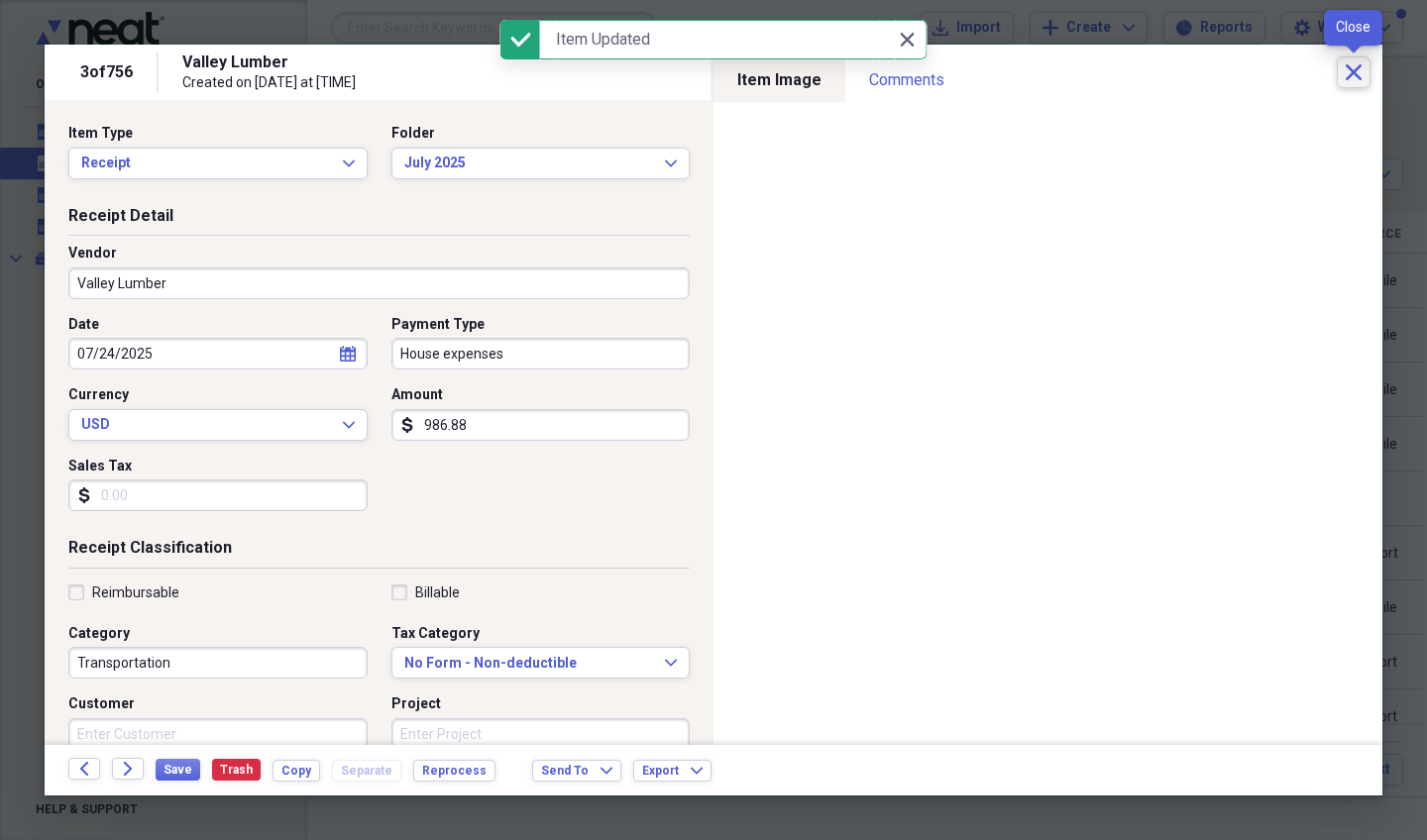 click 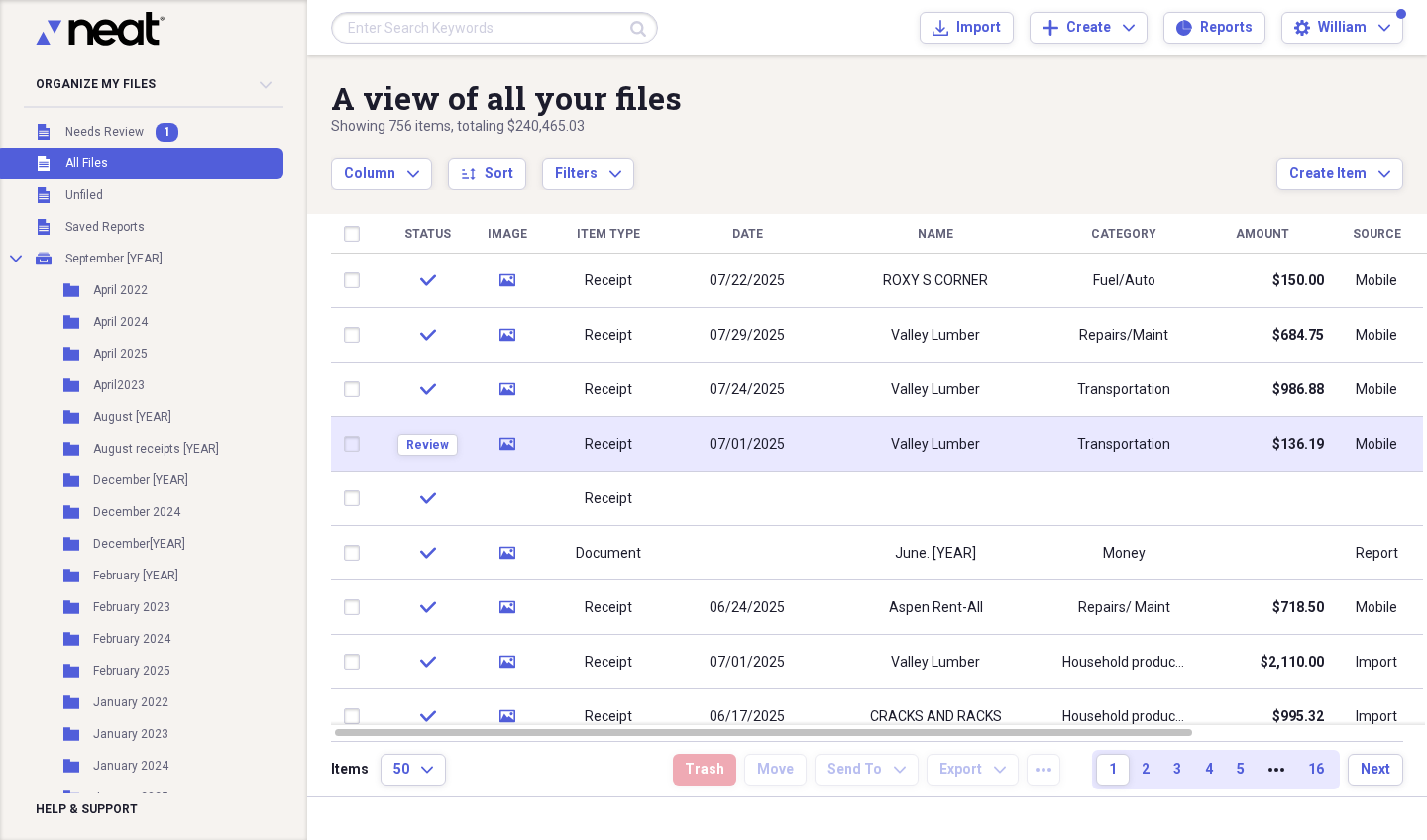 click on "07/01/2025" at bounding box center [747, 445] 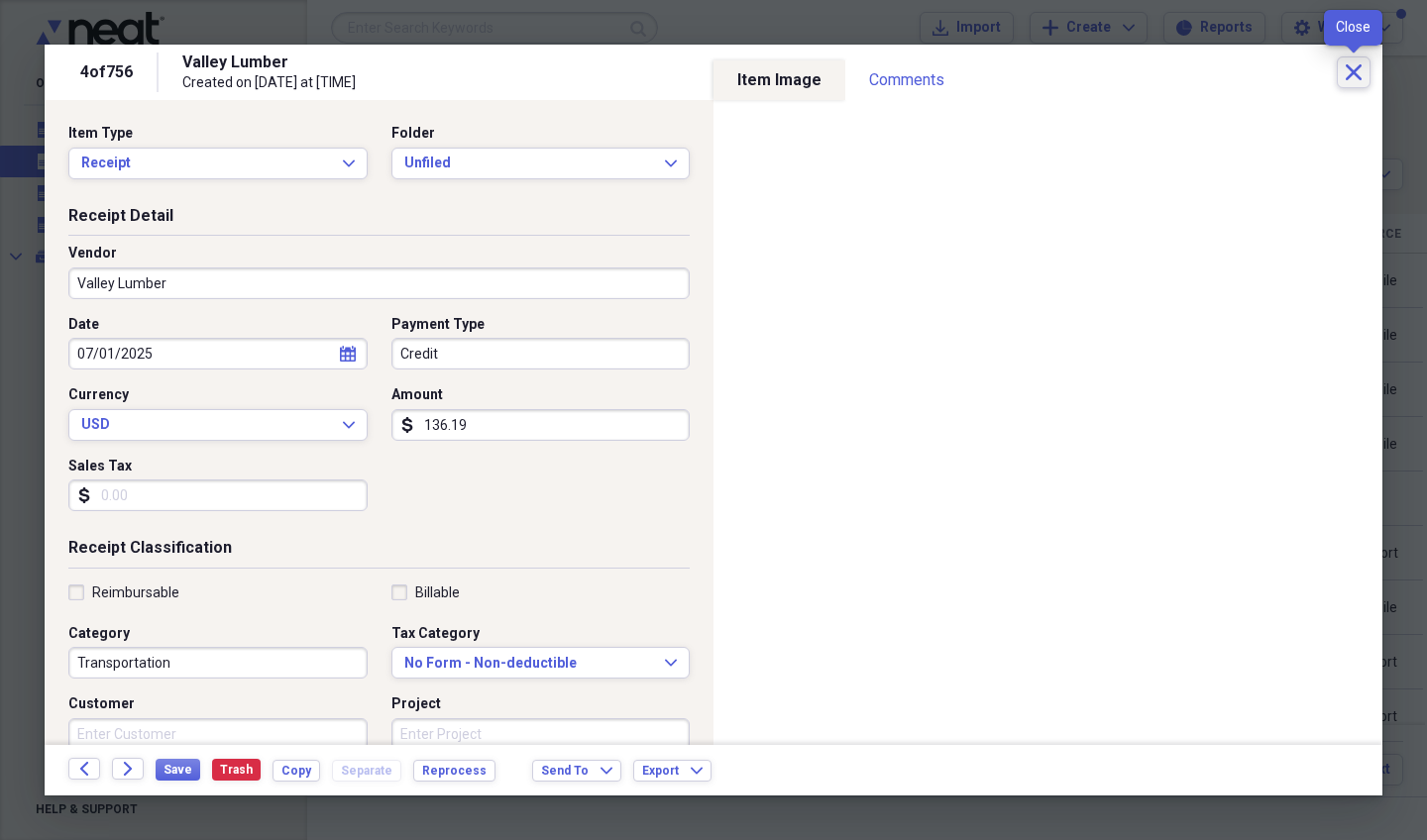 click on "Close" 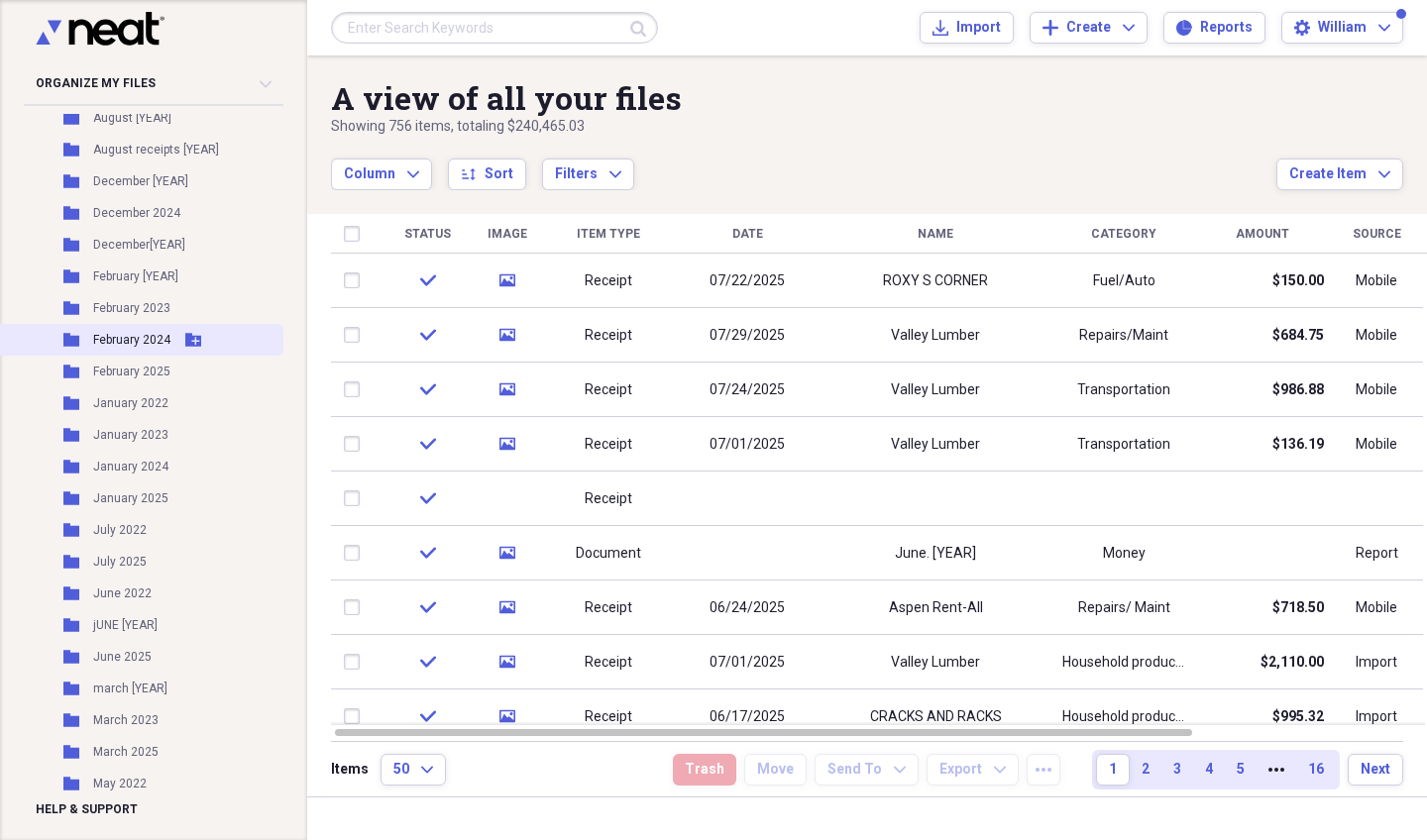 scroll, scrollTop: 312, scrollLeft: 0, axis: vertical 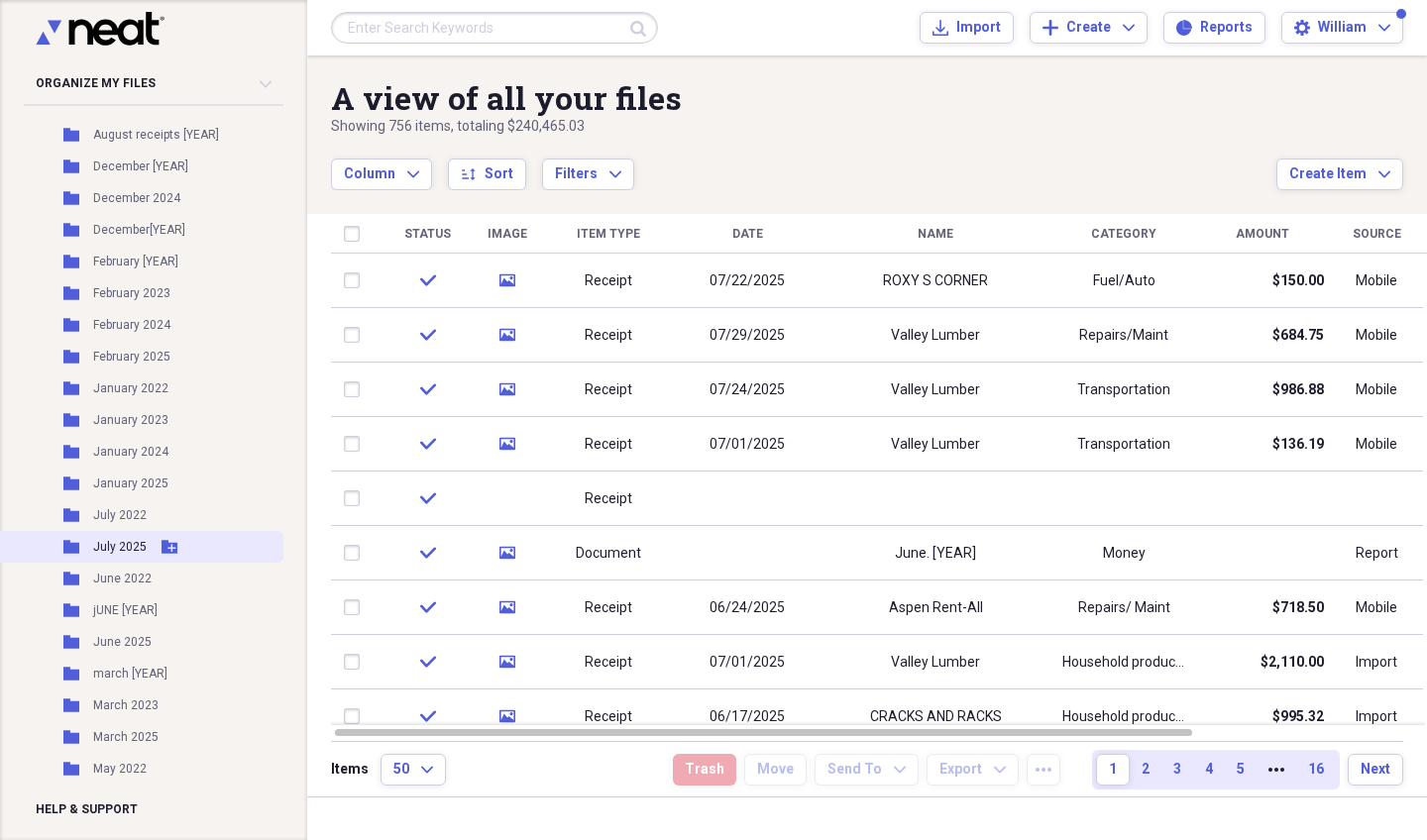 click on "July 2025" at bounding box center [120, 547] 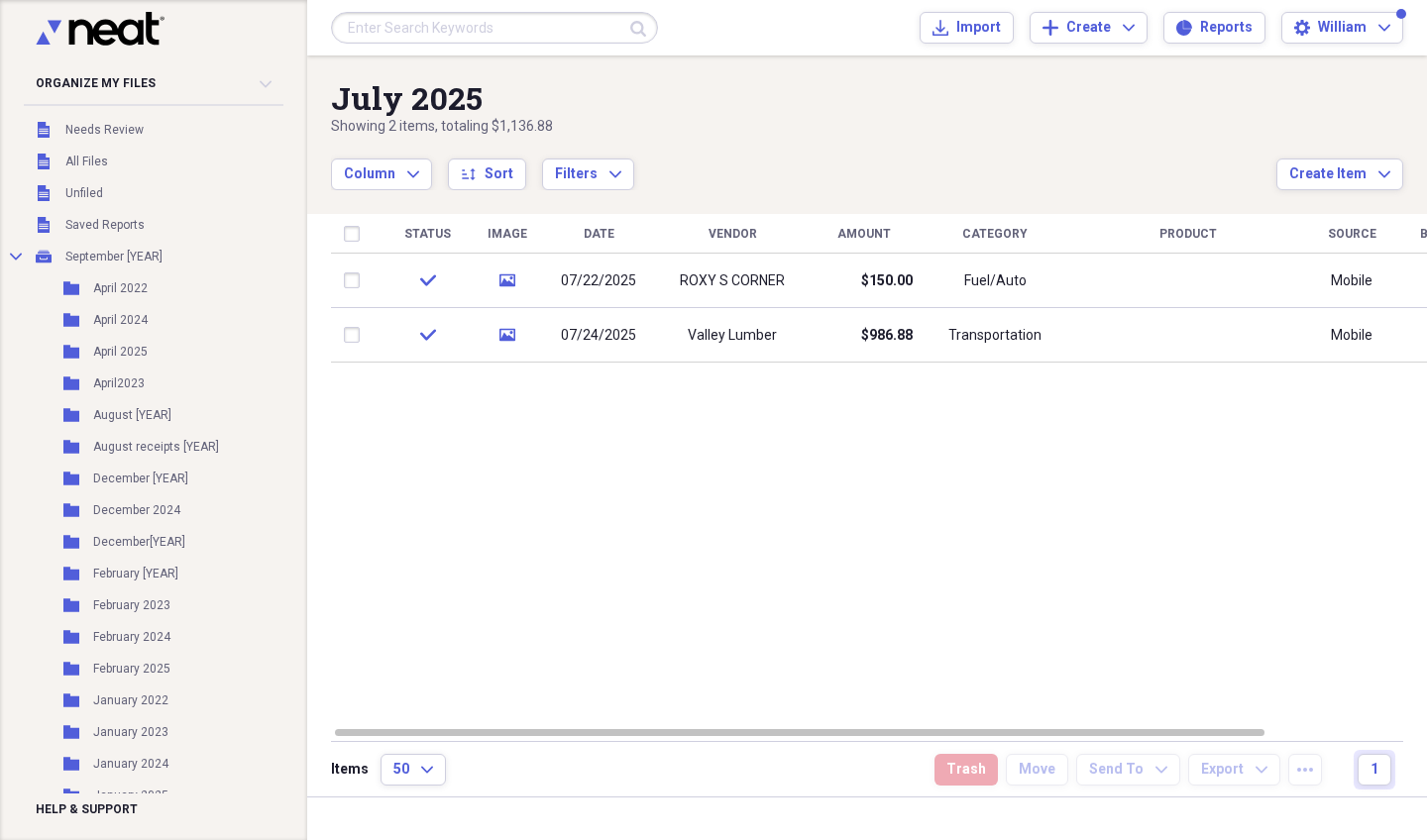 scroll, scrollTop: 0, scrollLeft: 0, axis: both 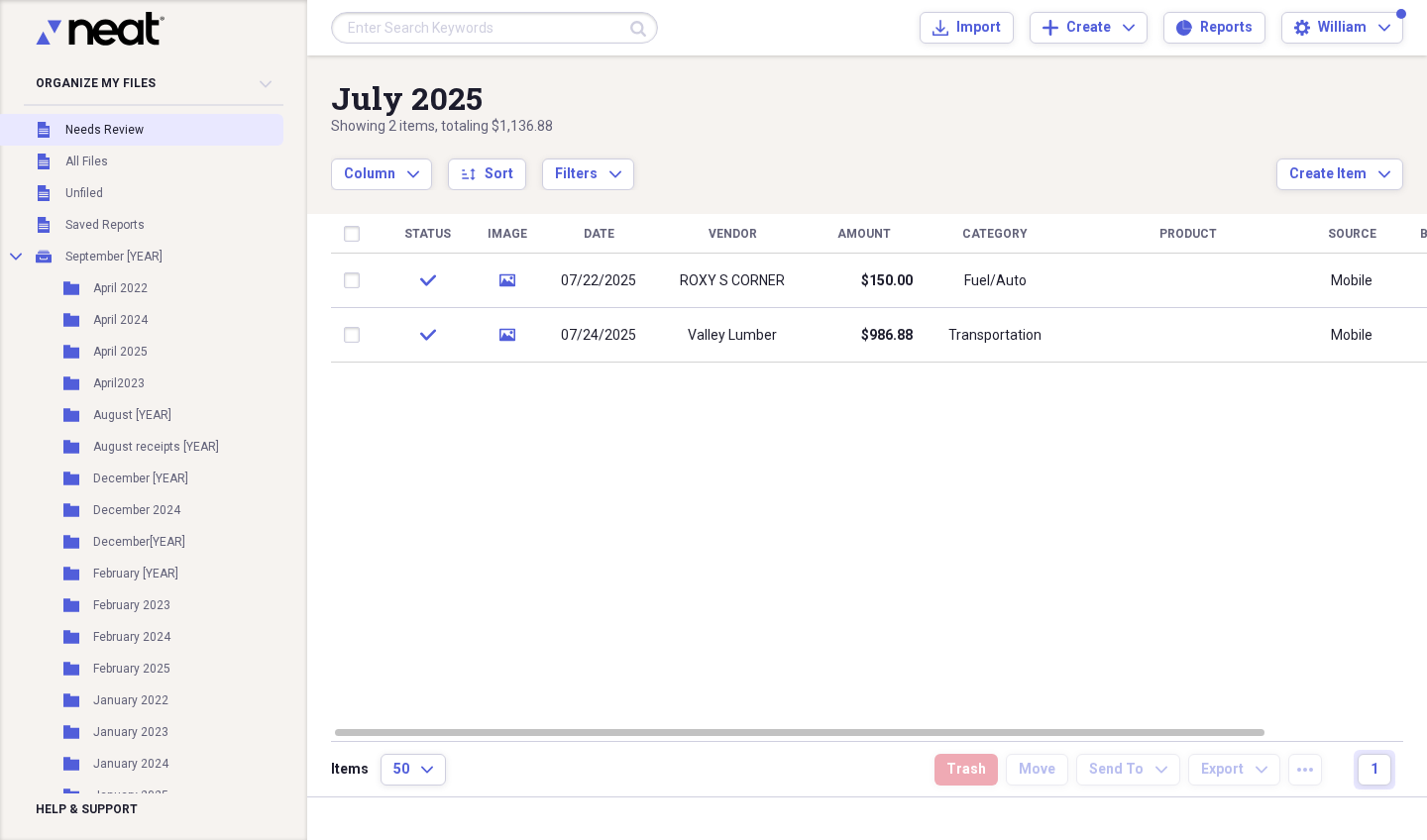 click on "Needs Review" at bounding box center (104, 130) 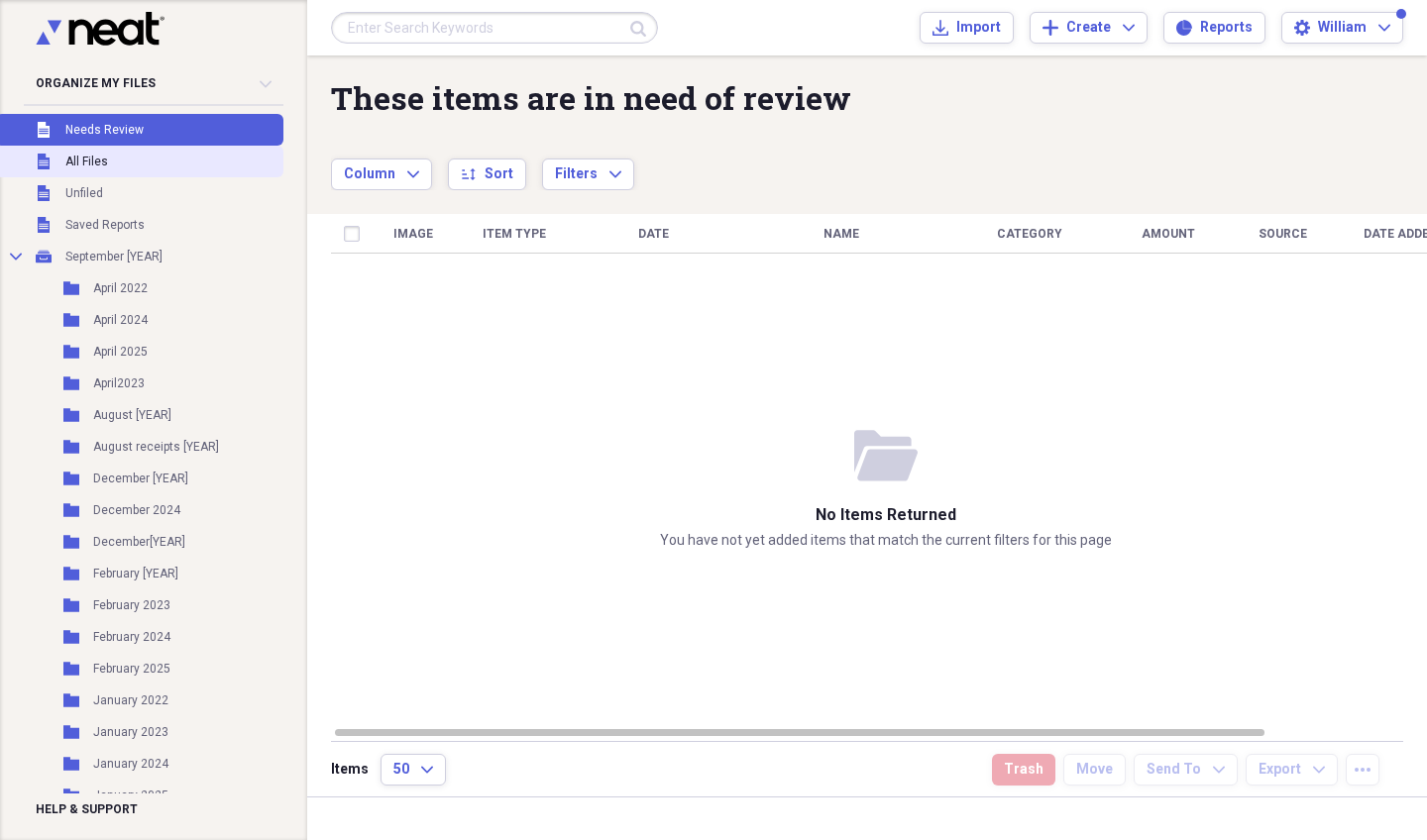 click on "All Files" at bounding box center (86, 161) 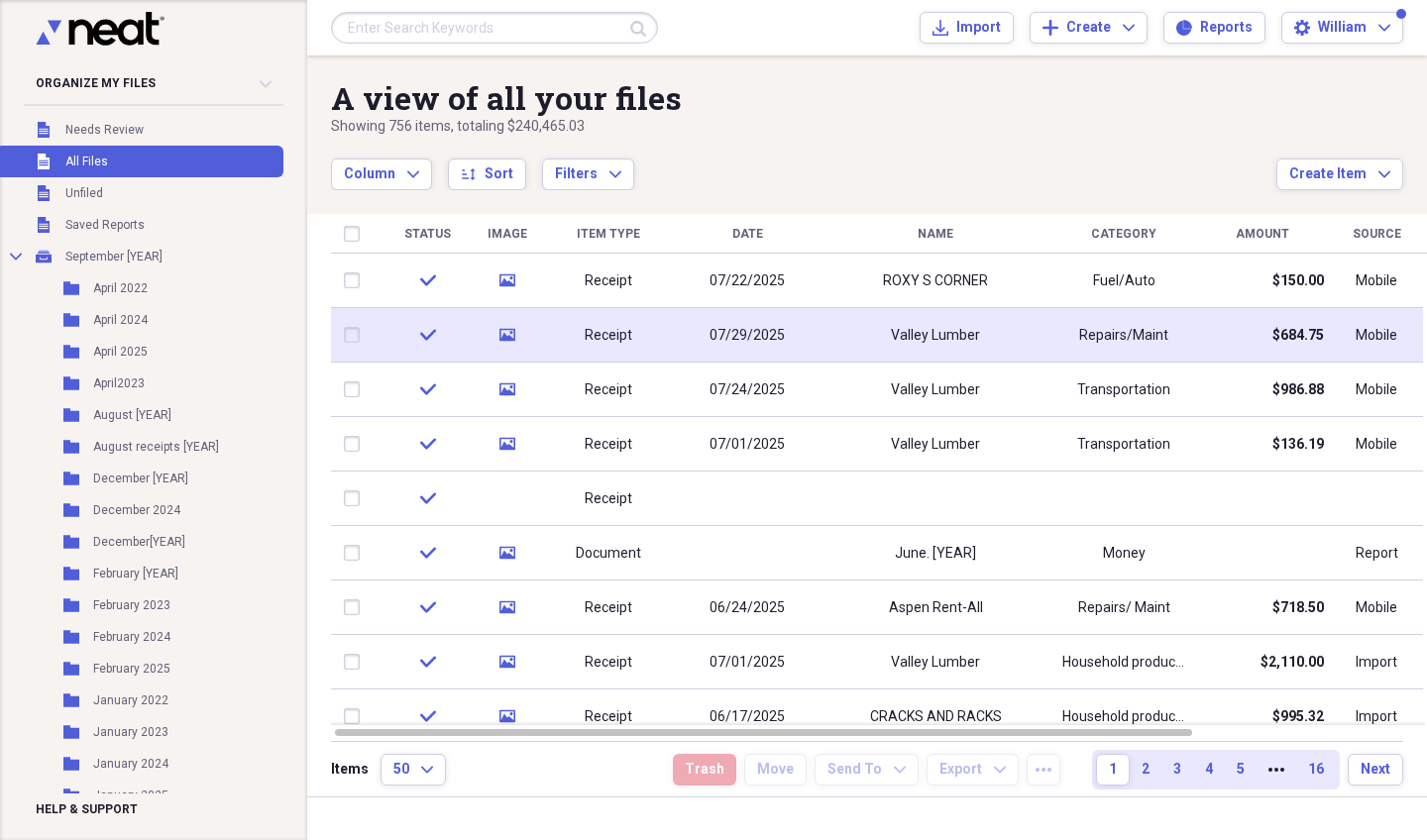 click on "Receipt" at bounding box center (608, 335) 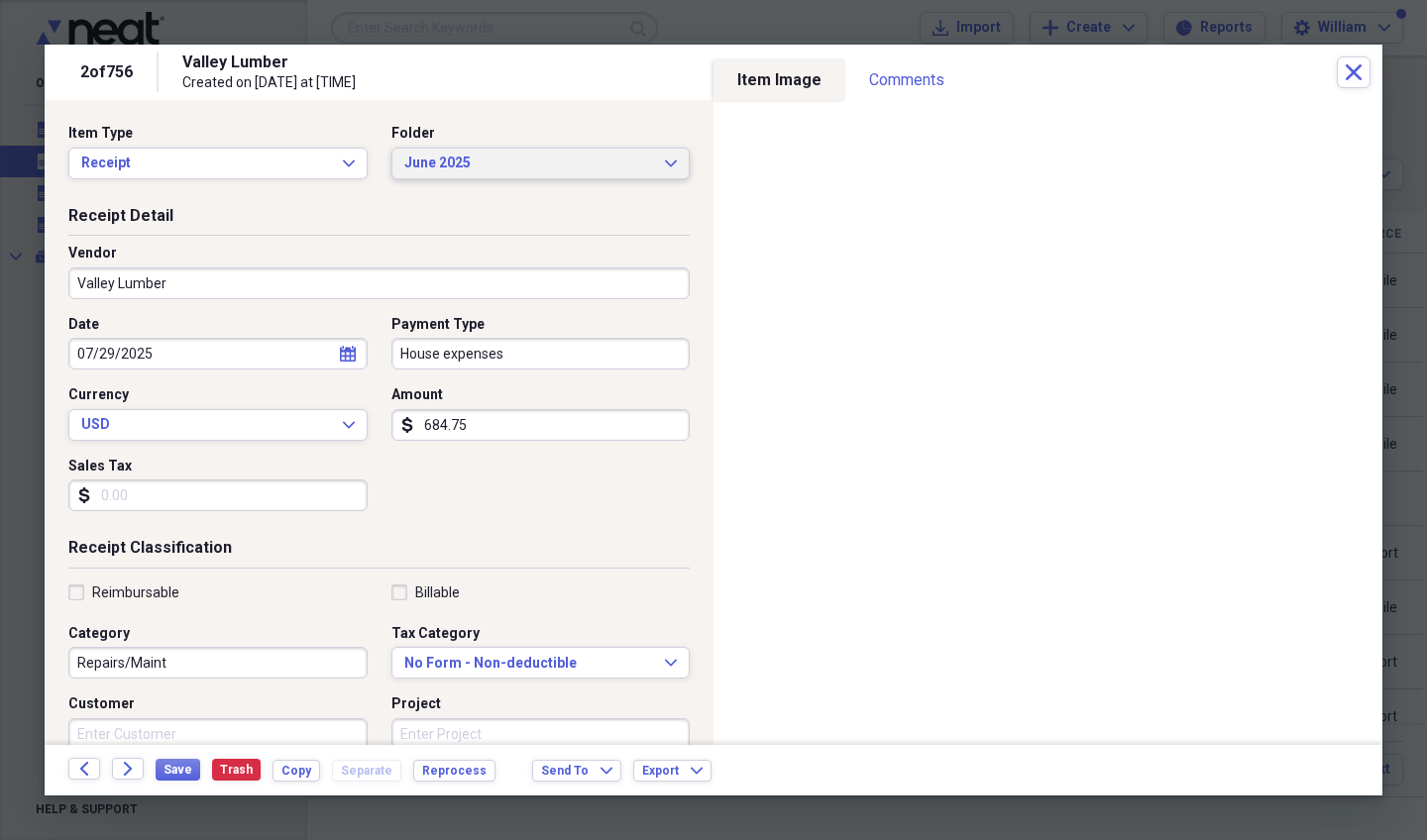 click on "June 2025" at bounding box center (529, 163) 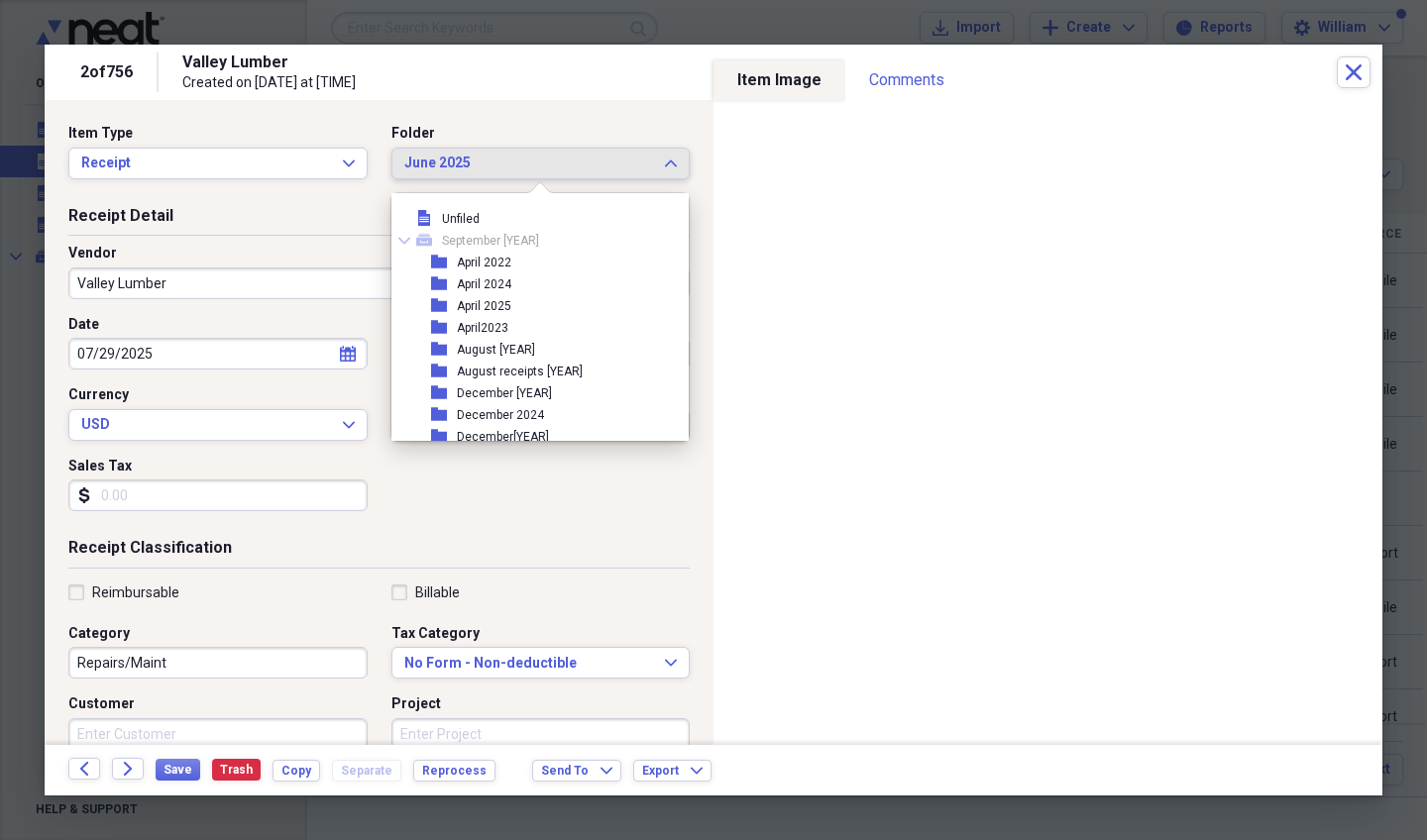 scroll, scrollTop: 403, scrollLeft: 0, axis: vertical 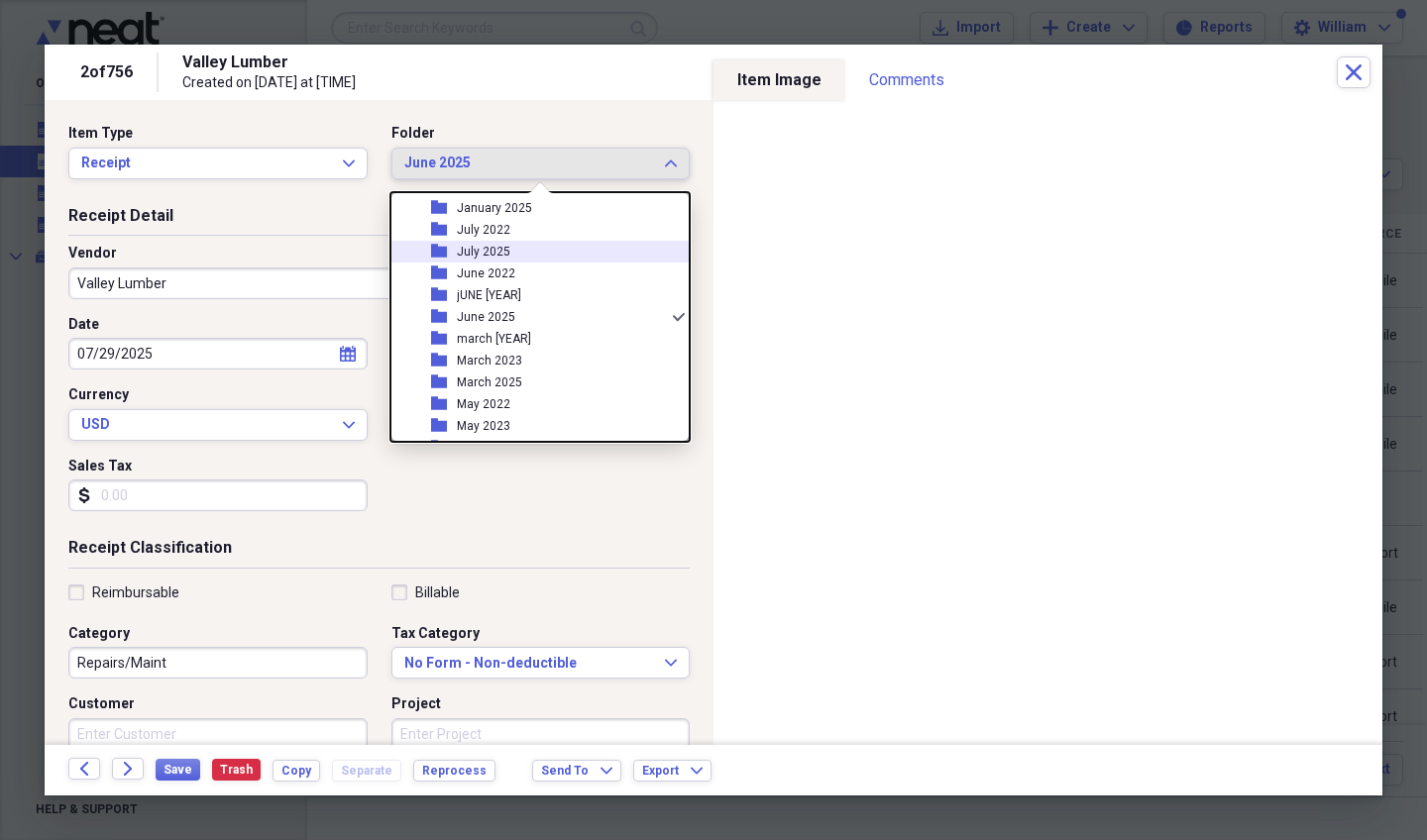 click on "July 2025" at bounding box center (484, 252) 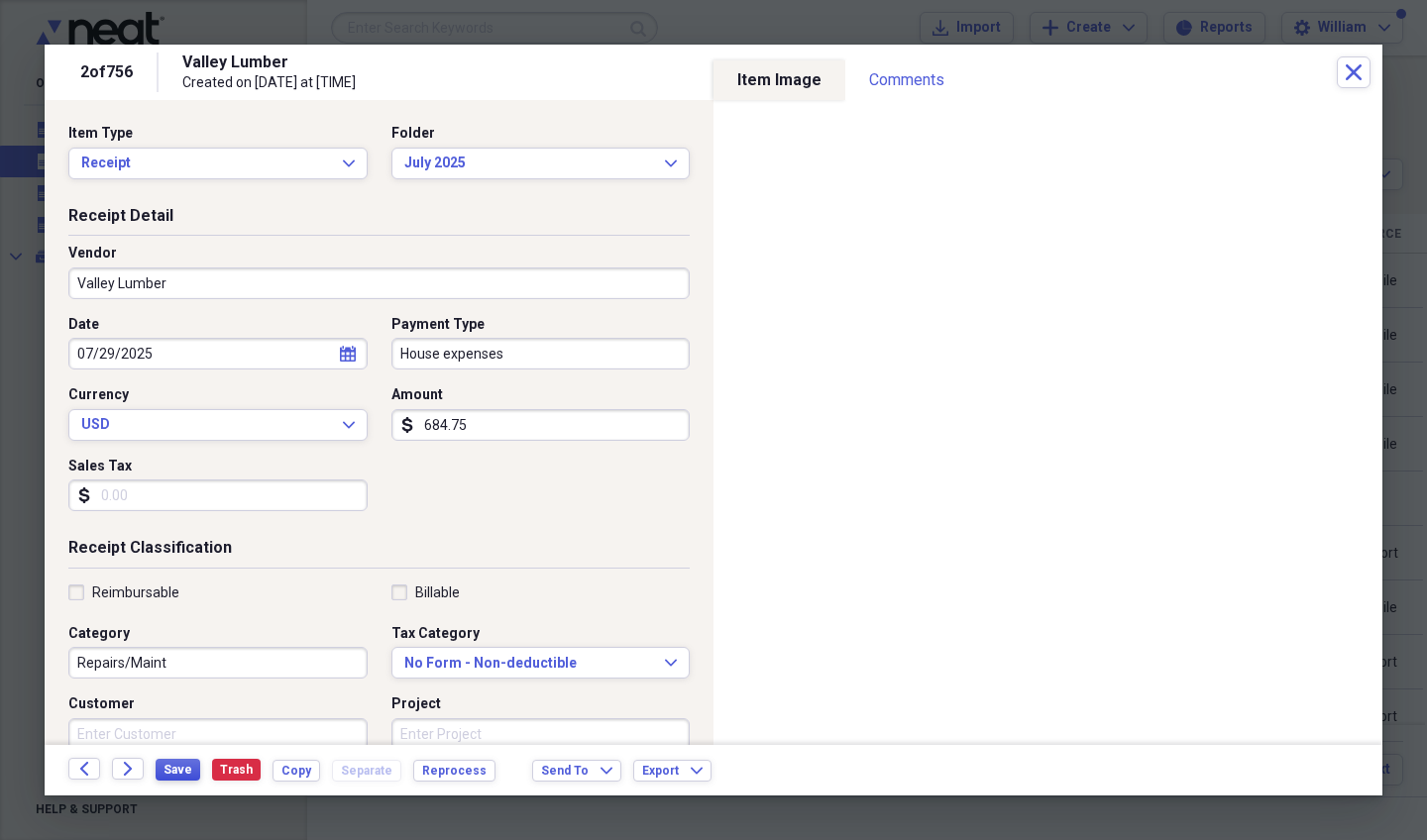 click on "Save" at bounding box center [177, 770] 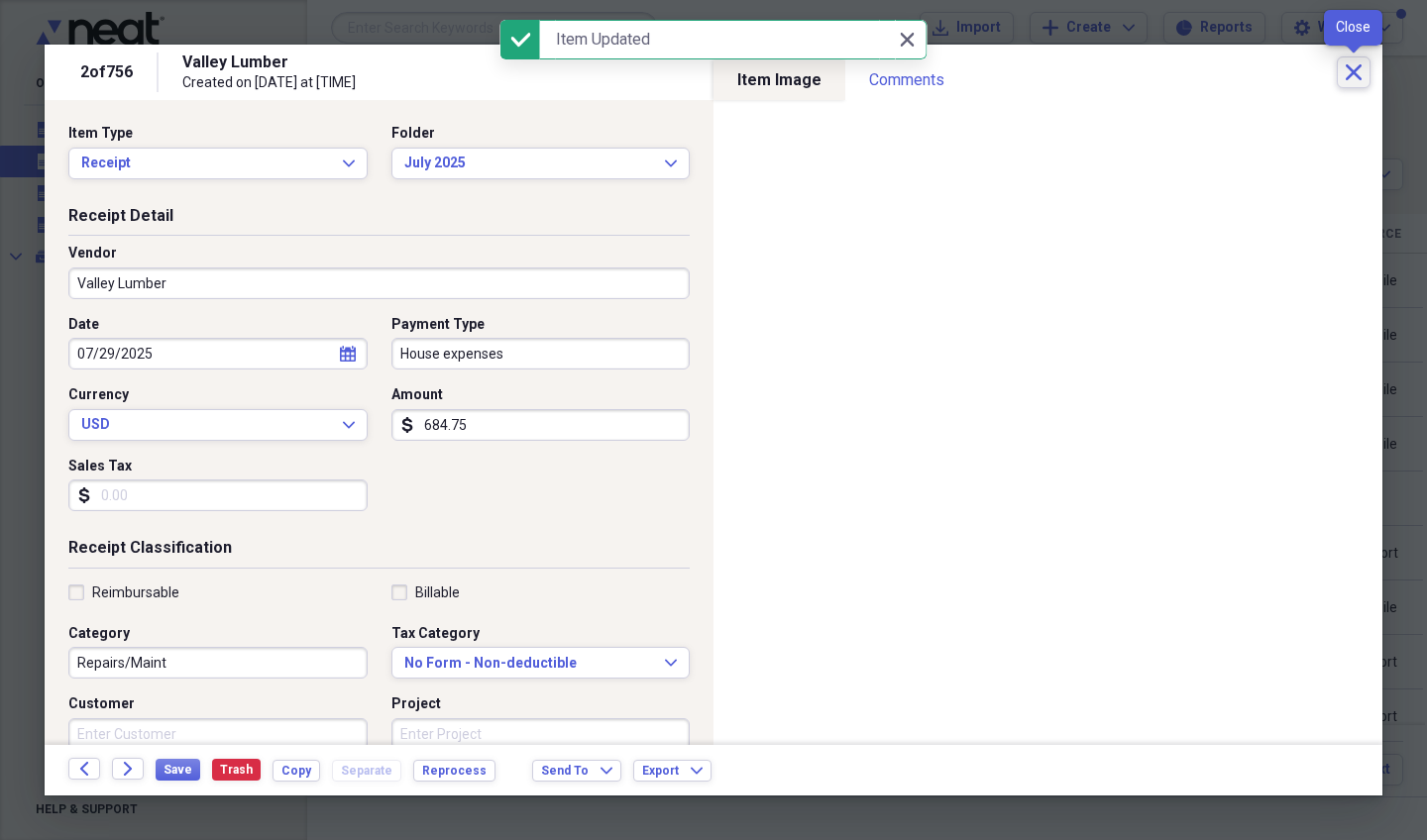 click 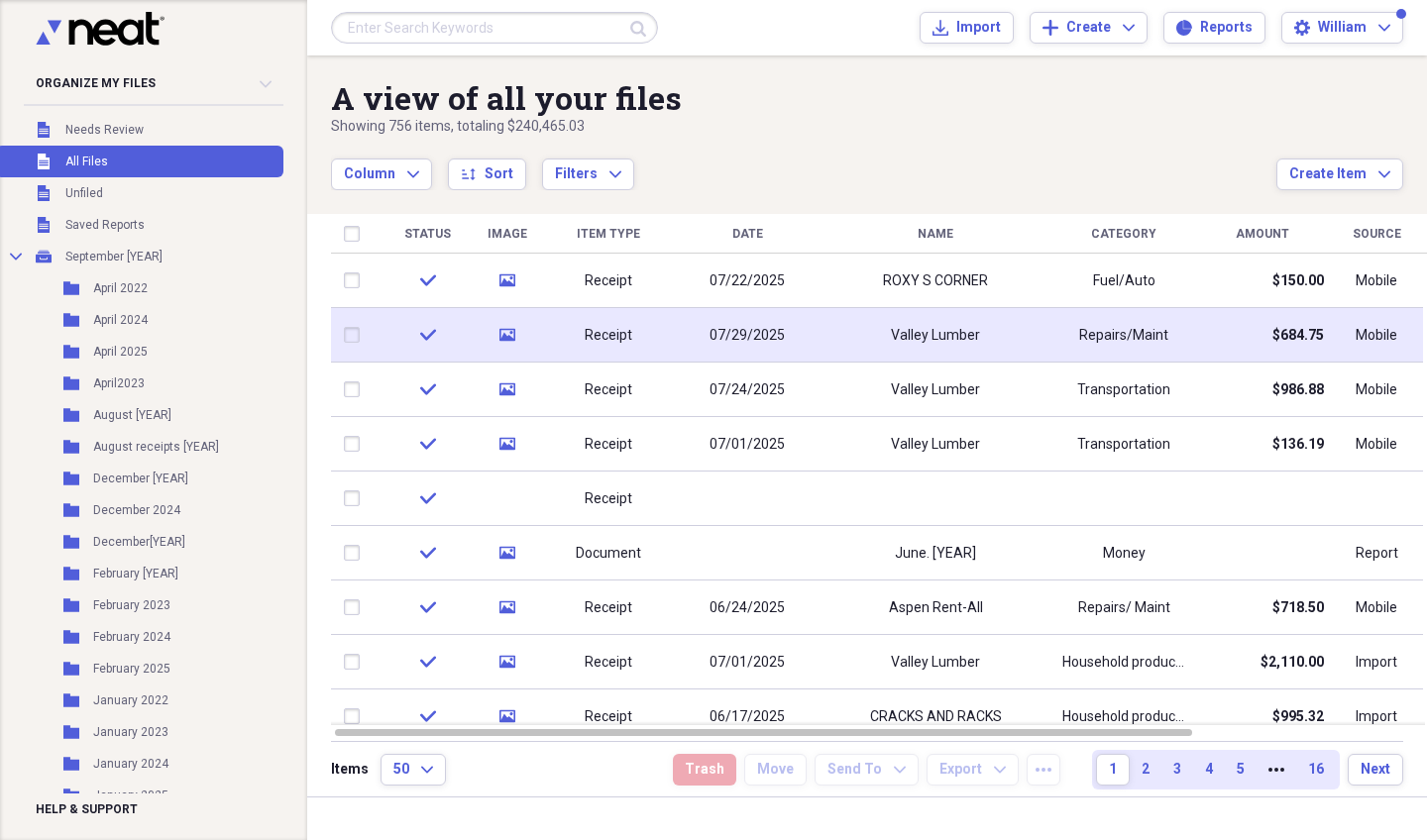 click on "07/29/2025" at bounding box center [747, 336] 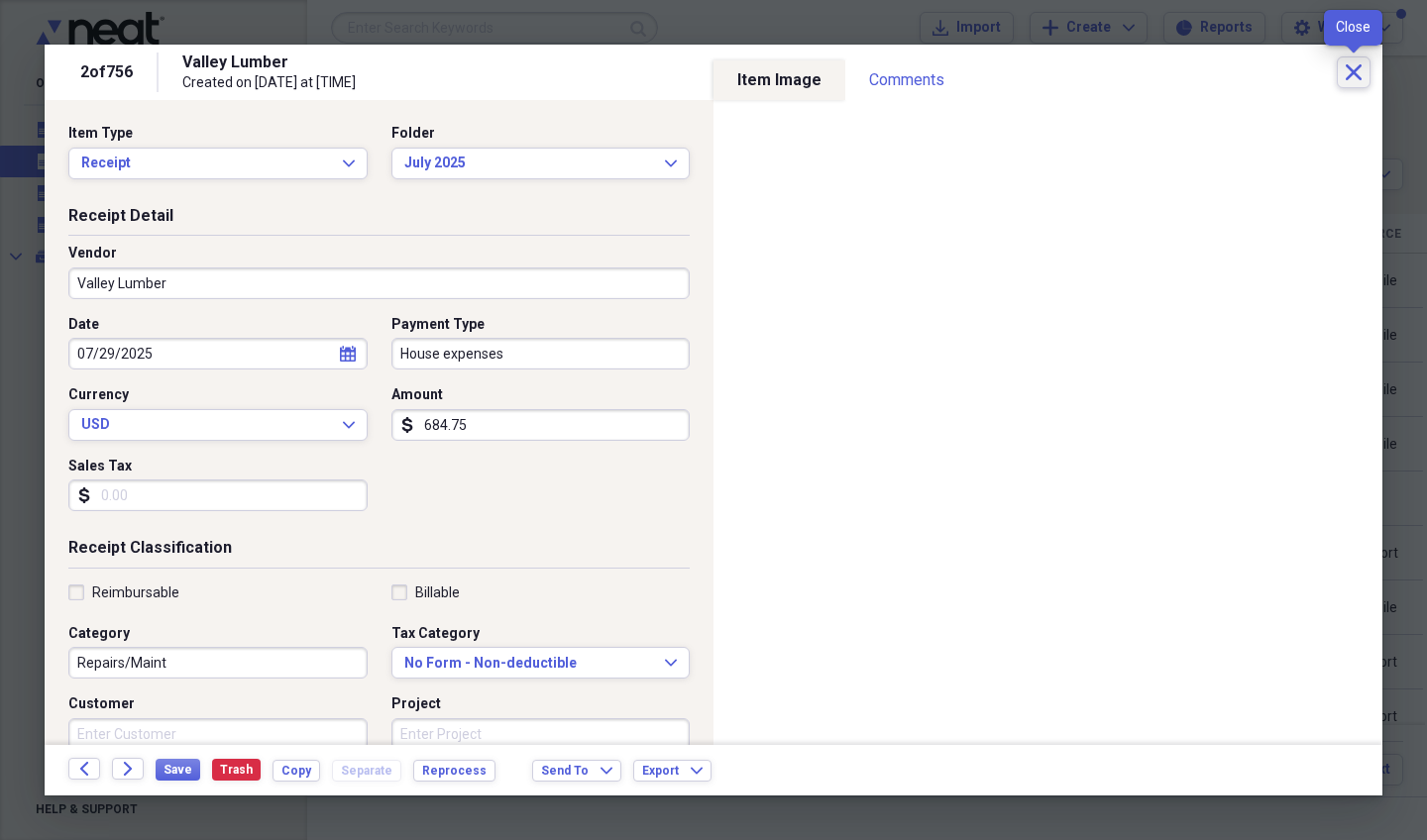 click on "Close" 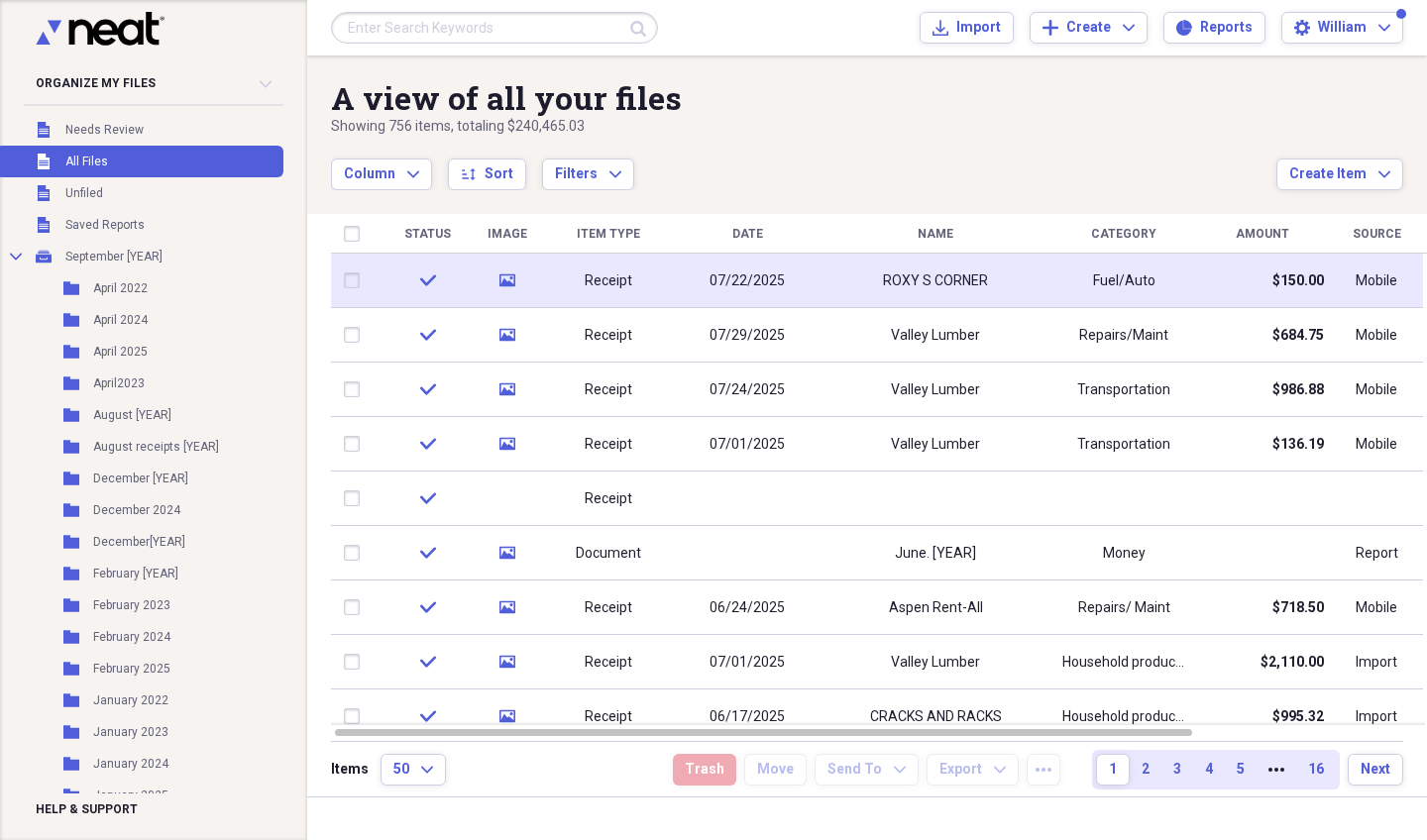 click on "07/22/2025" at bounding box center [747, 280] 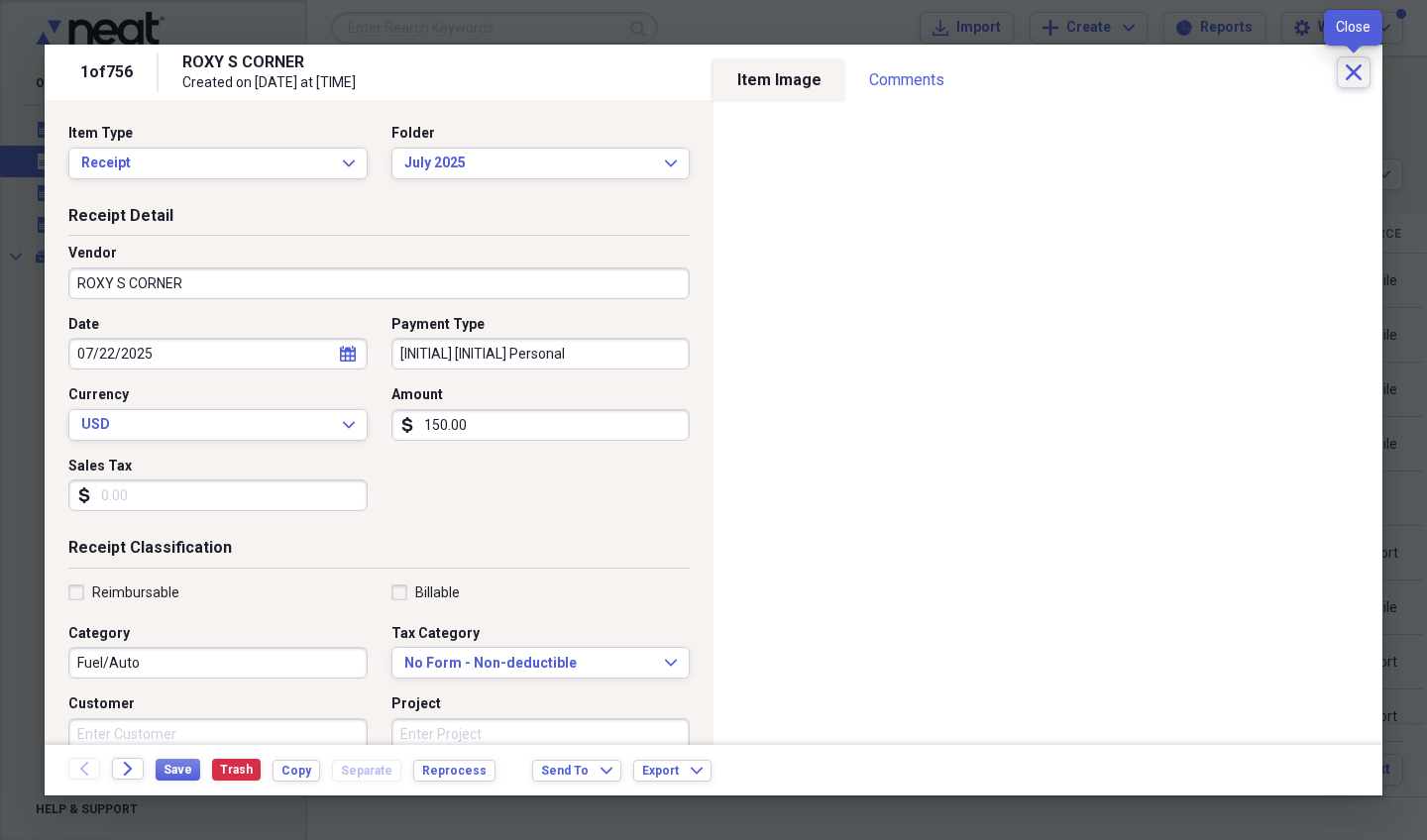 click on "Close" 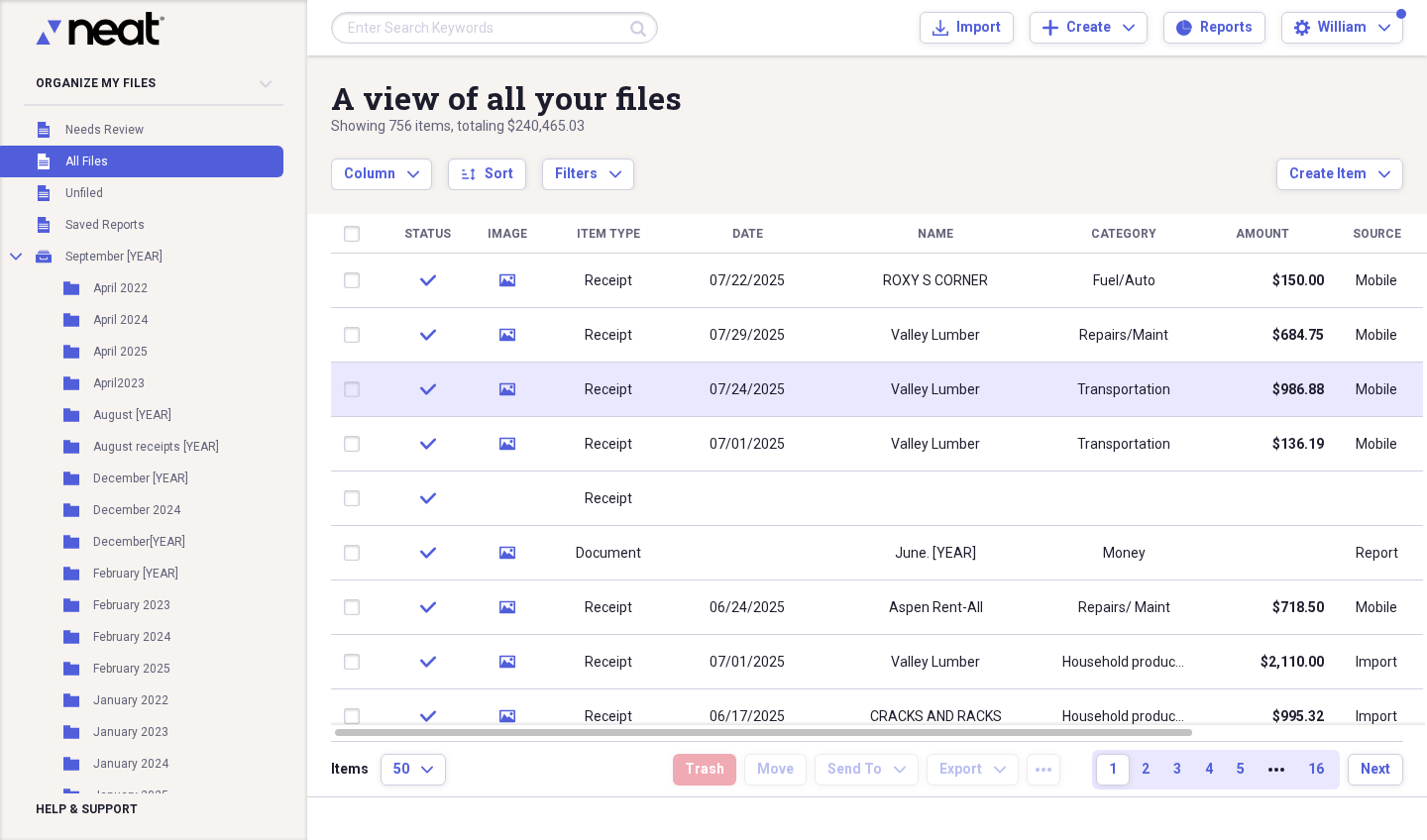 click on "Valley Lumber" at bounding box center (935, 389) 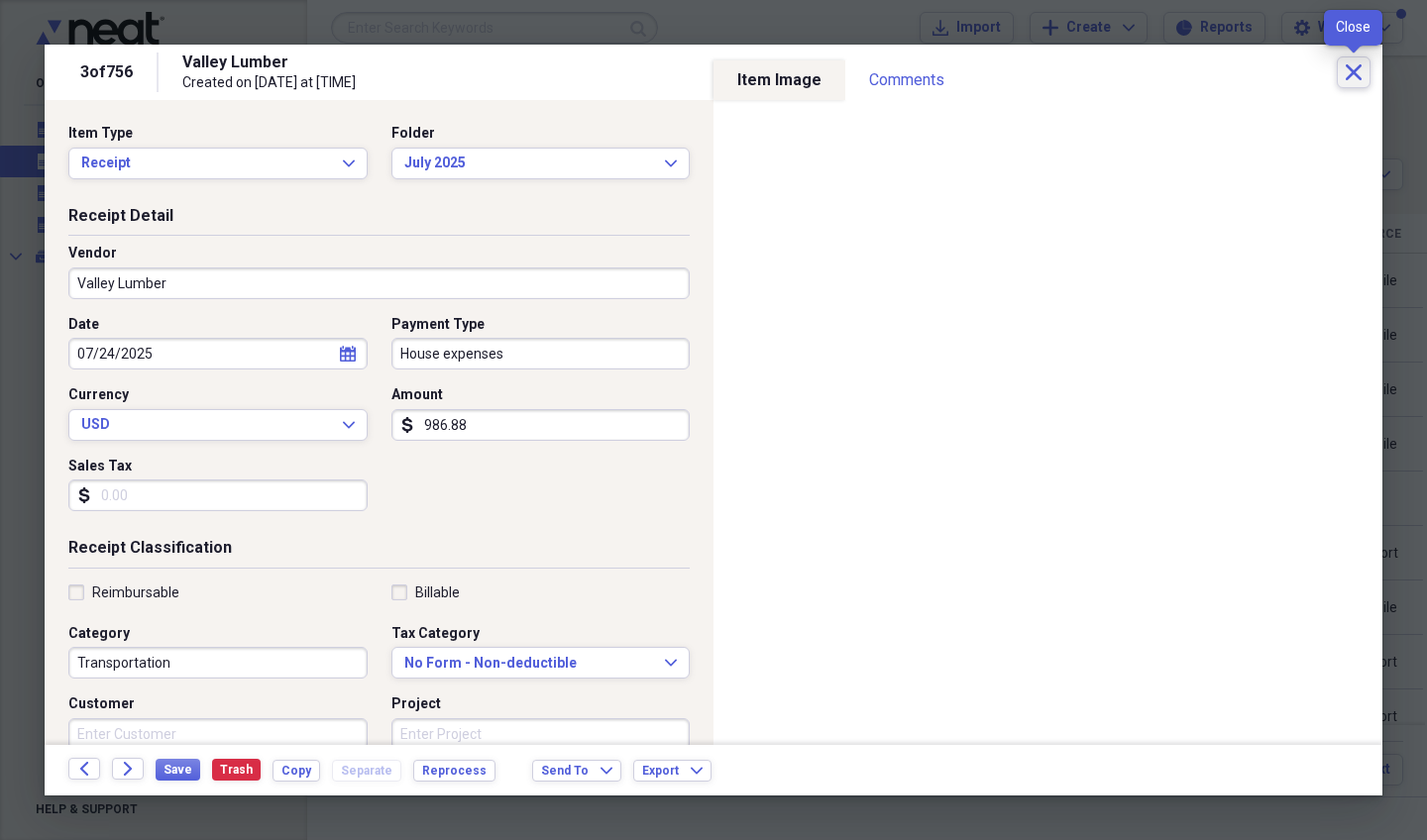 click on "Close" 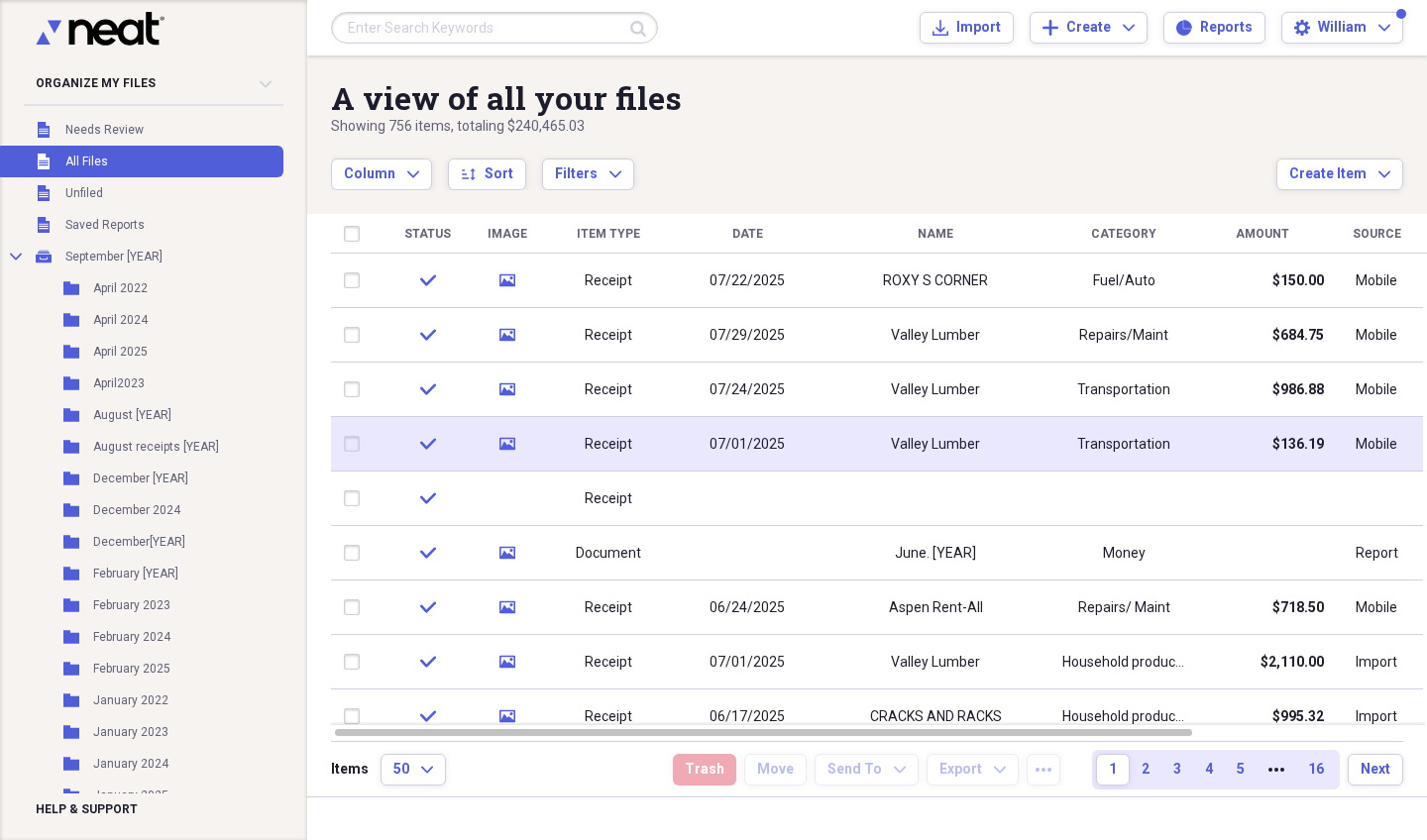 click on "Receipt" at bounding box center [608, 444] 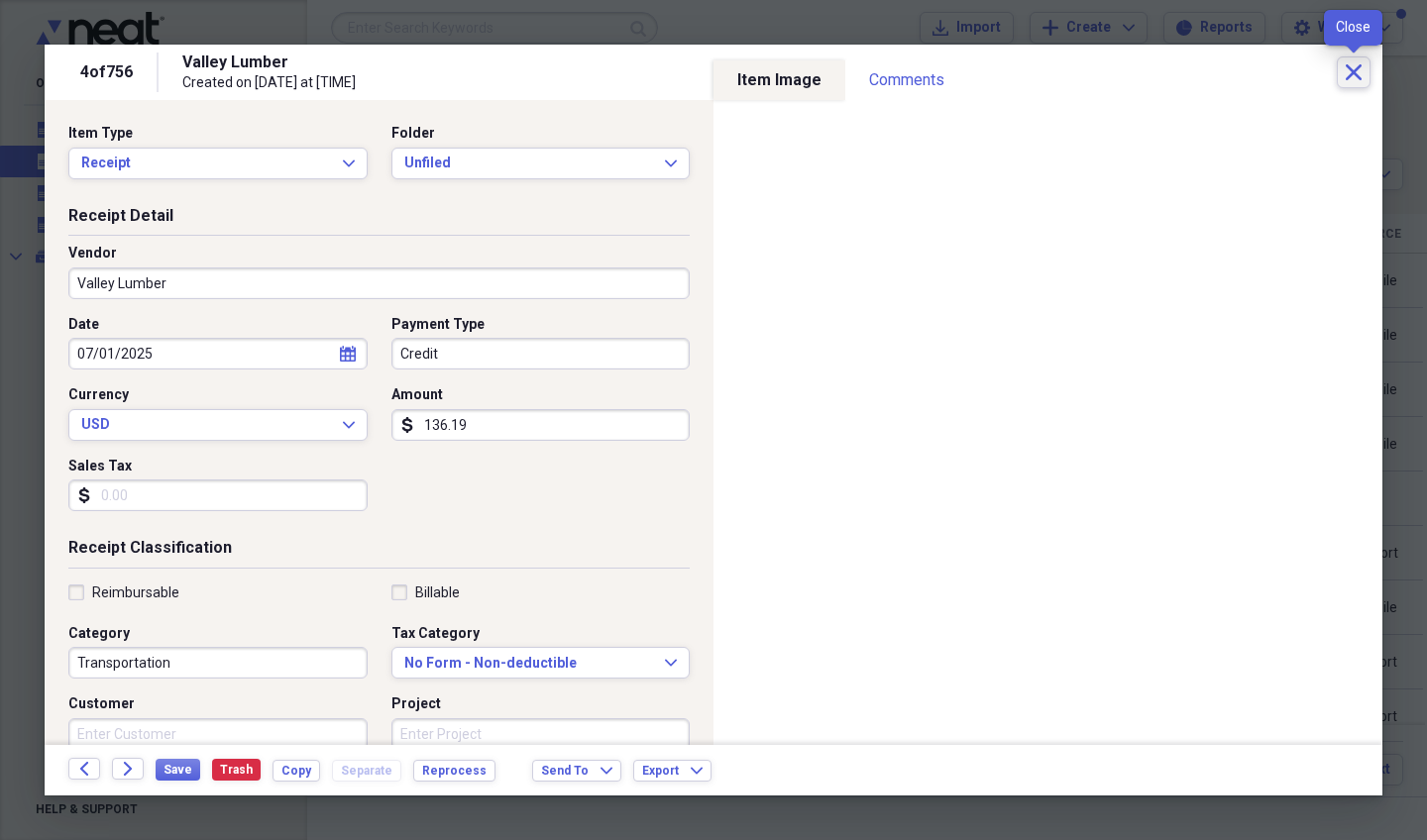 click 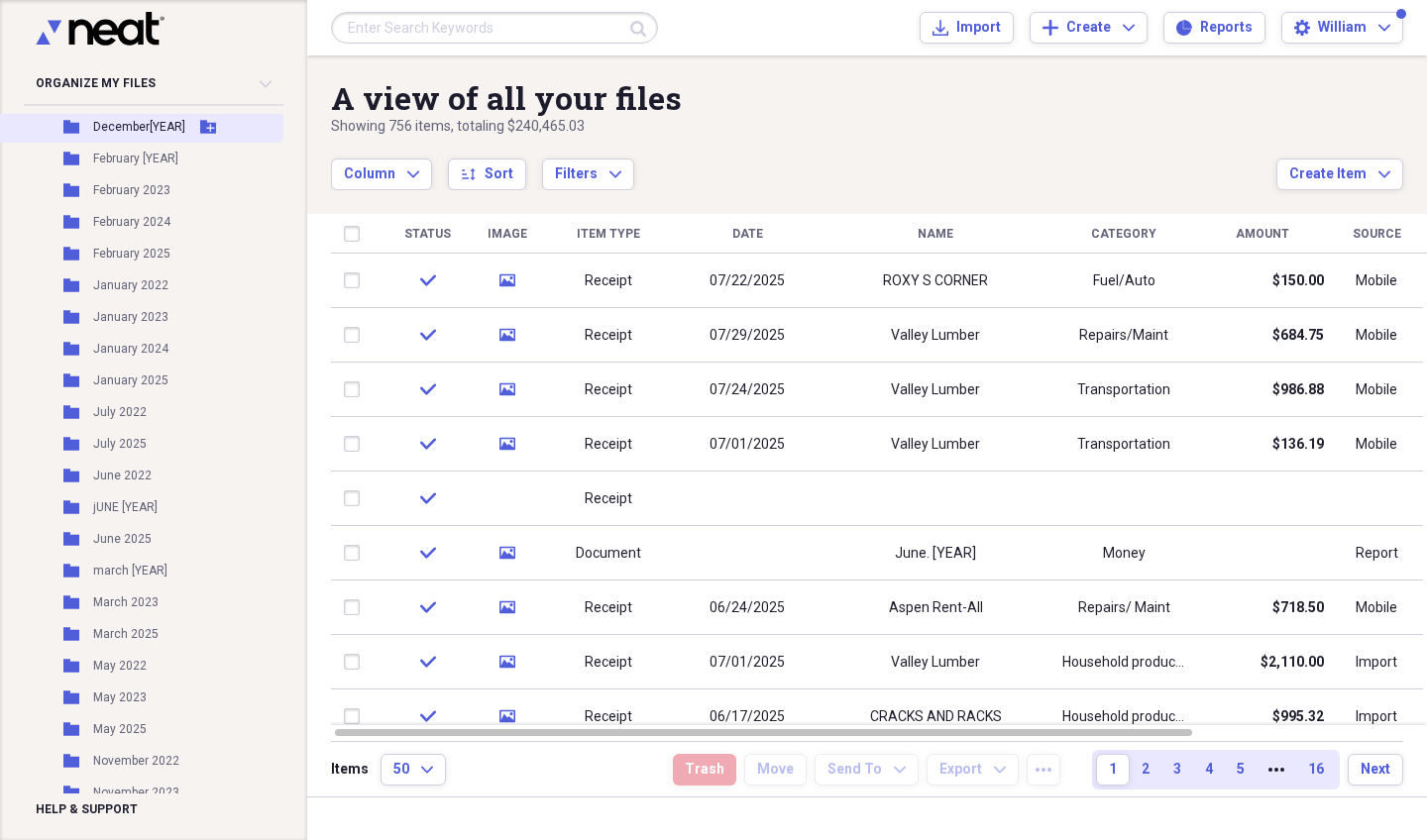 scroll, scrollTop: 438, scrollLeft: 0, axis: vertical 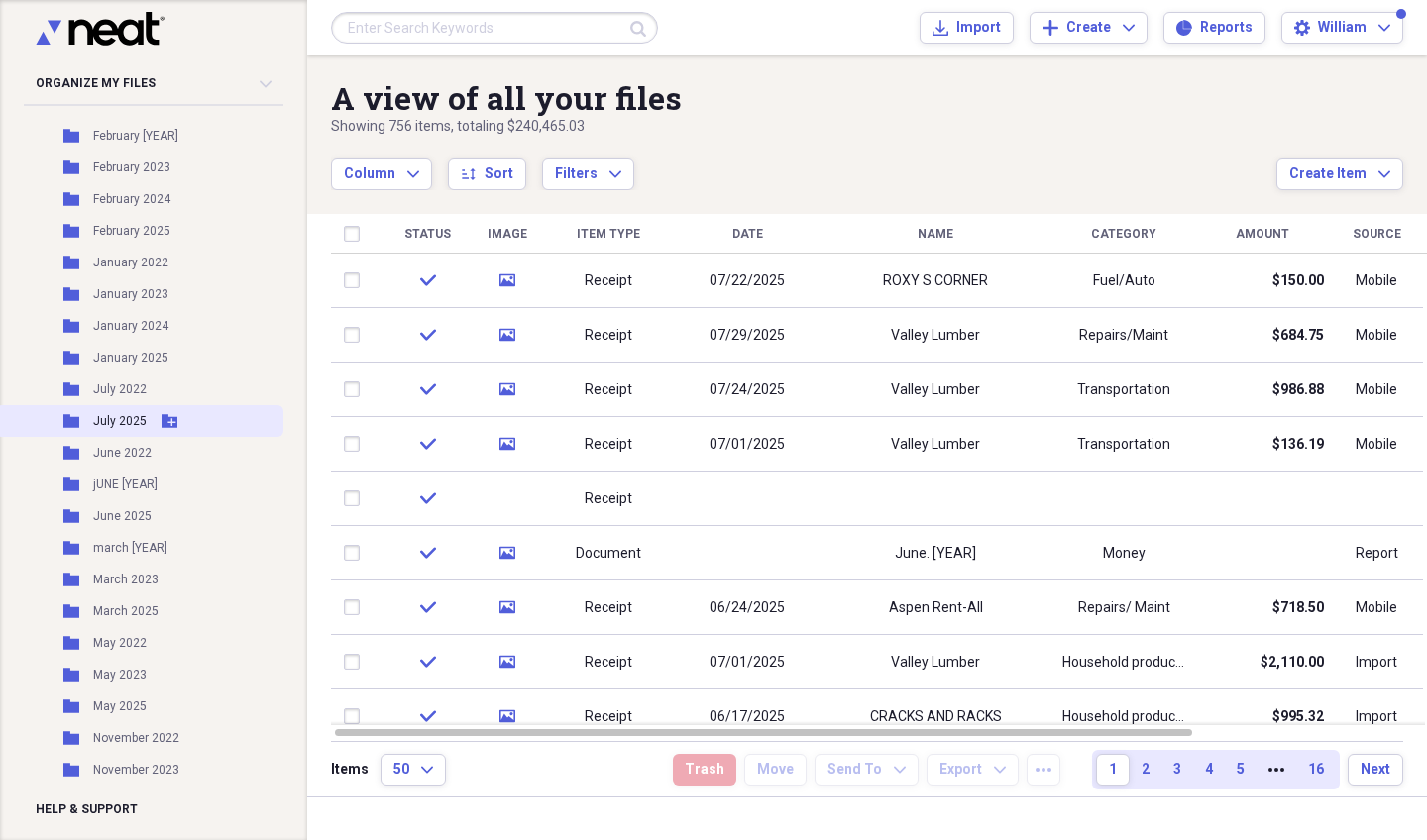 click on "July 2025" at bounding box center [120, 421] 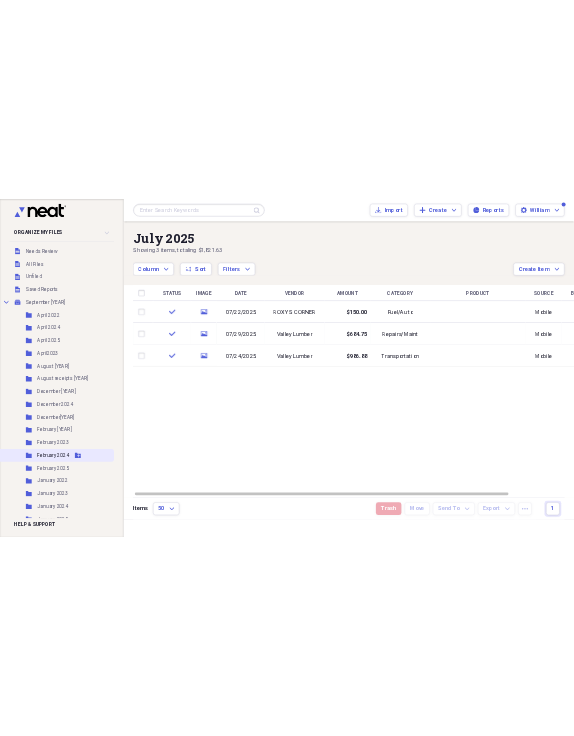 scroll, scrollTop: 0, scrollLeft: 0, axis: both 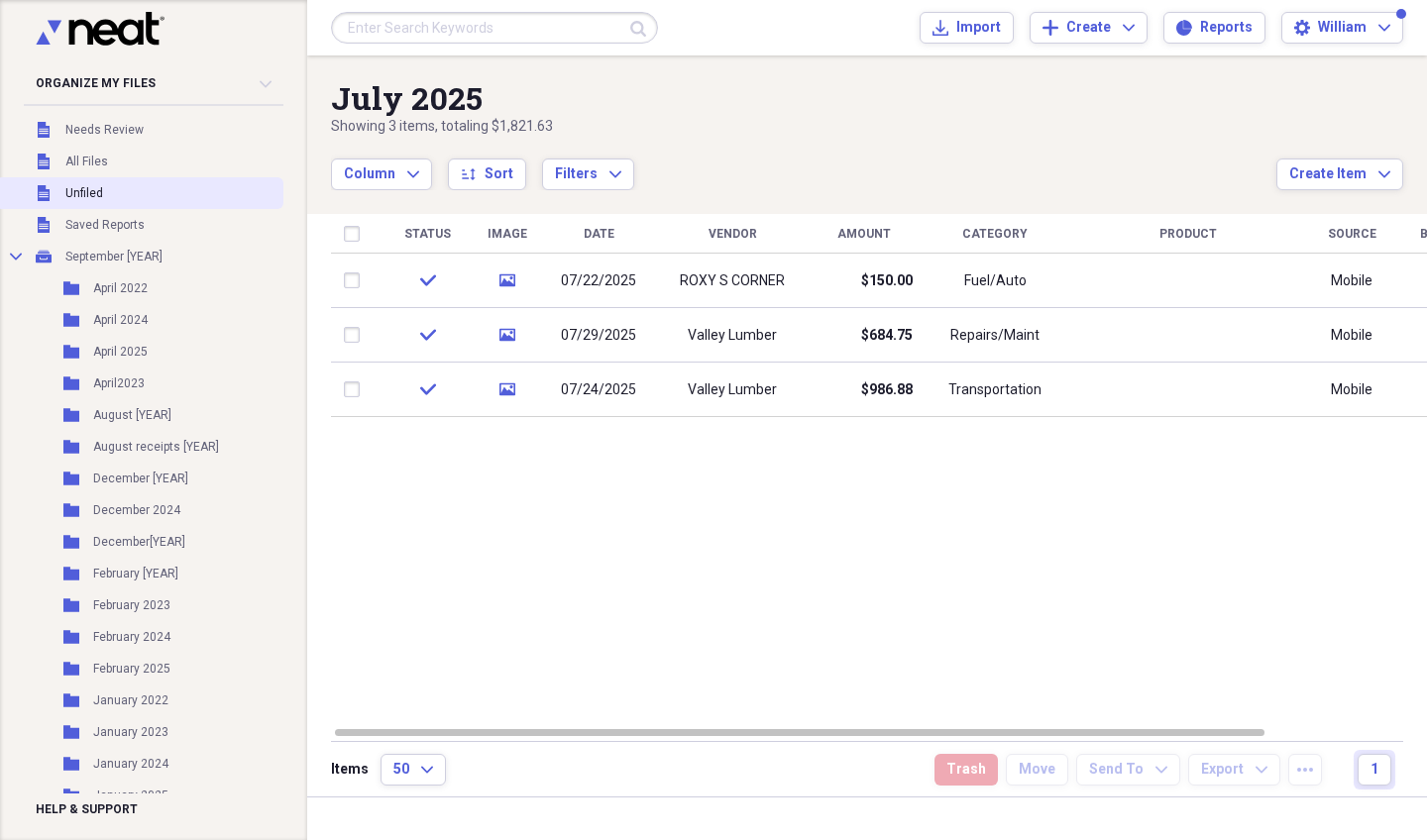 click on "Unfiled" at bounding box center [84, 193] 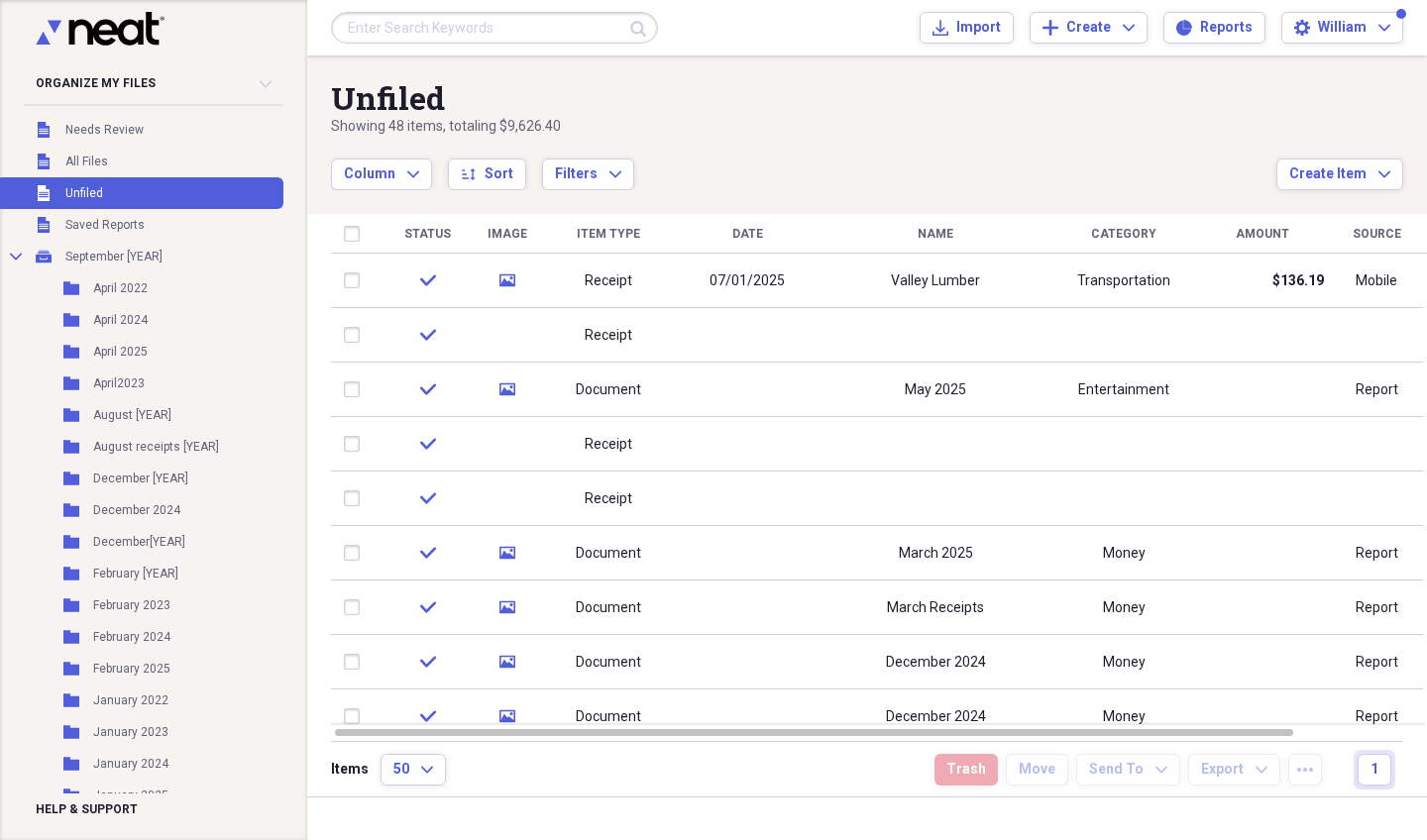 click at bounding box center [494, 28] 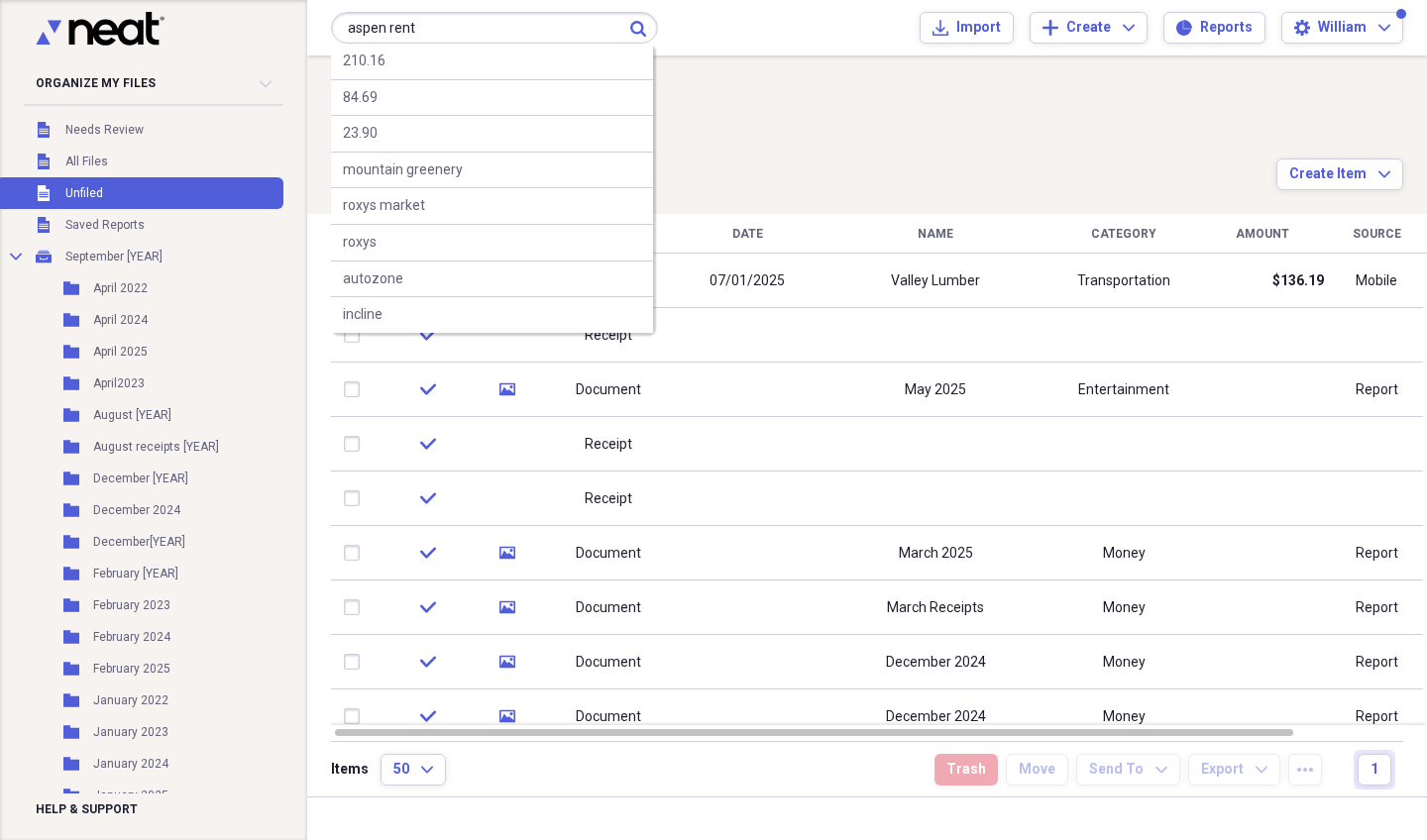 type on "aspen rent" 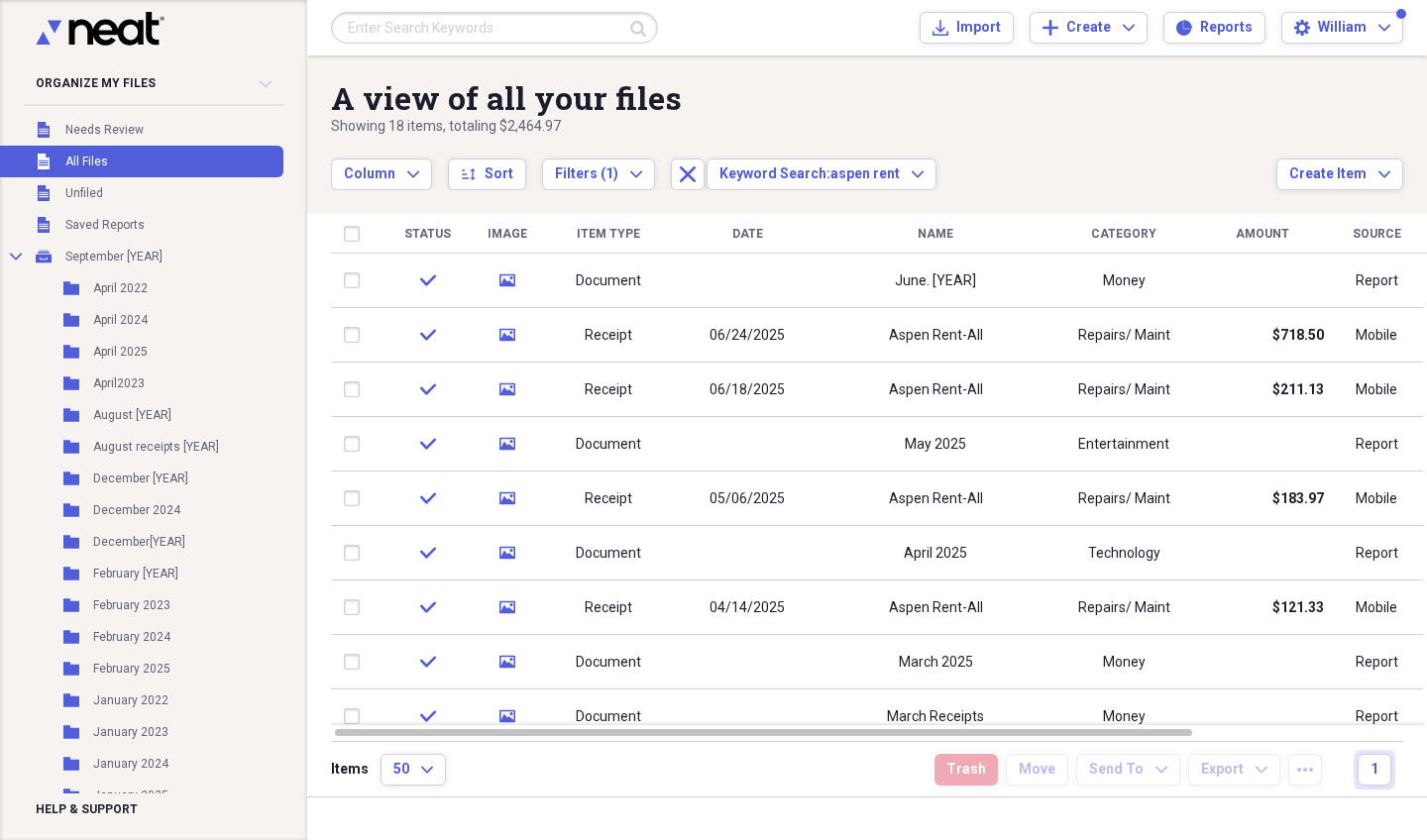 click at bounding box center (494, 28) 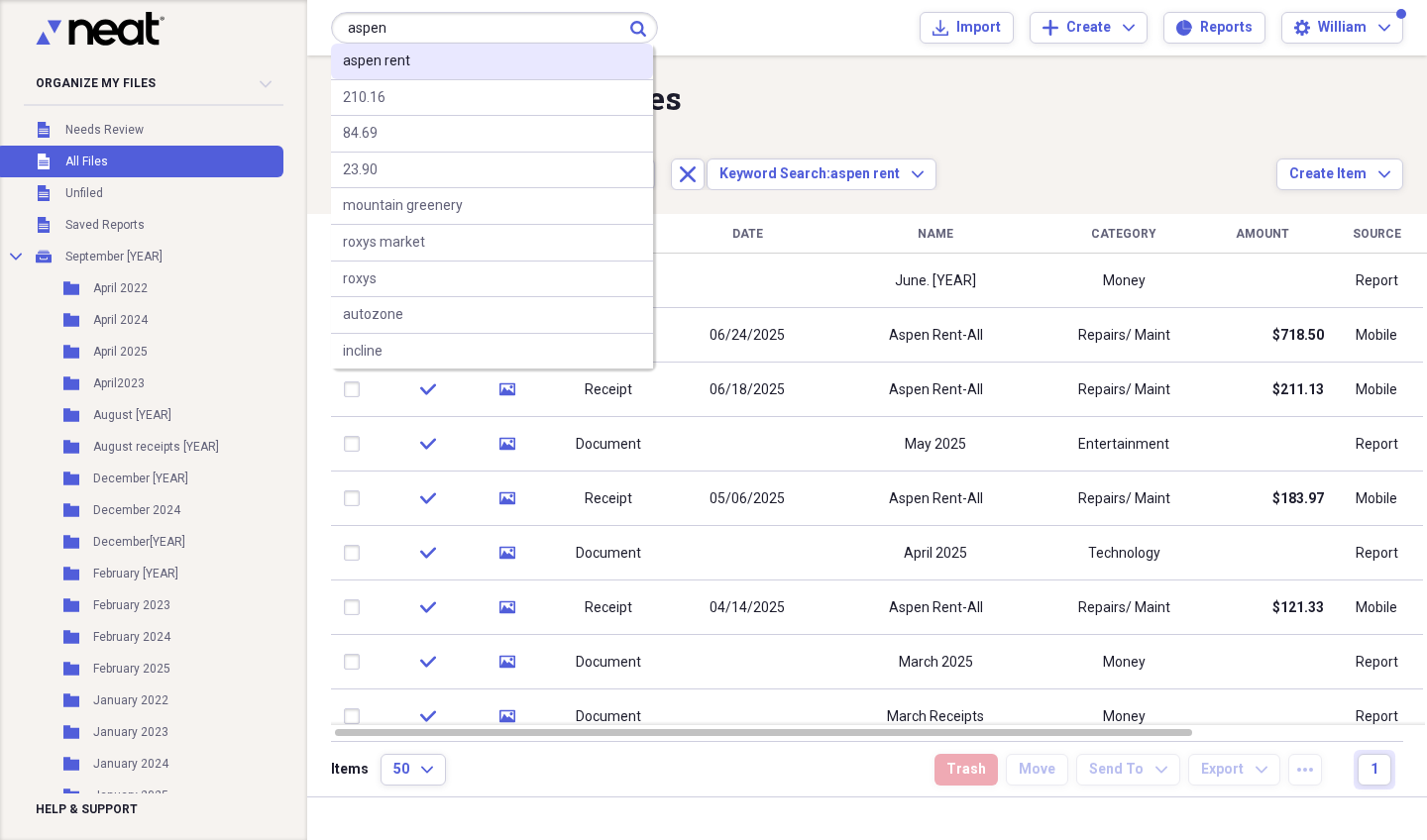 type on "aspen" 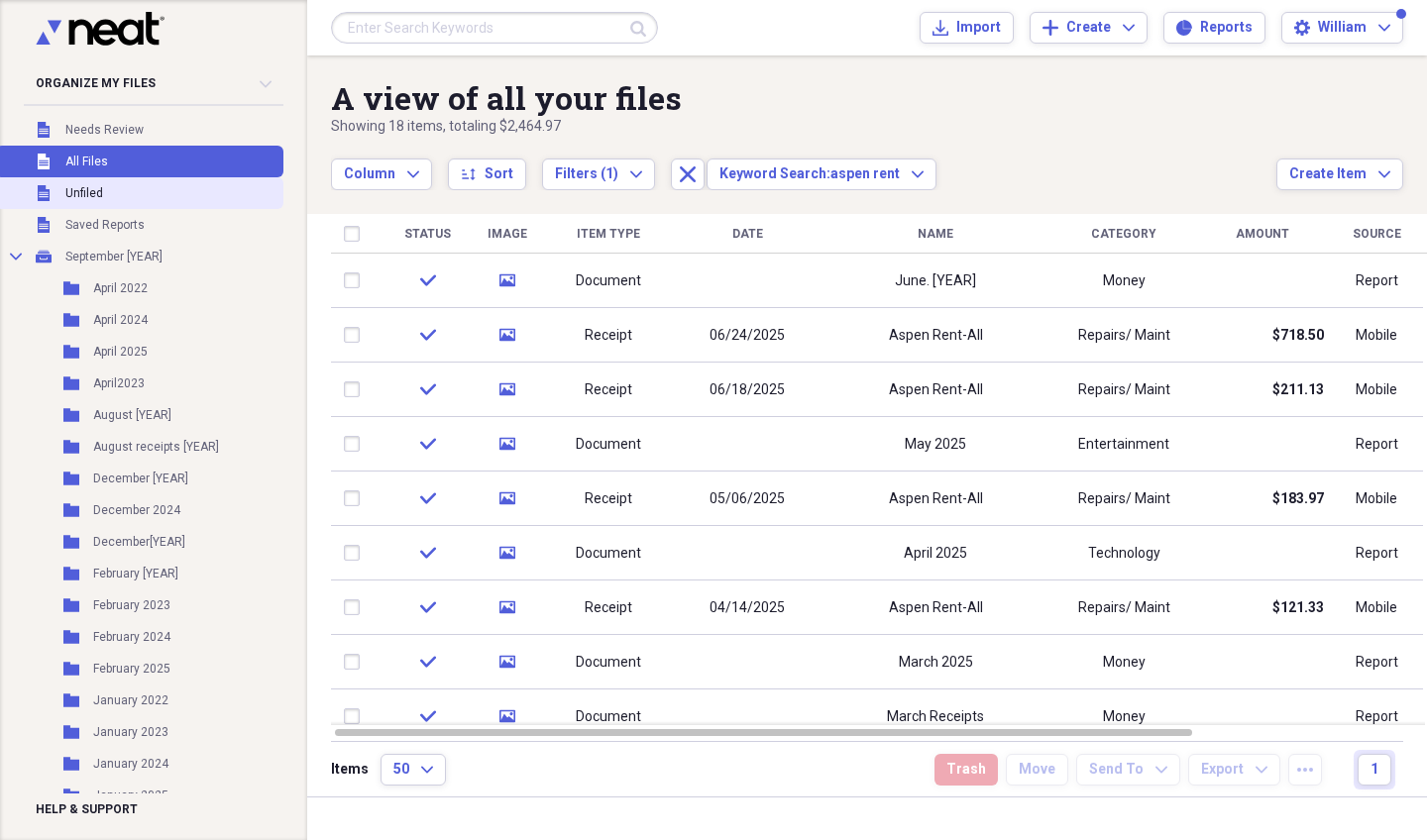 click on "Unfiled" at bounding box center [84, 193] 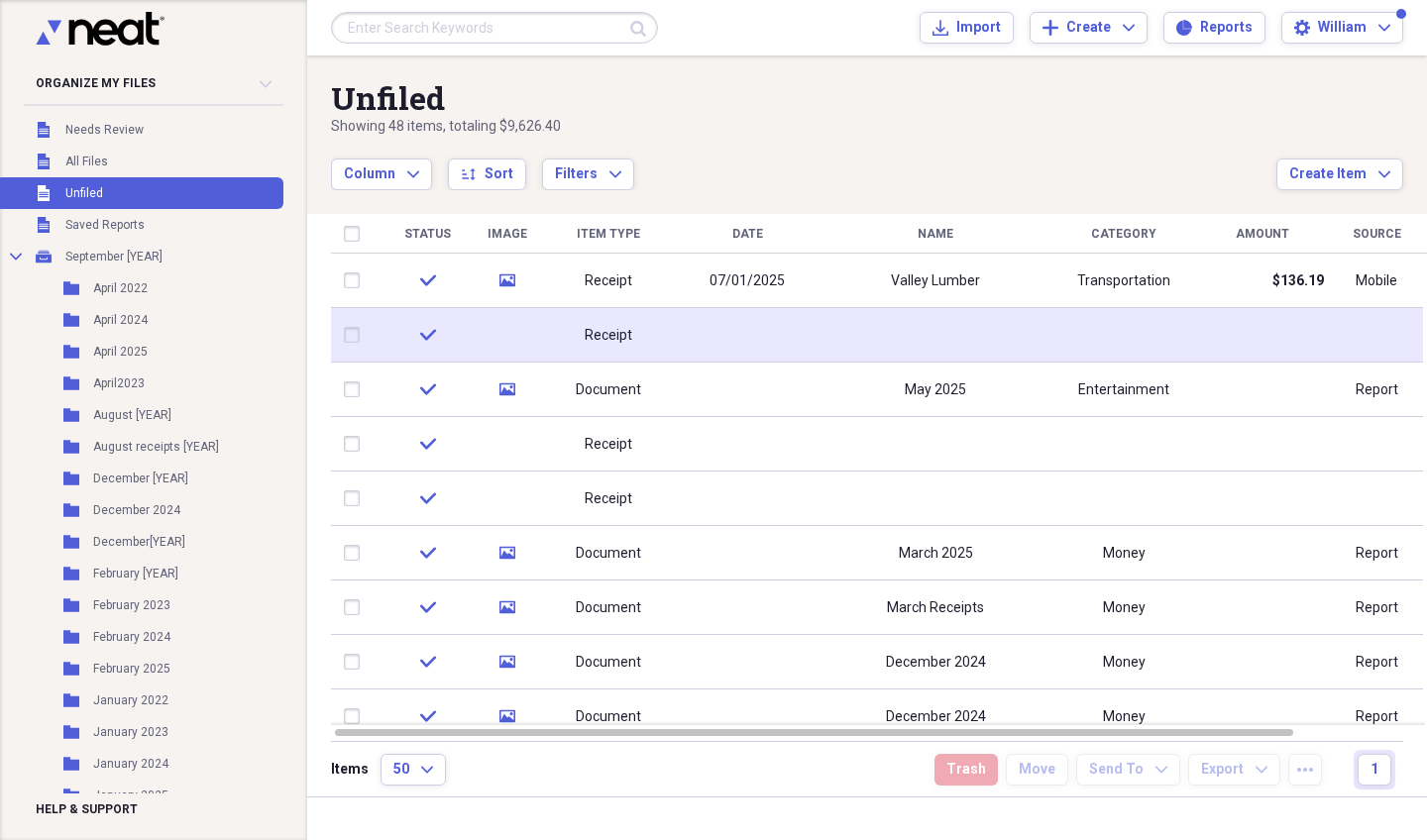 click on "Receipt" at bounding box center (608, 336) 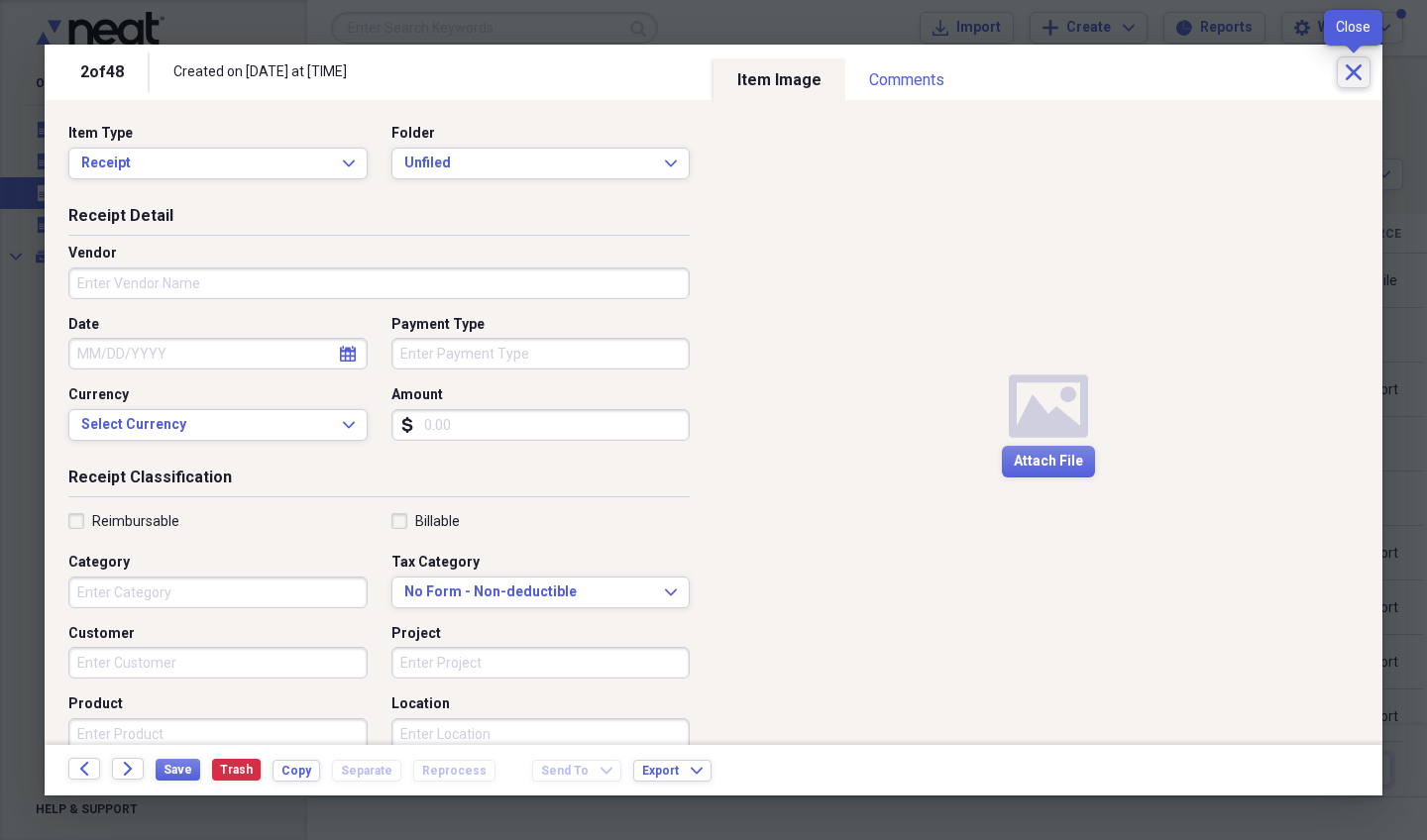 click on "Close" 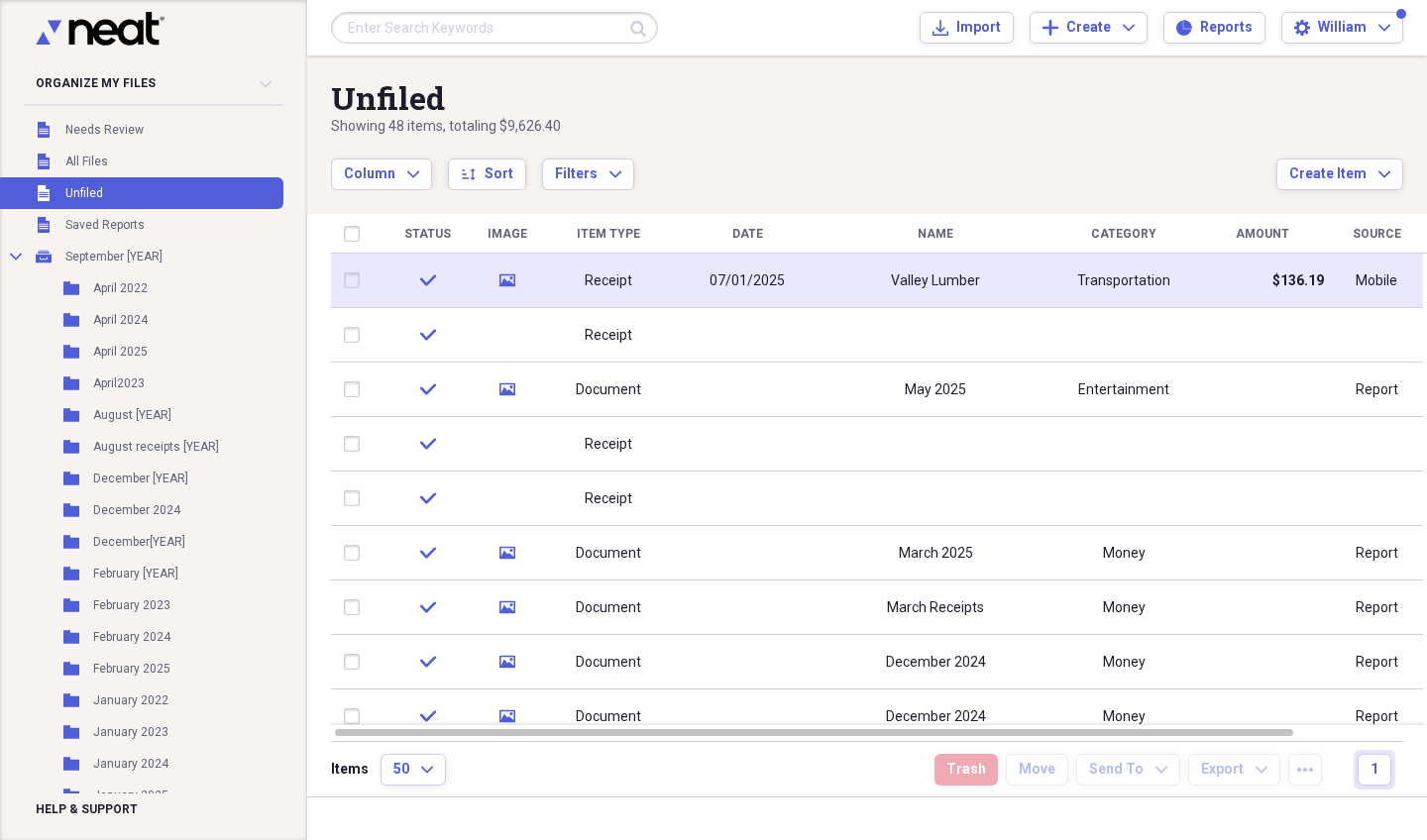 click on "Valley Lumber" at bounding box center (935, 280) 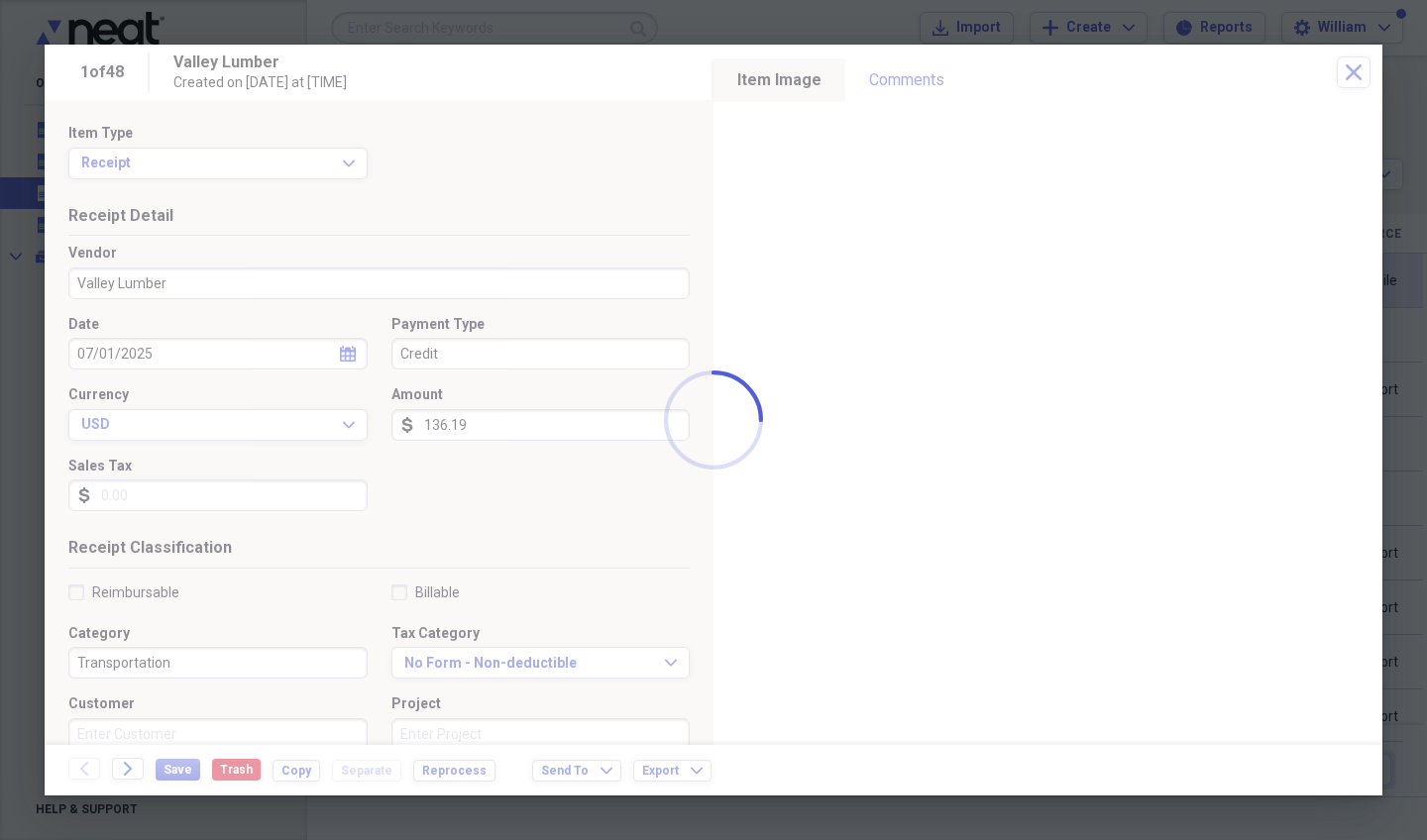 click at bounding box center [714, 420] 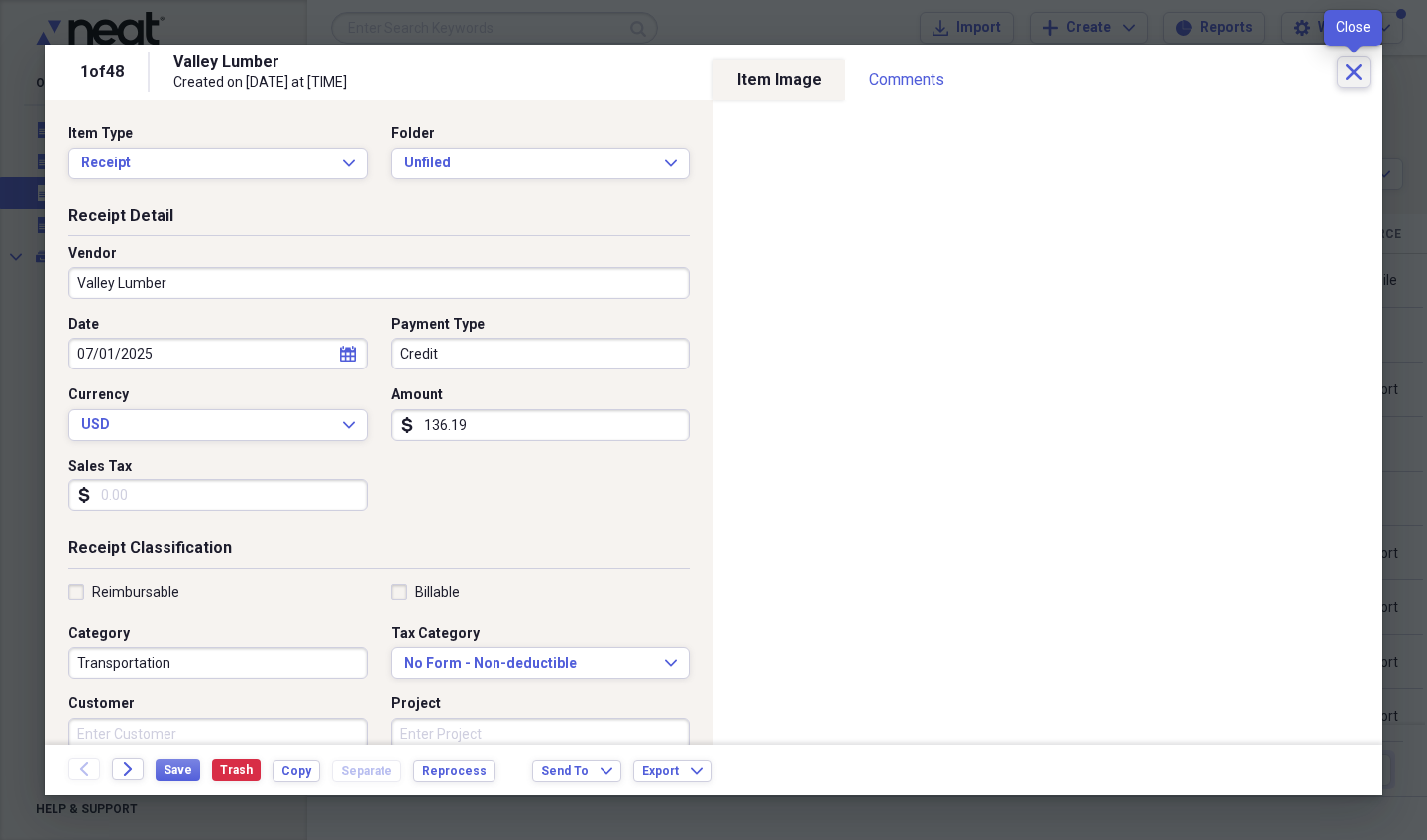 click on "Close" 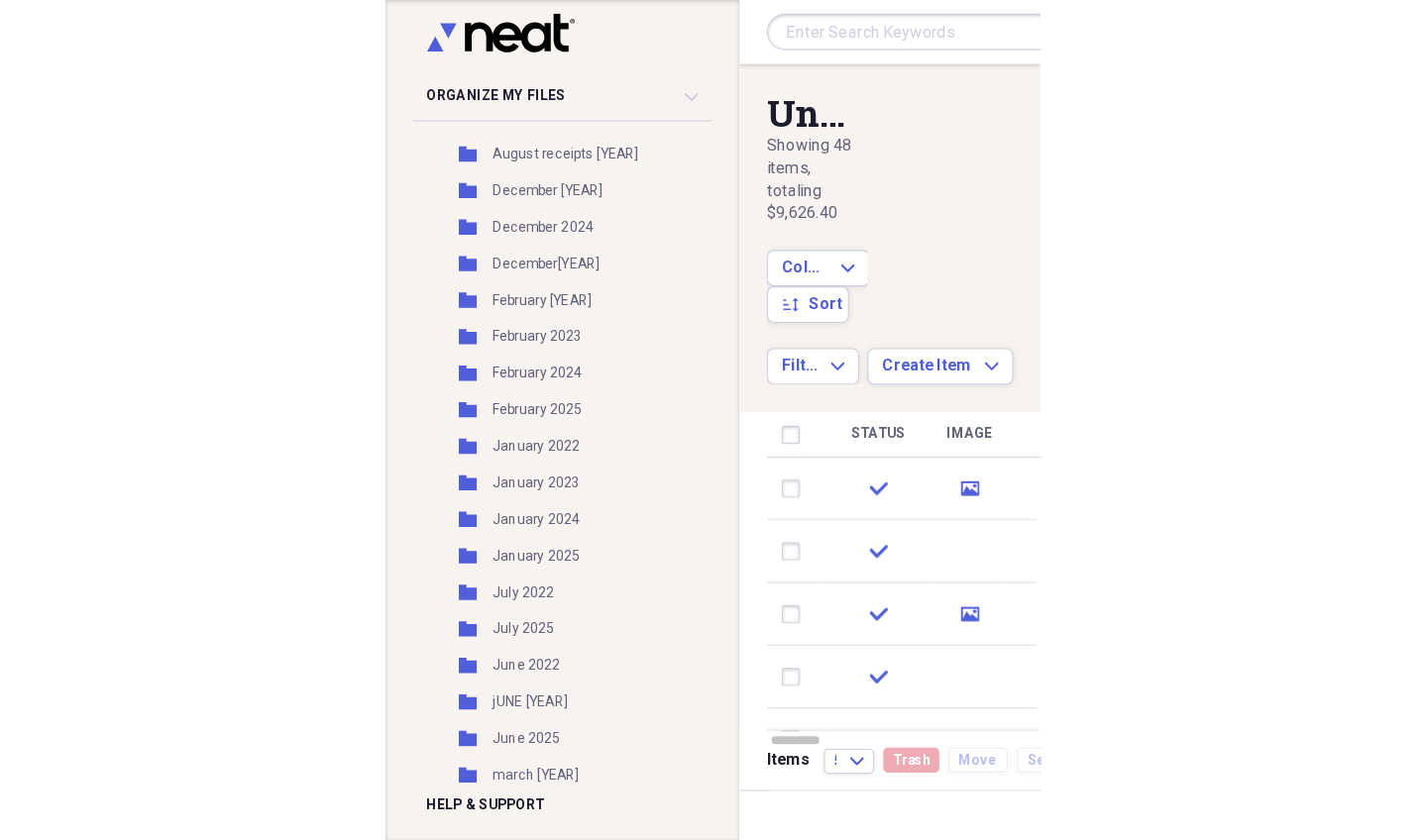 scroll, scrollTop: 316, scrollLeft: 0, axis: vertical 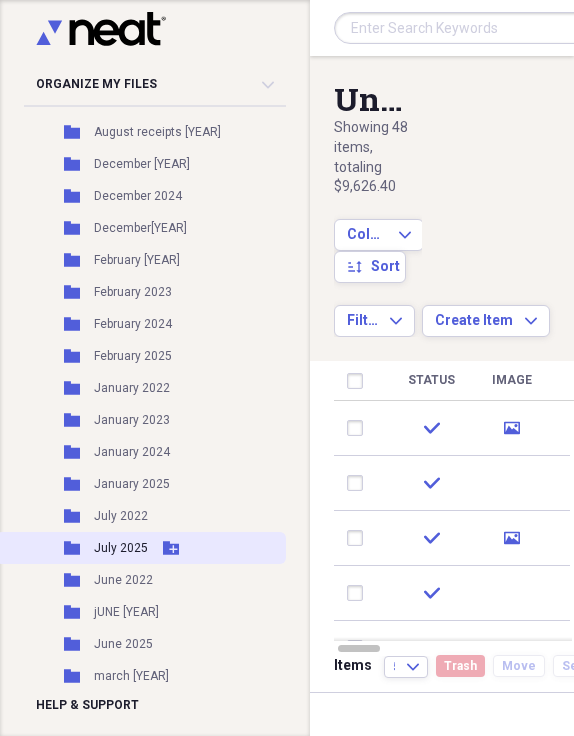 click on "July 2025" at bounding box center (121, 548) 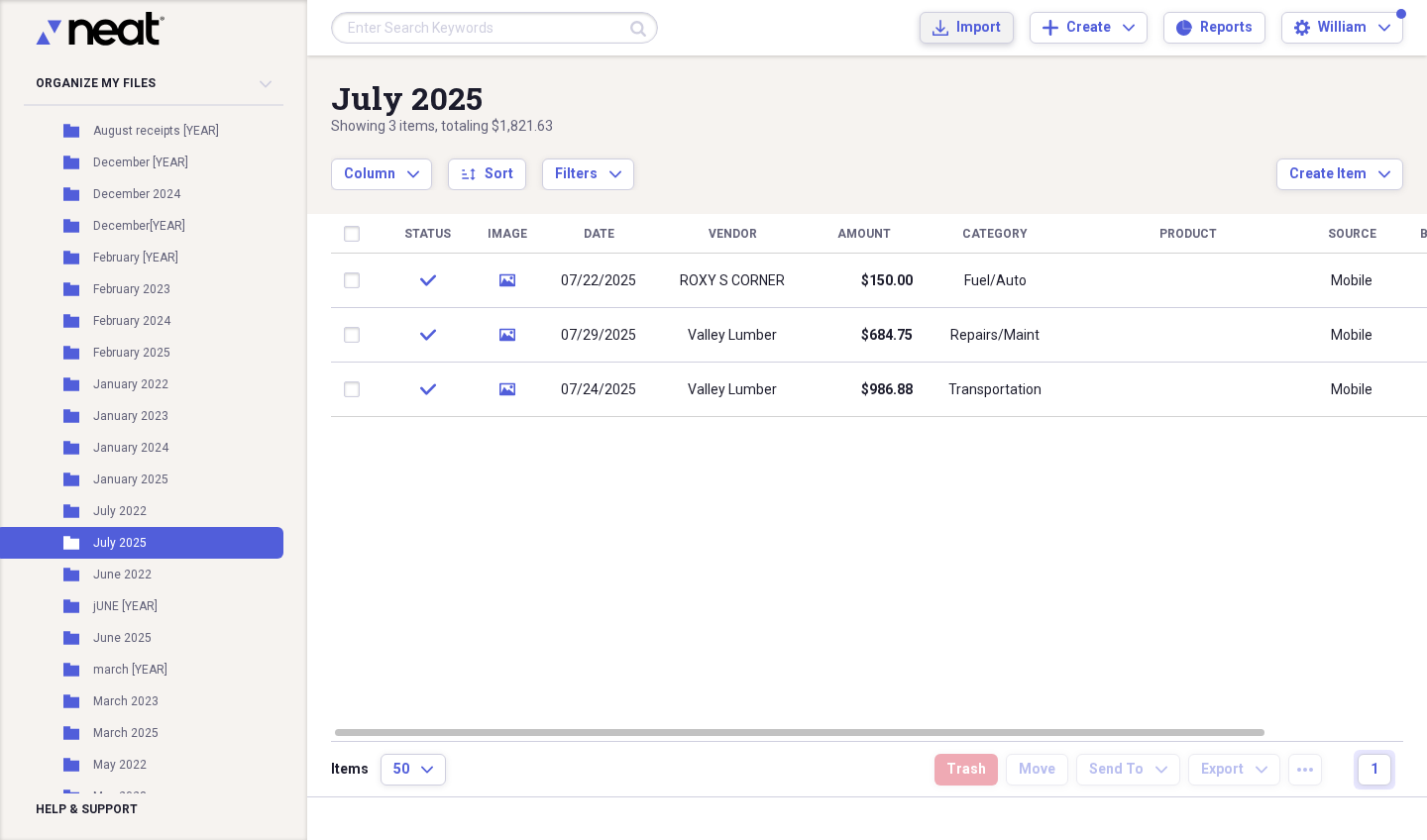click on "Import" at bounding box center (978, 28) 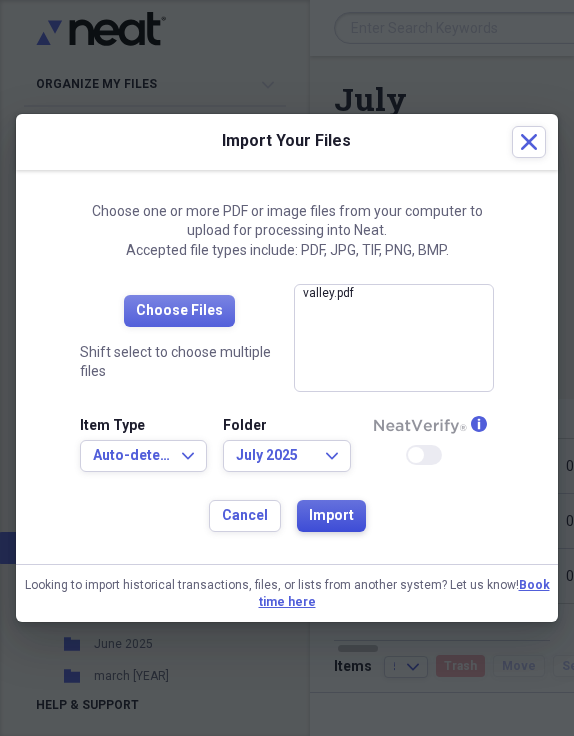 click on "Import" at bounding box center (331, 516) 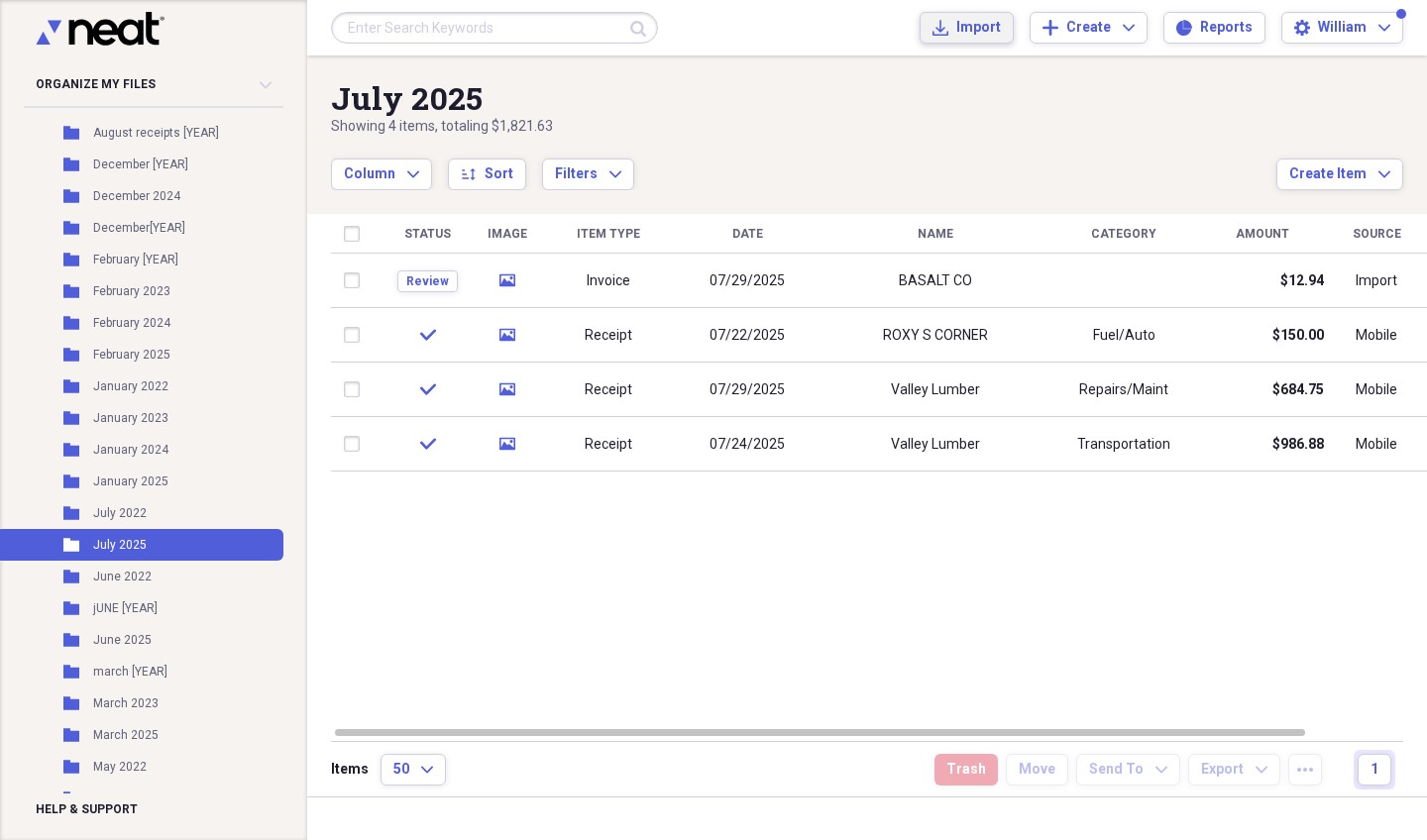 click on "Import" at bounding box center [978, 28] 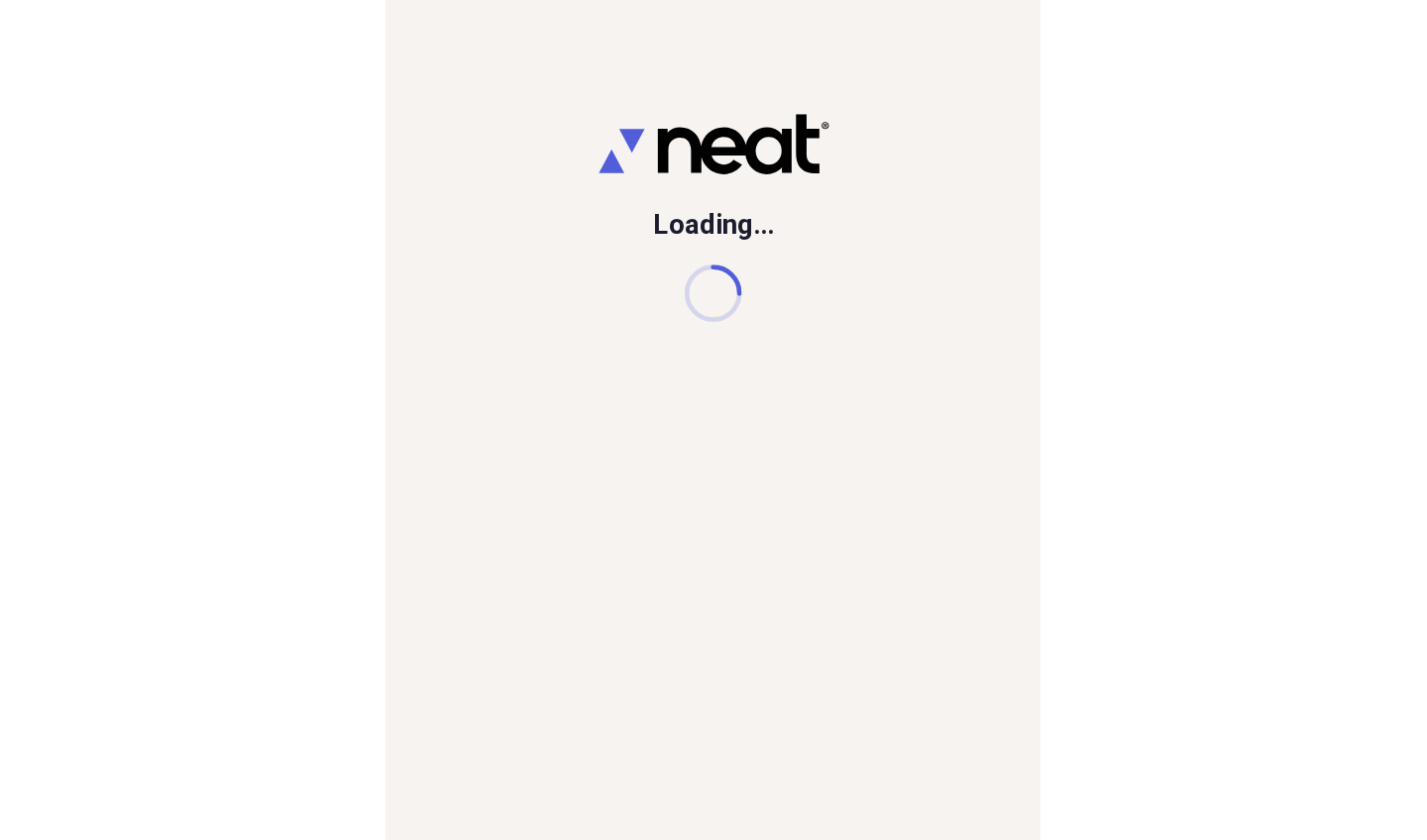 scroll, scrollTop: 0, scrollLeft: 0, axis: both 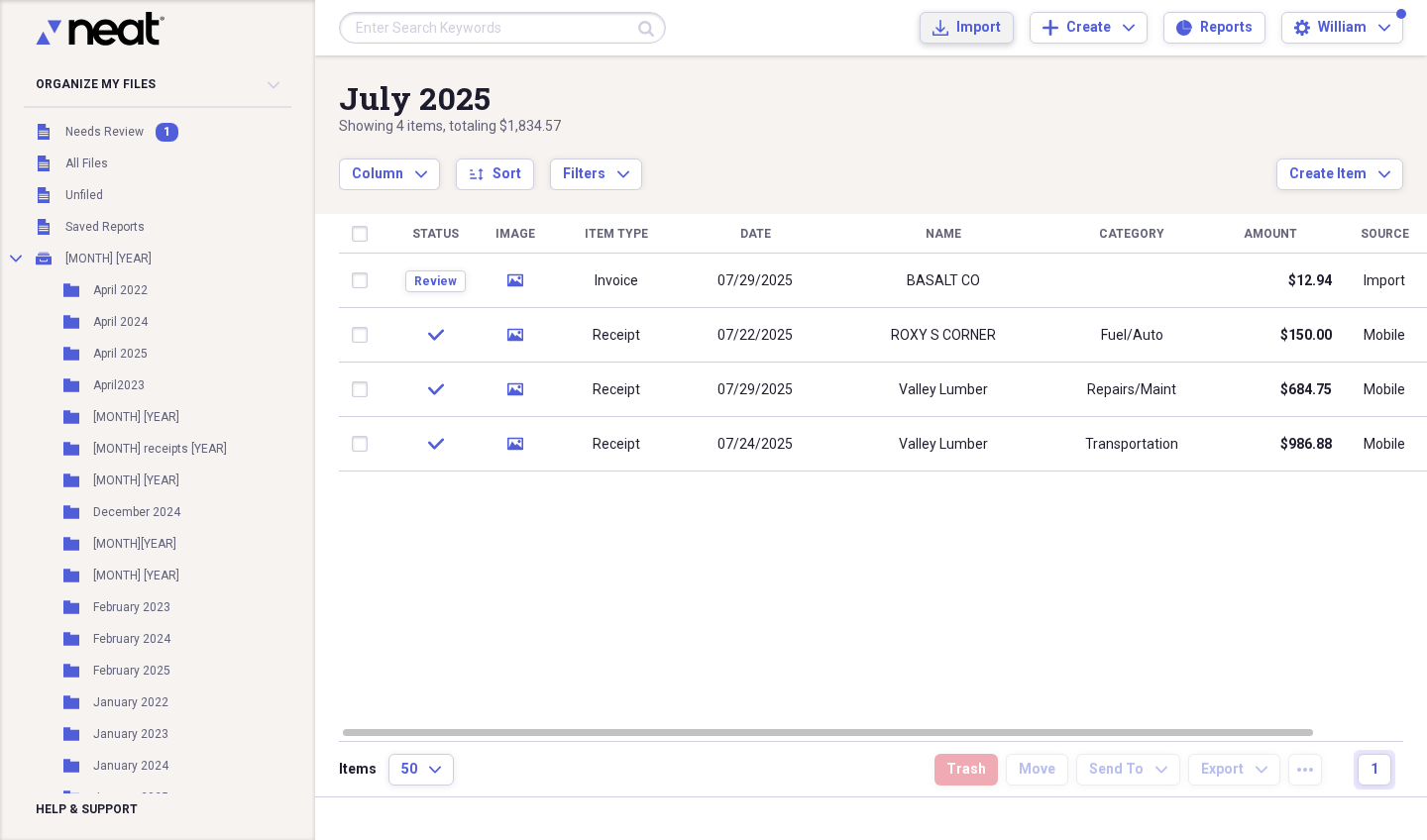 click on "Import" at bounding box center [978, 28] 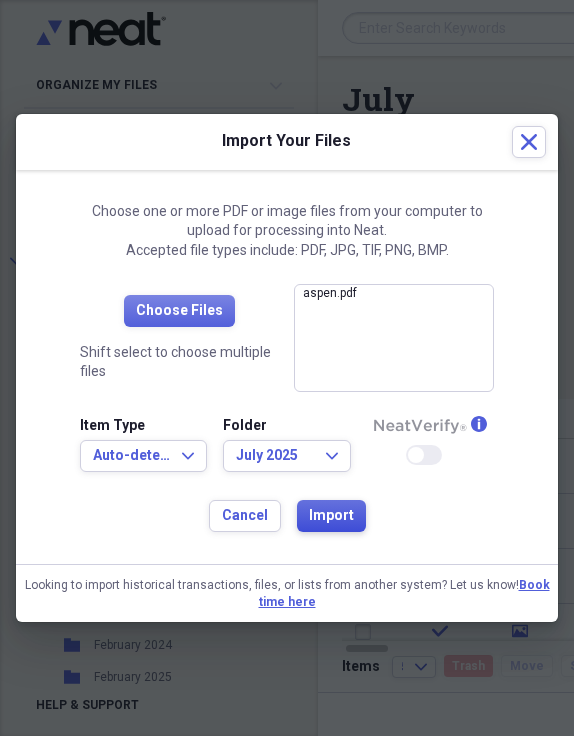 click on "Import" at bounding box center (331, 516) 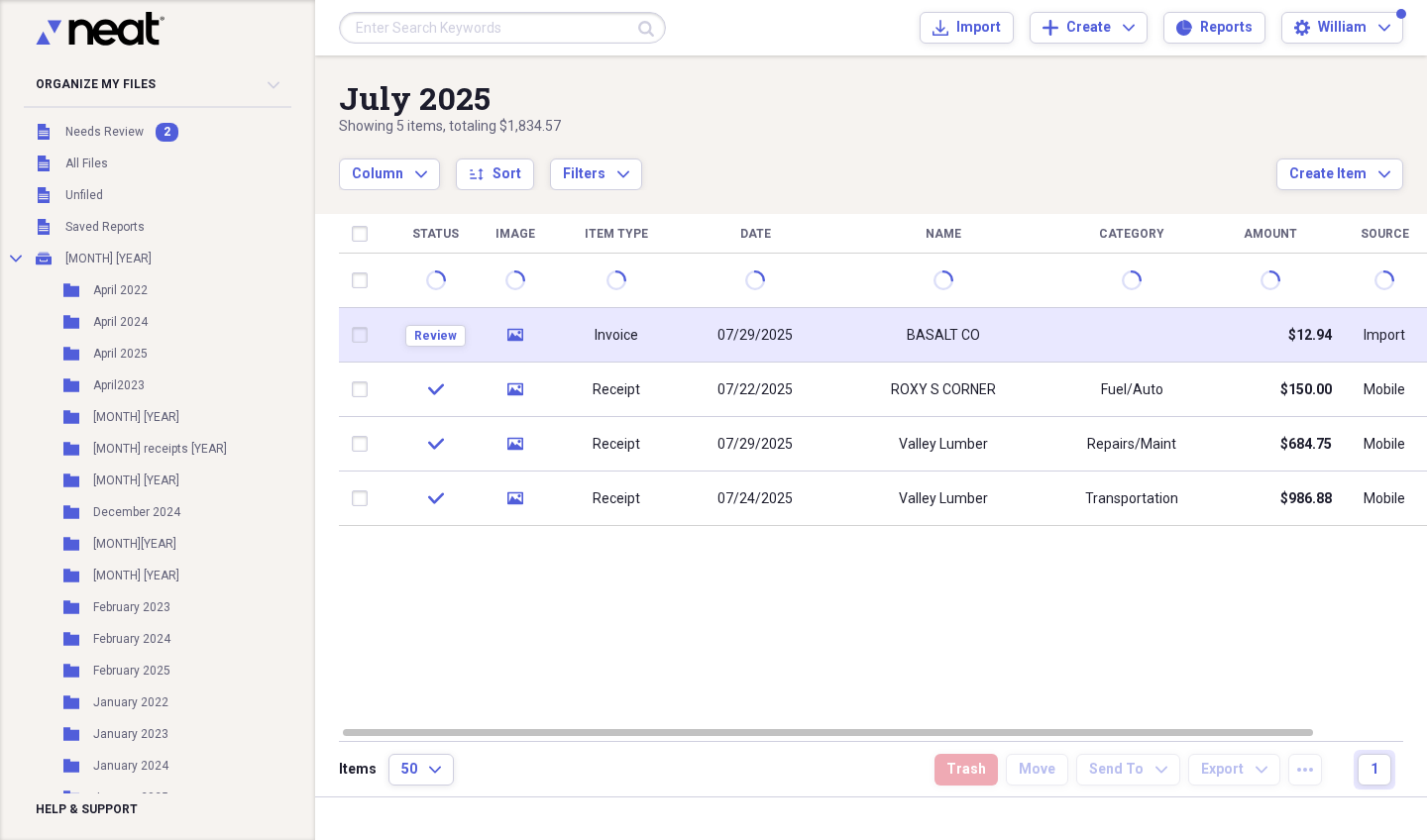 click on "Invoice" at bounding box center (616, 335) 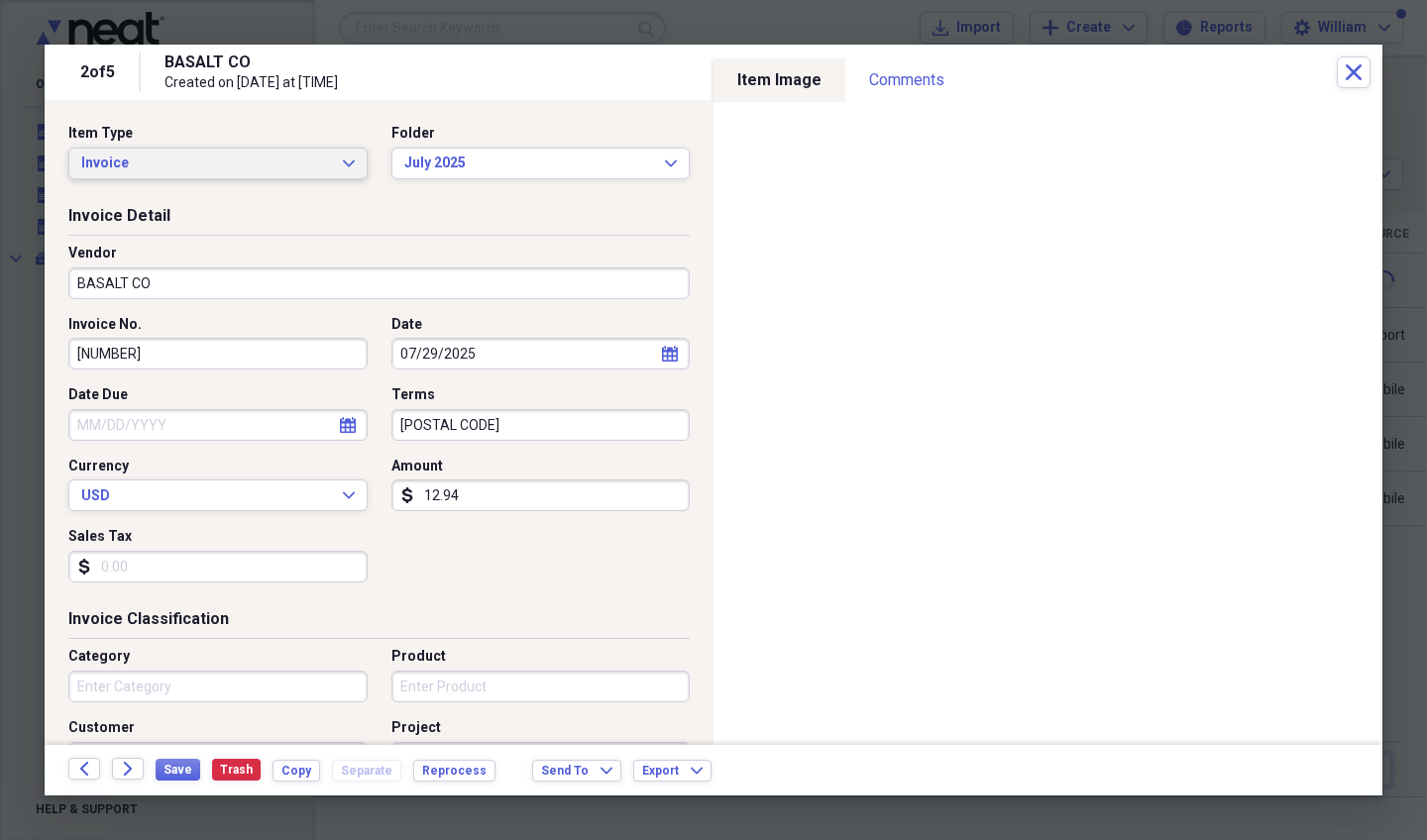 click on "Invoice Expand" at bounding box center [218, 163] 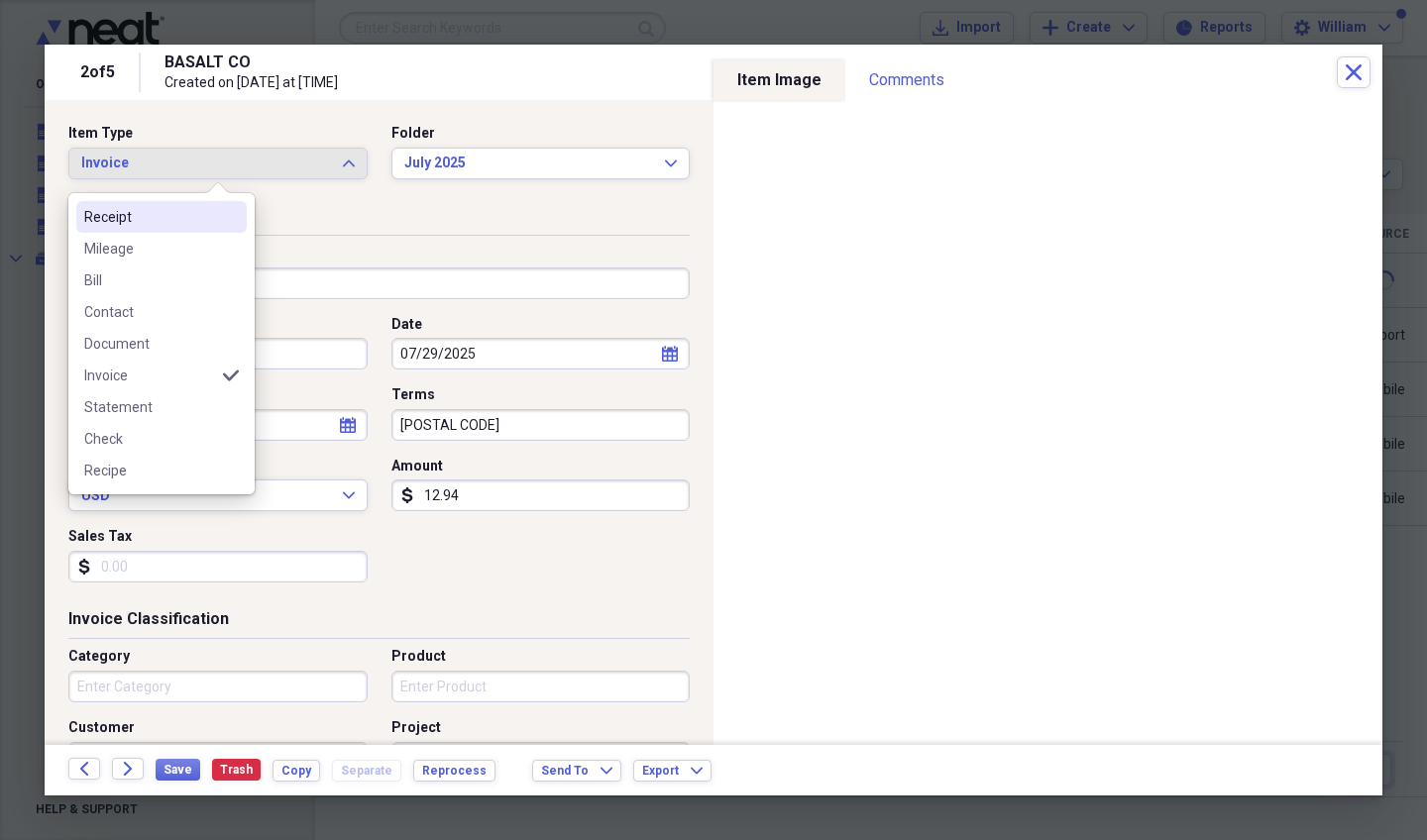 click on "Receipt" at bounding box center [150, 217] 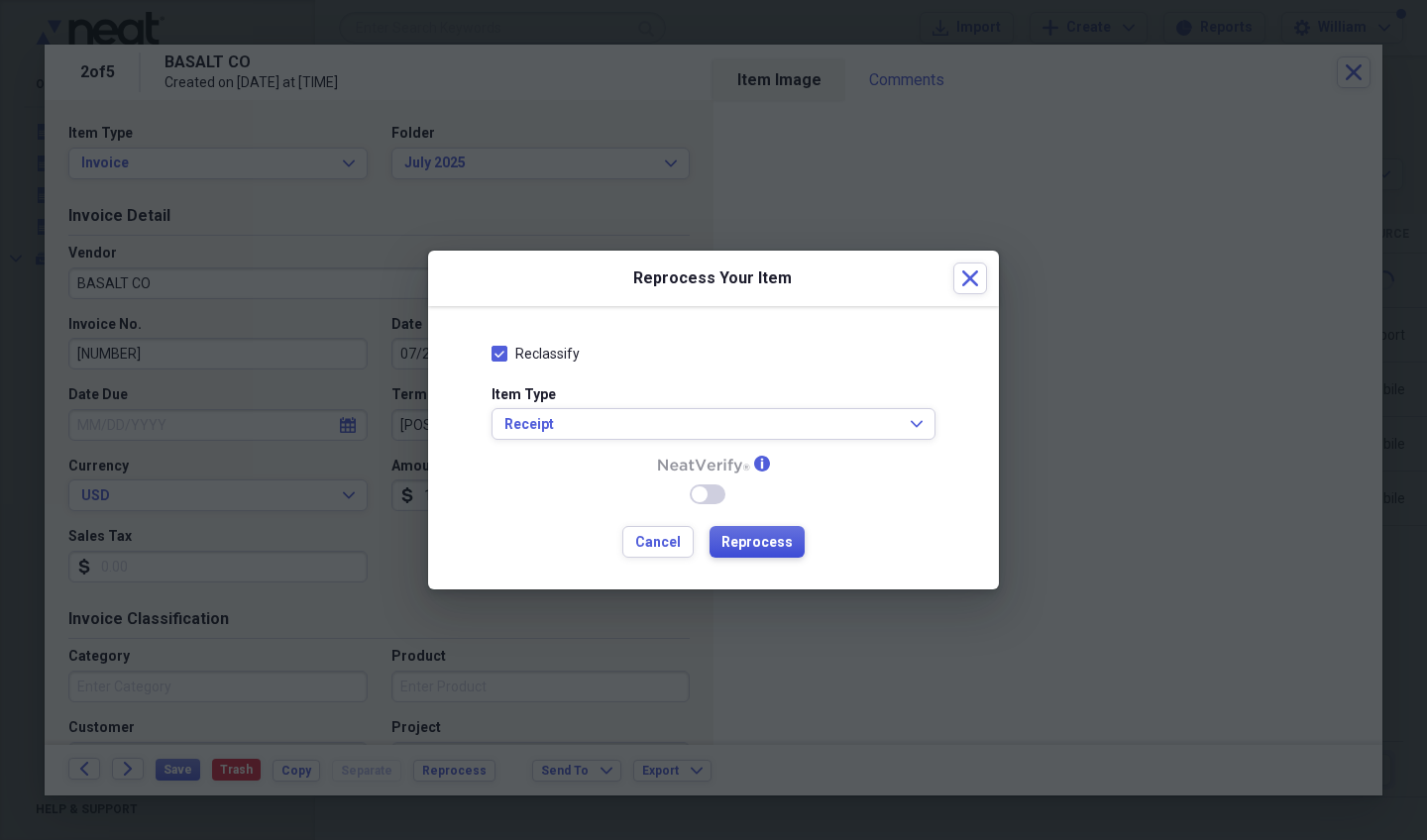 click on "Reprocess" at bounding box center [757, 543] 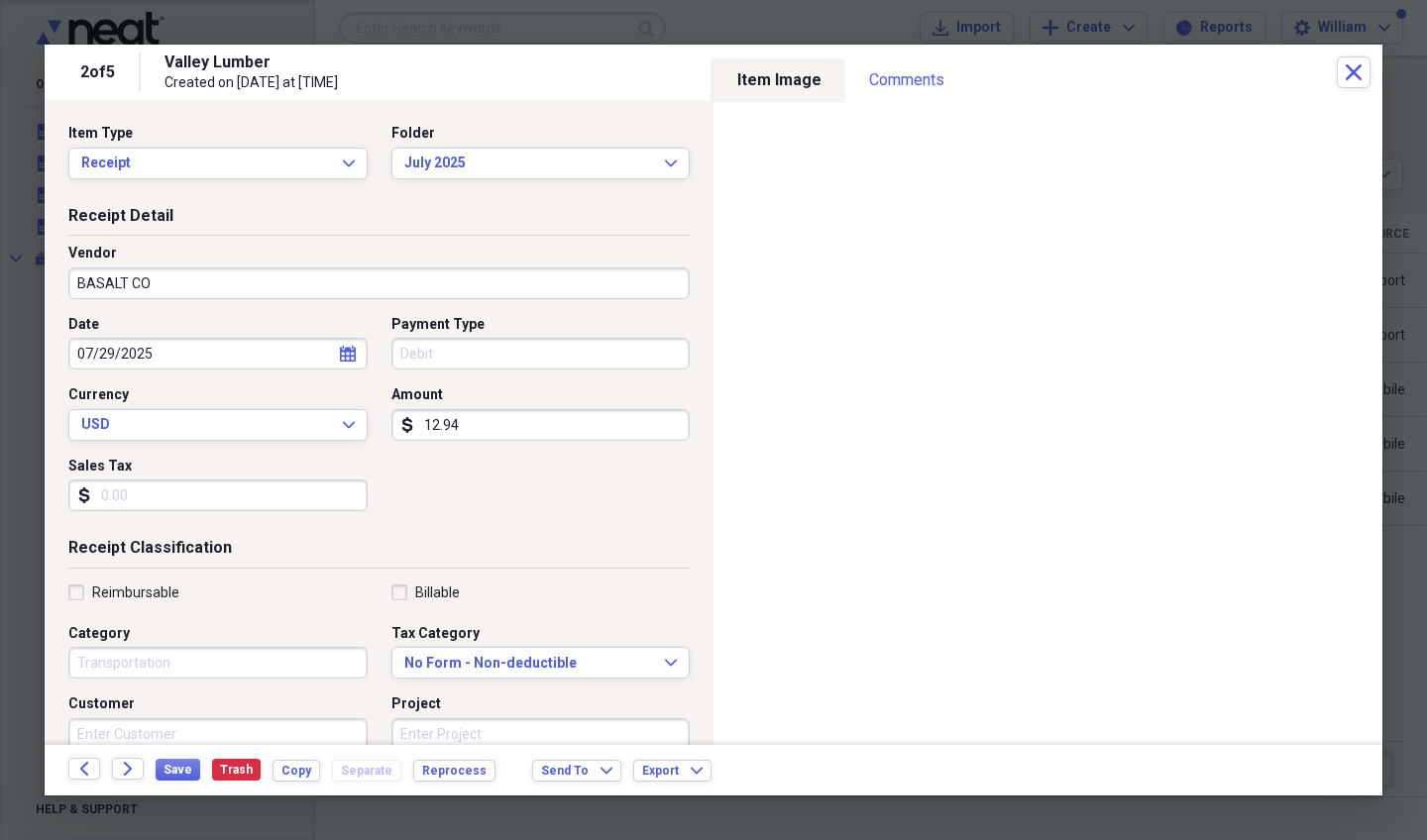 type on "Valley Lumber" 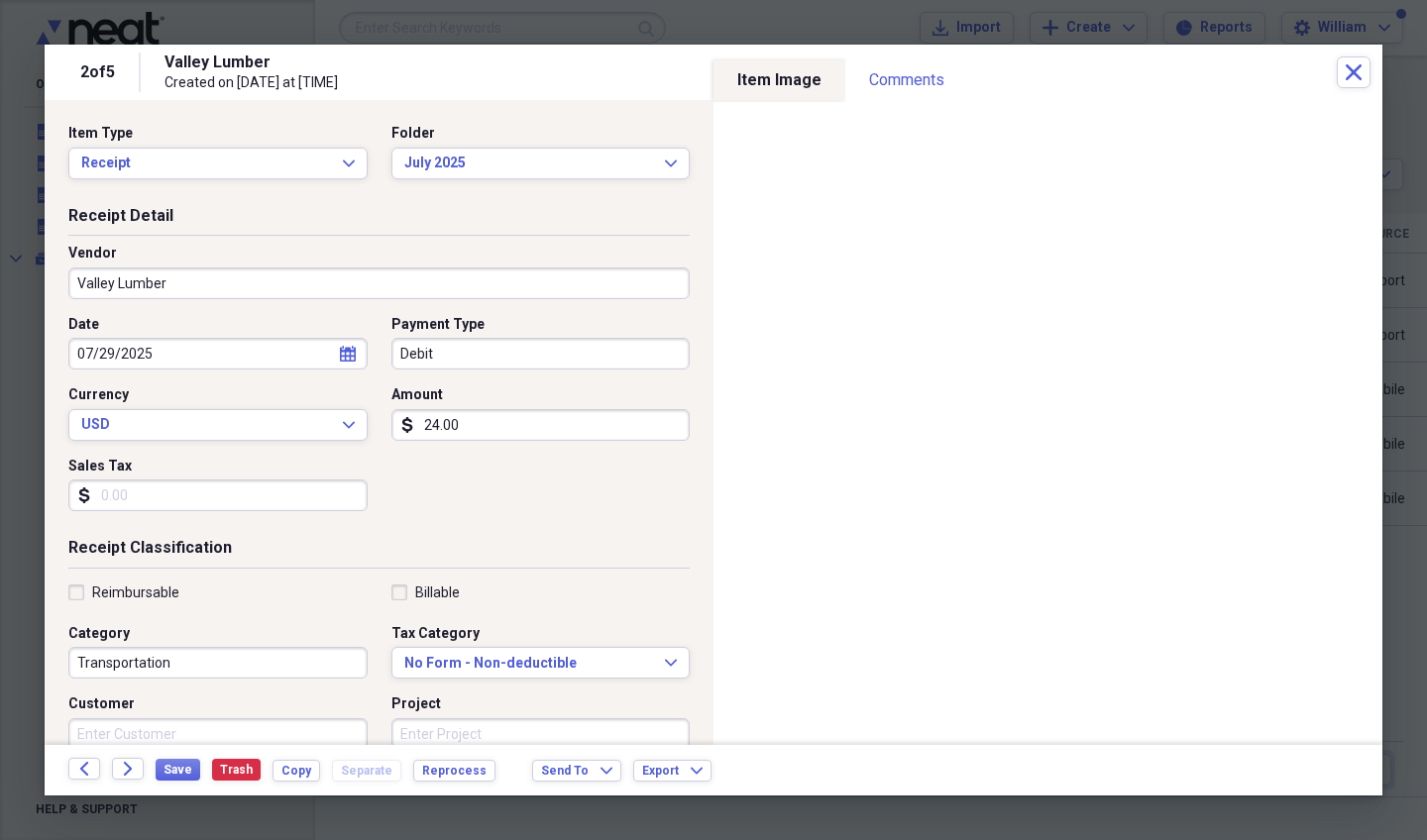 click on "24.00" at bounding box center [541, 425] 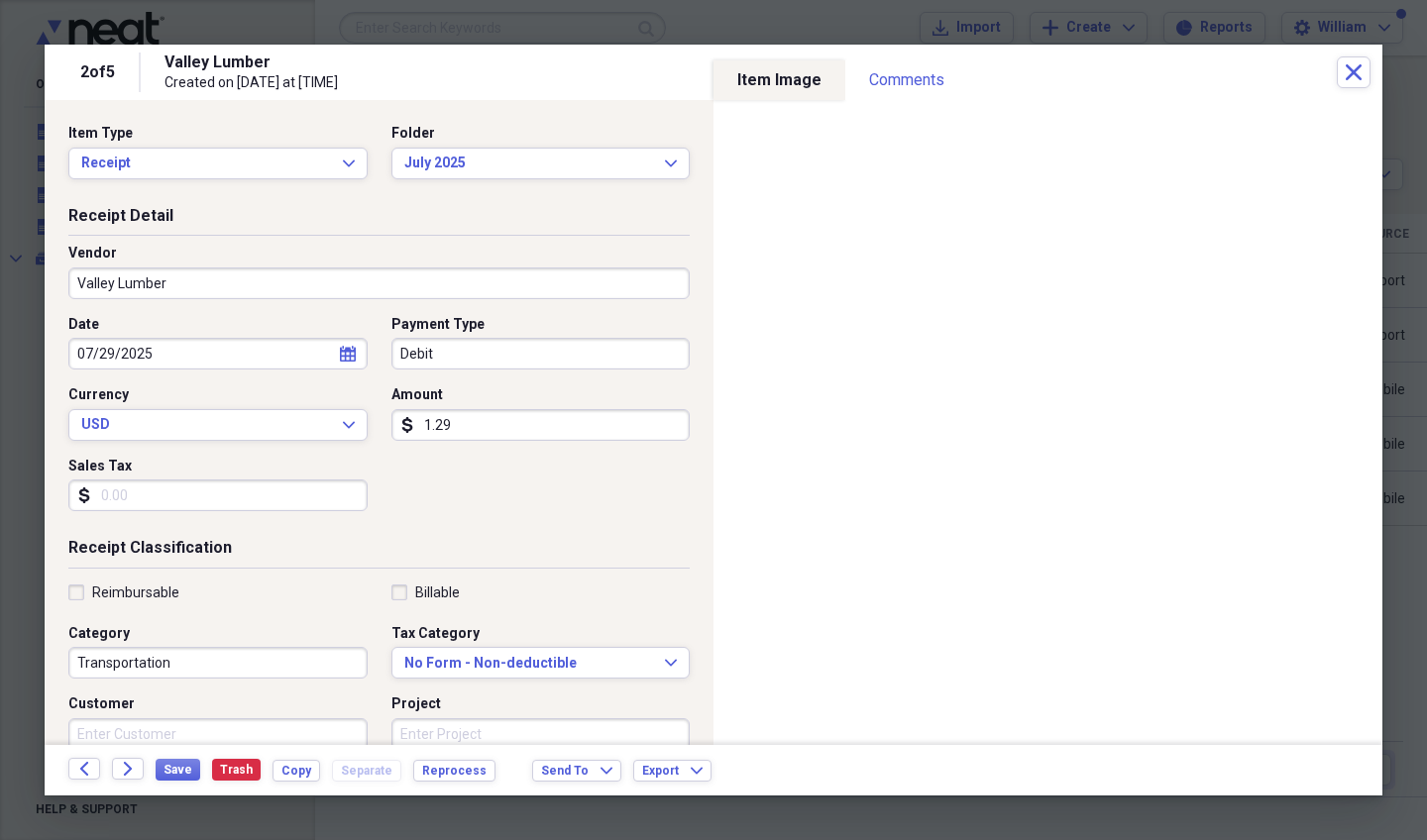 type on "12.94" 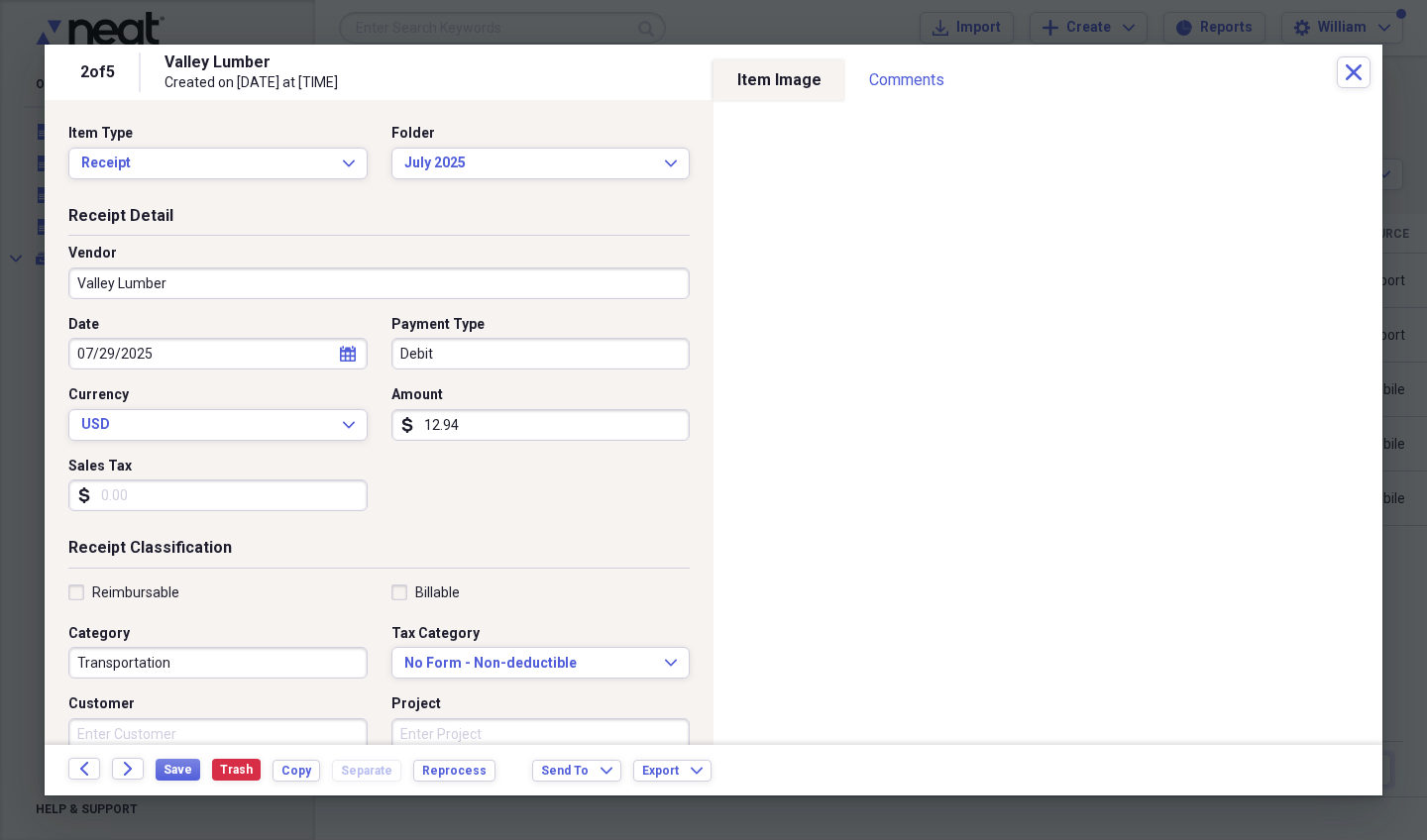 click on "Debit" at bounding box center (541, 354) 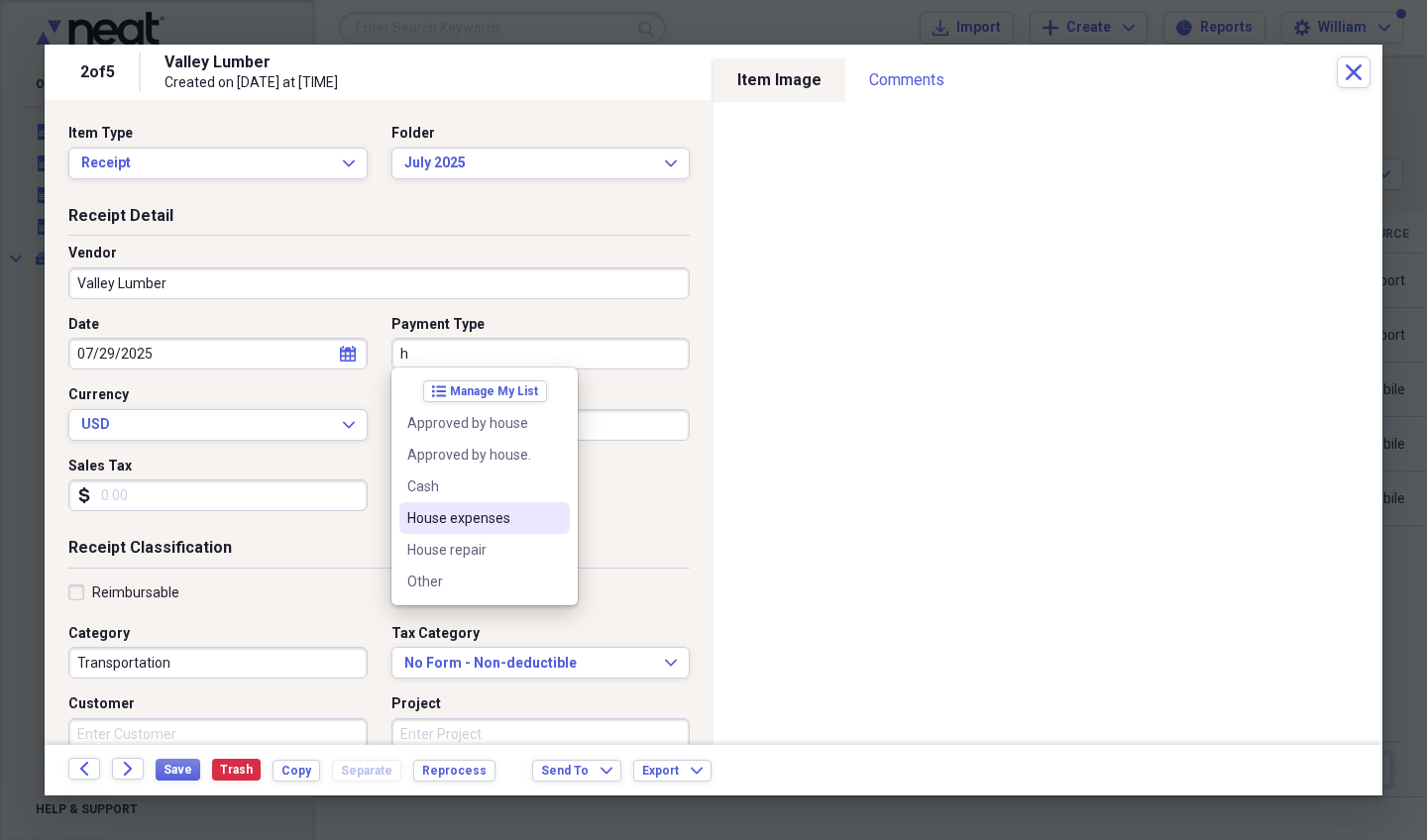 click on "House expenses" at bounding box center (473, 518) 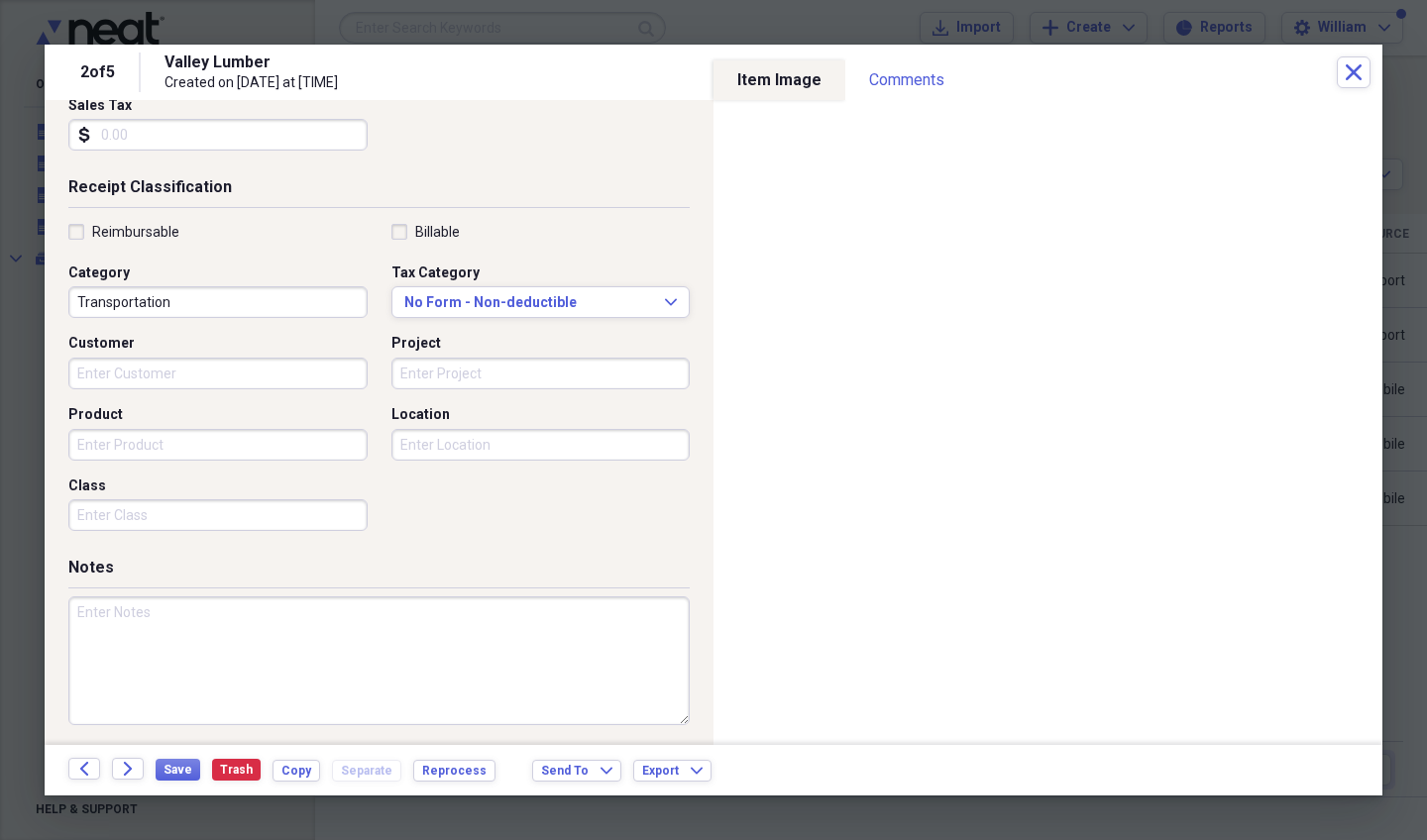 scroll, scrollTop: 360, scrollLeft: 0, axis: vertical 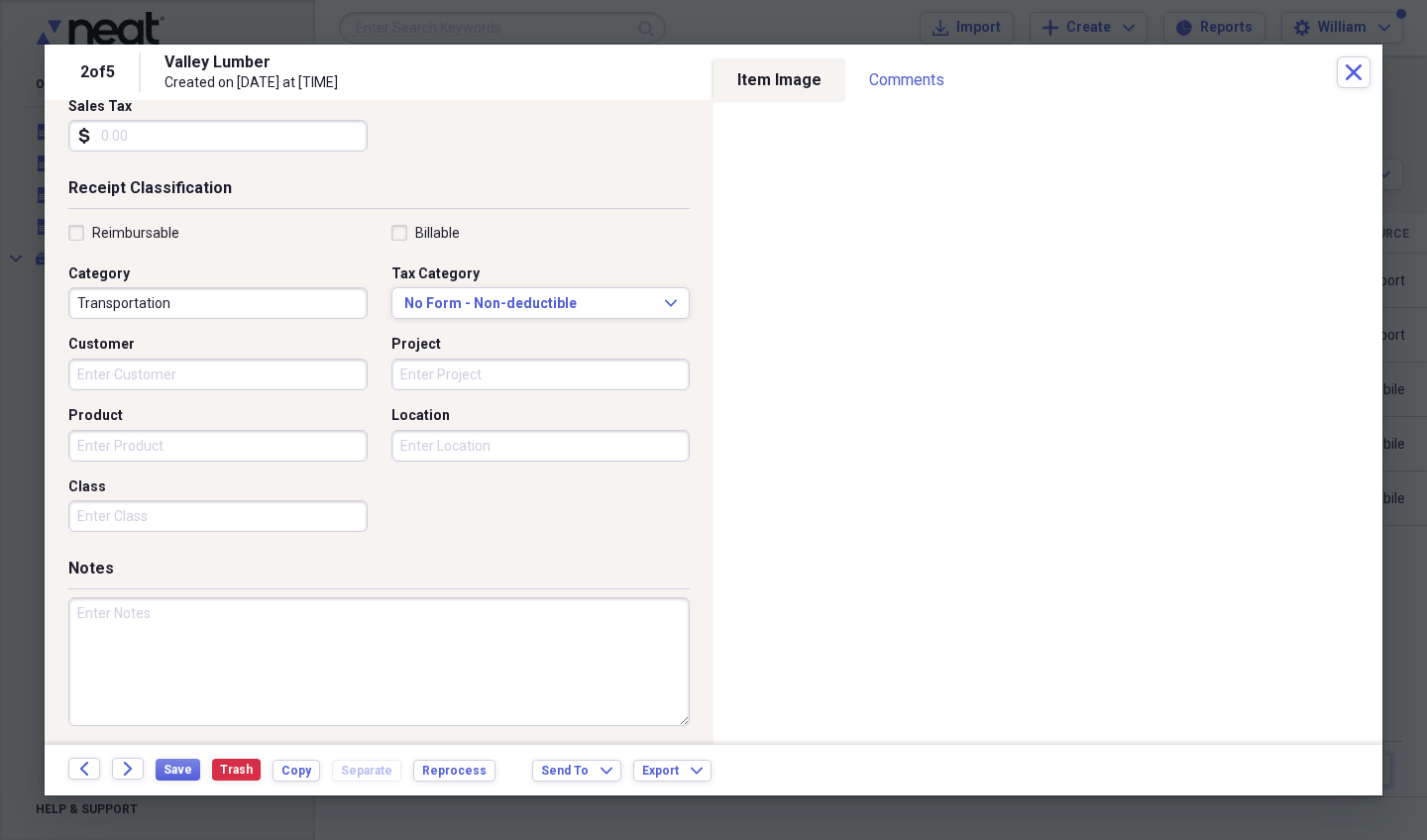 click at bounding box center [379, 662] 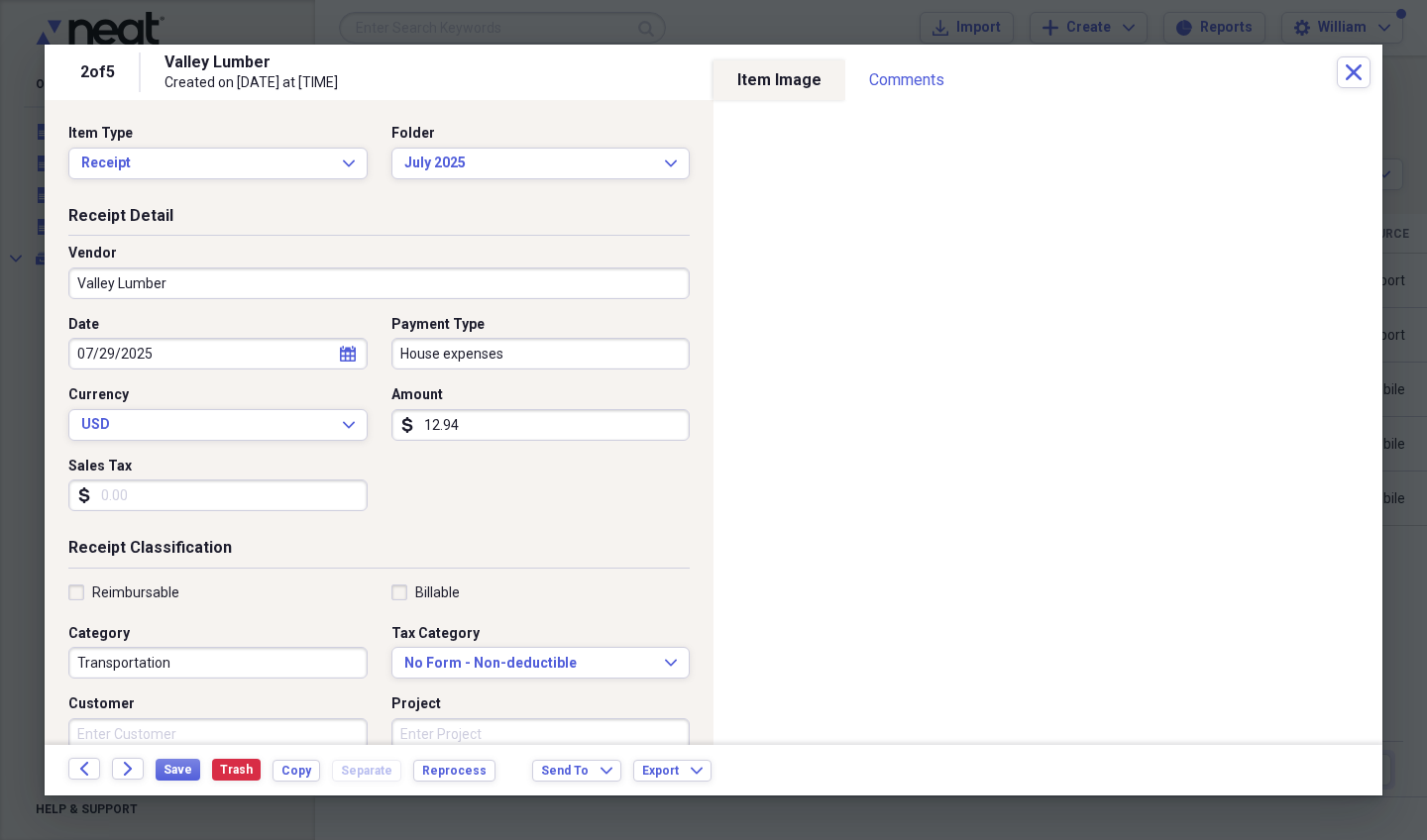 scroll, scrollTop: 0, scrollLeft: 0, axis: both 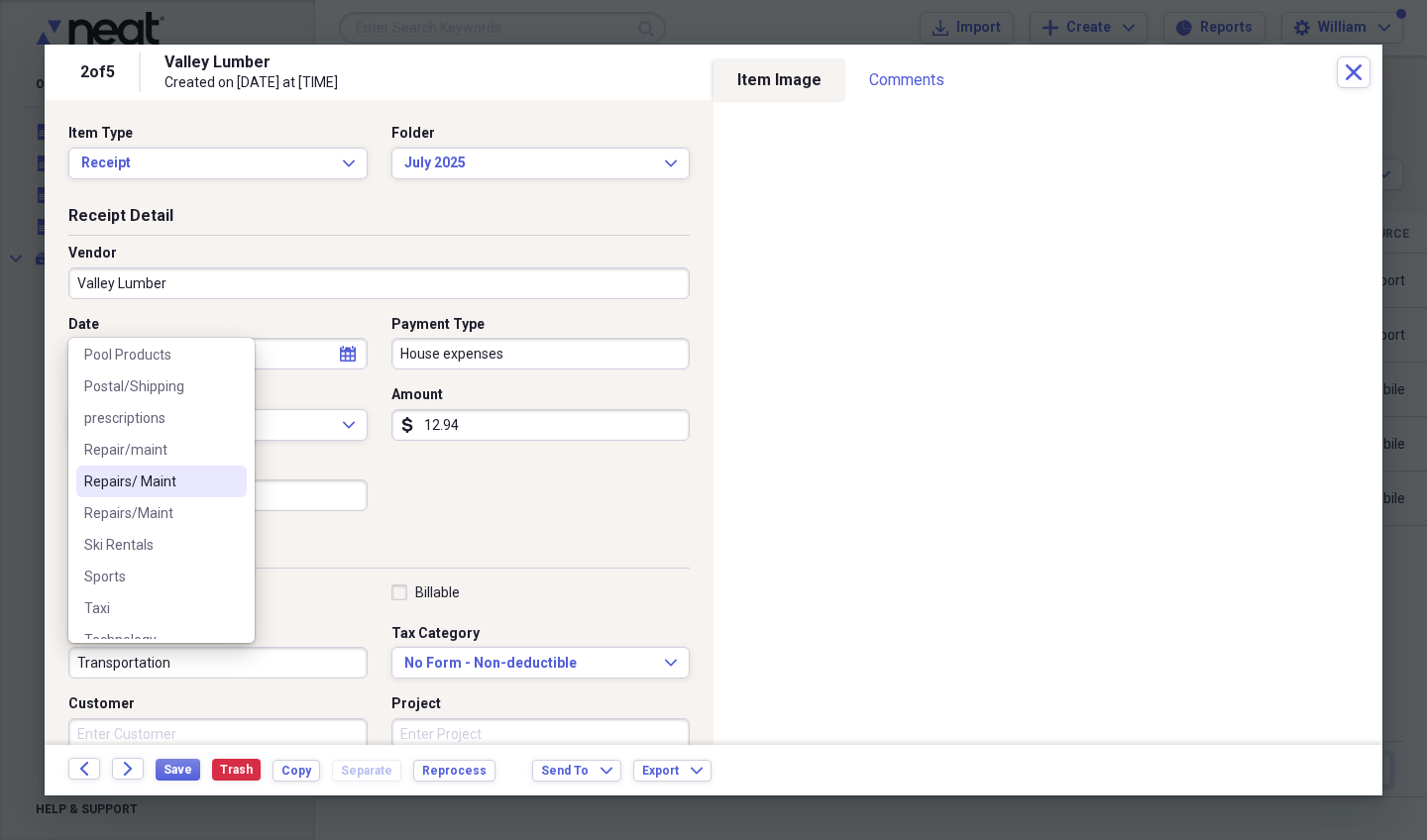 click on "Repairs/ Maint" at bounding box center [150, 481] 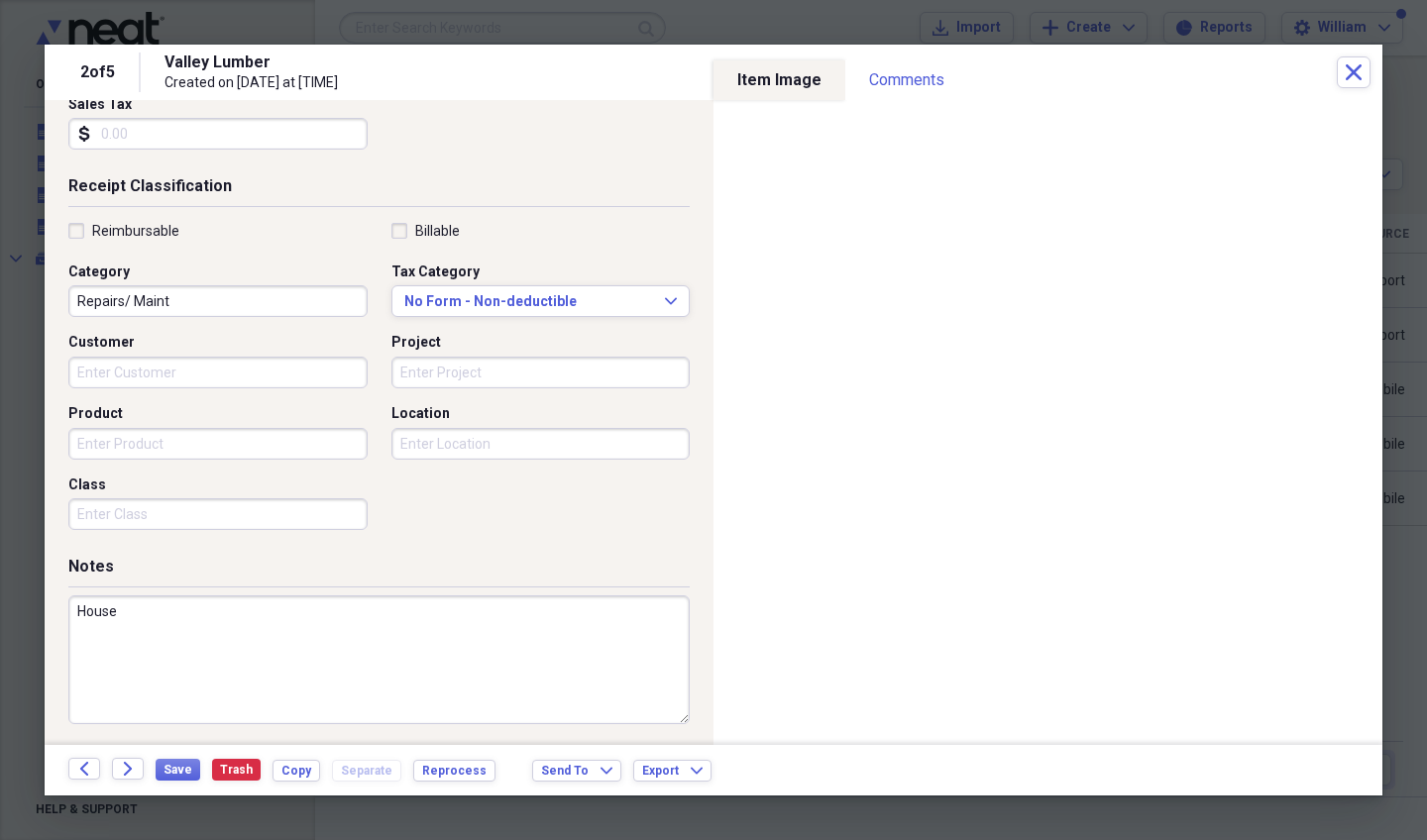 scroll, scrollTop: 360, scrollLeft: 0, axis: vertical 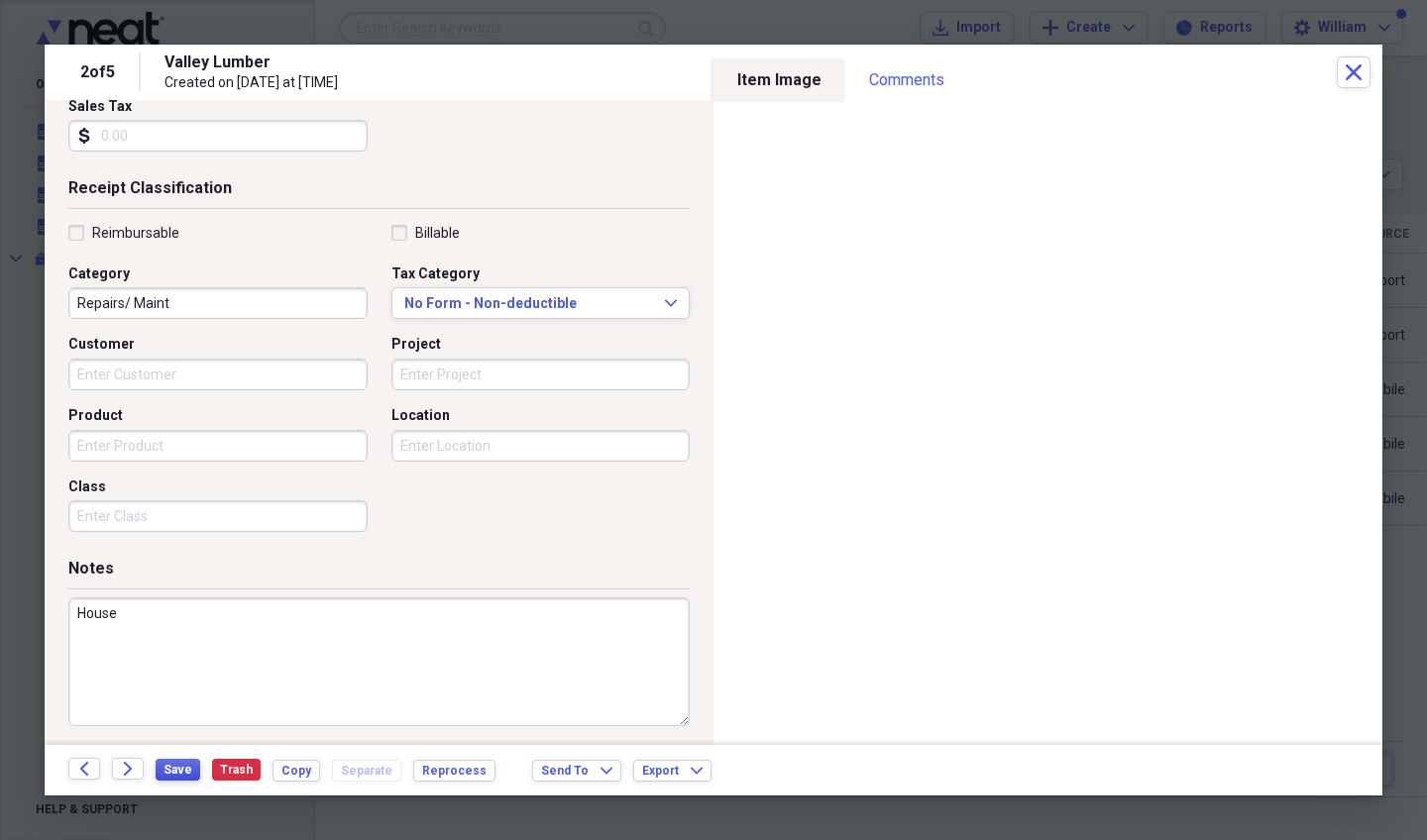 click on "Save" at bounding box center [177, 770] 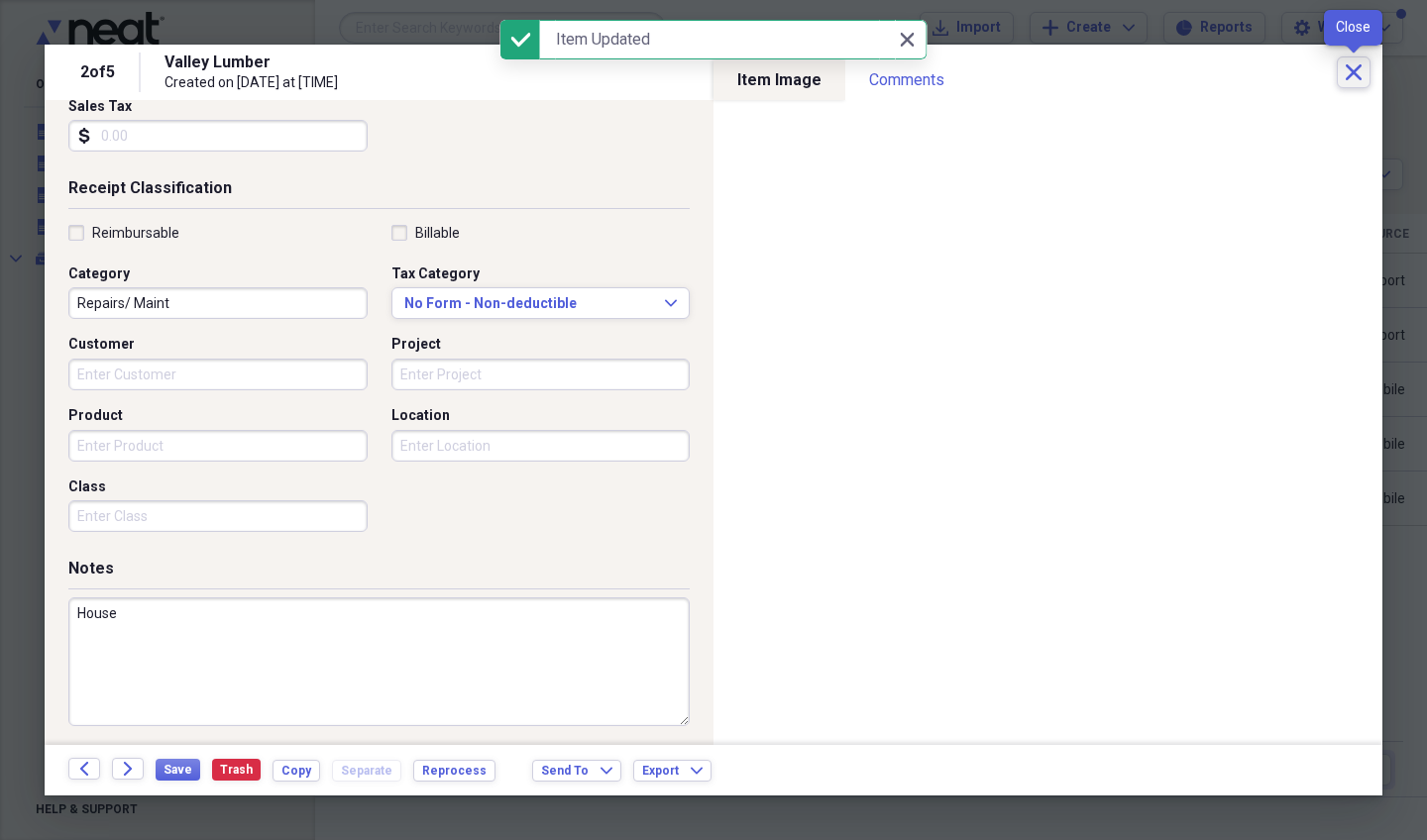 click 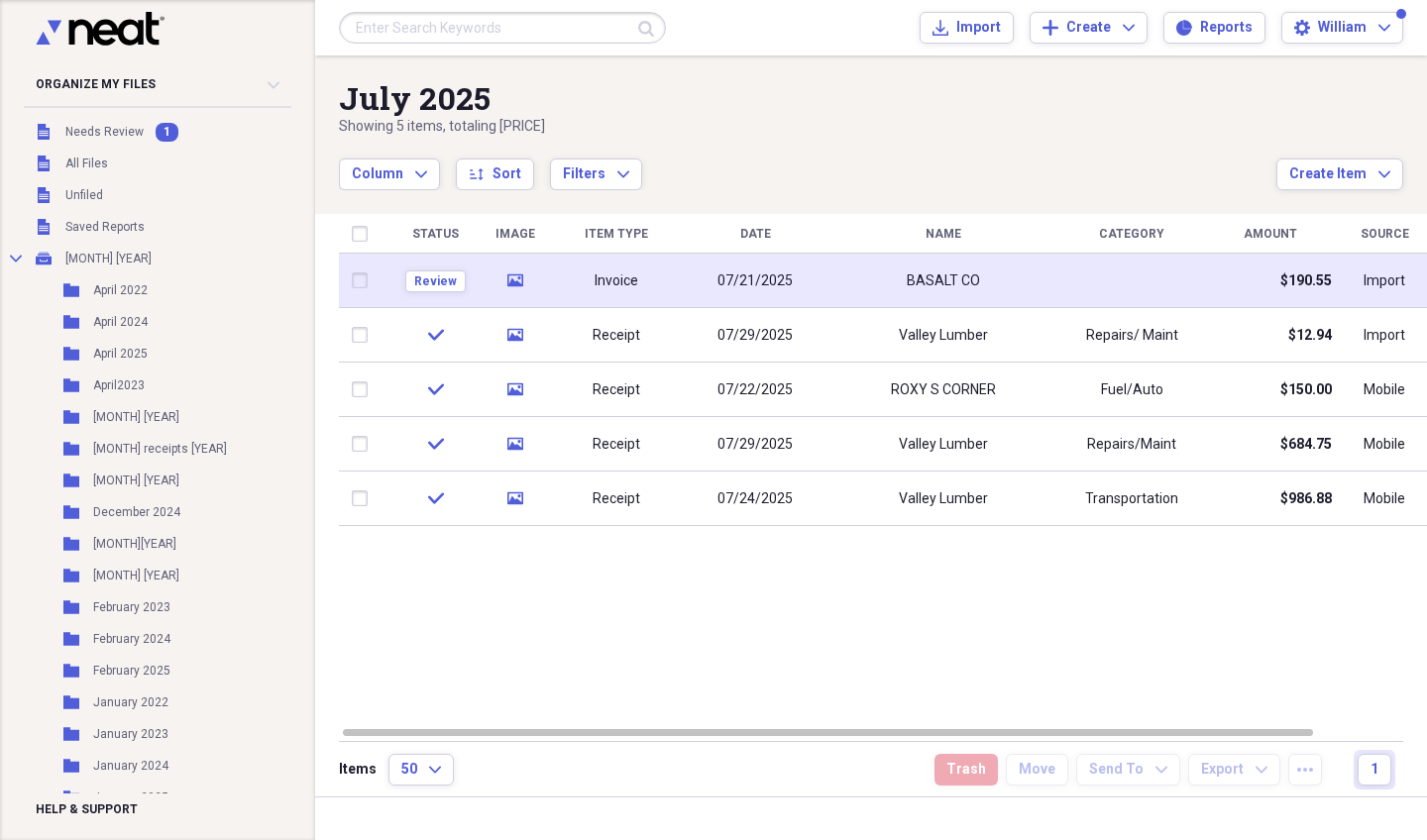 click on "07/21/2025" at bounding box center (755, 280) 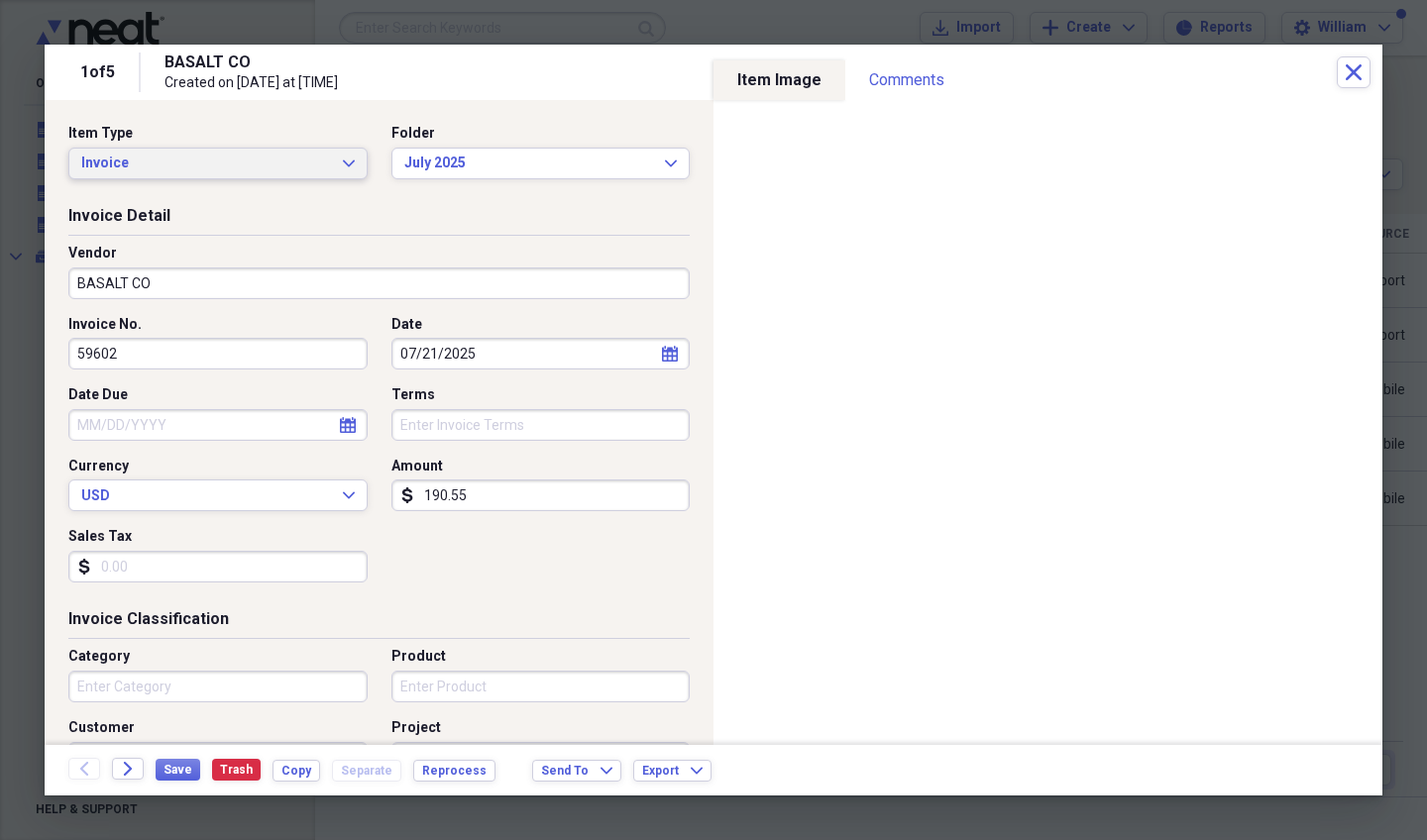 click on "Invoice" at bounding box center [206, 163] 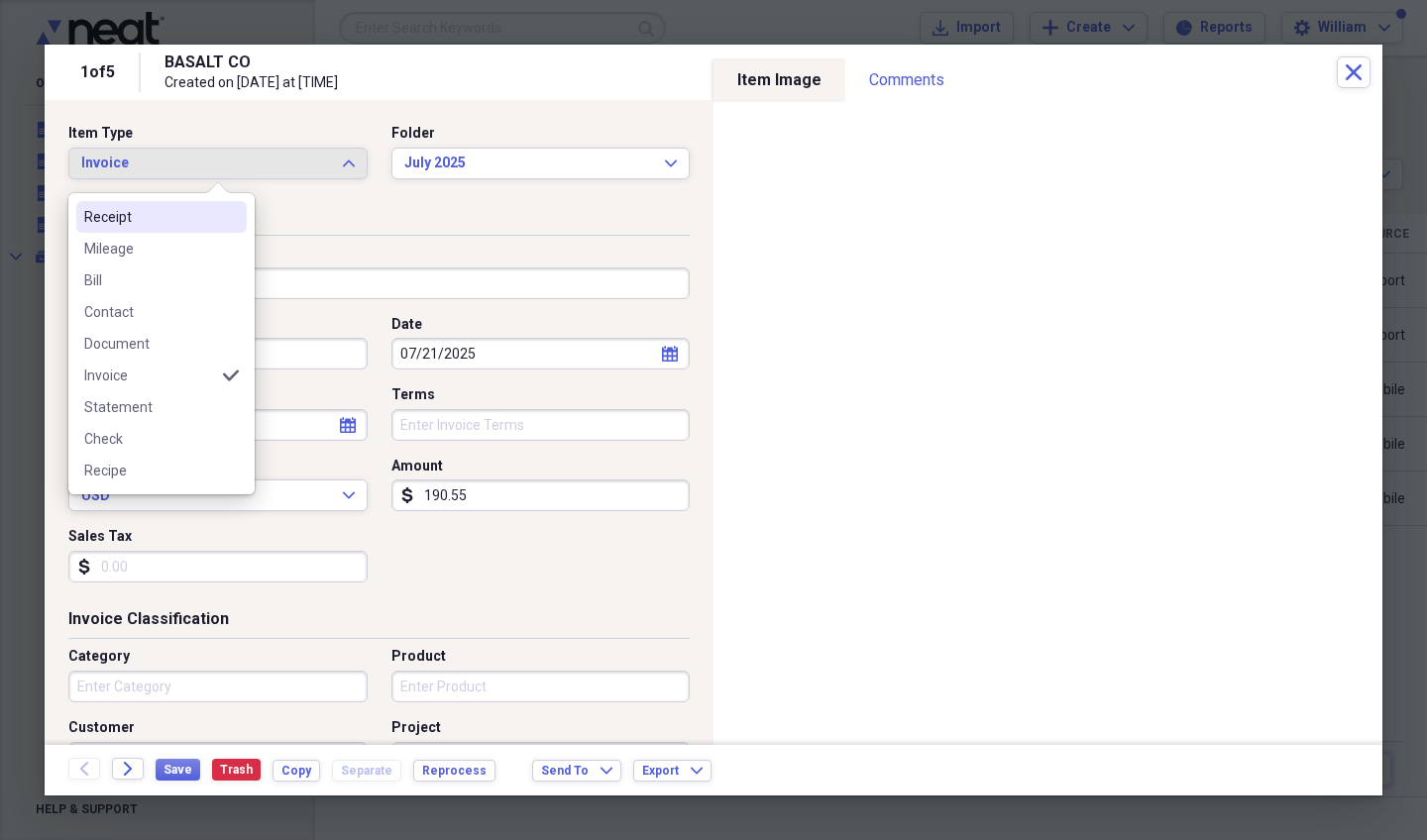 click on "Receipt" at bounding box center [150, 217] 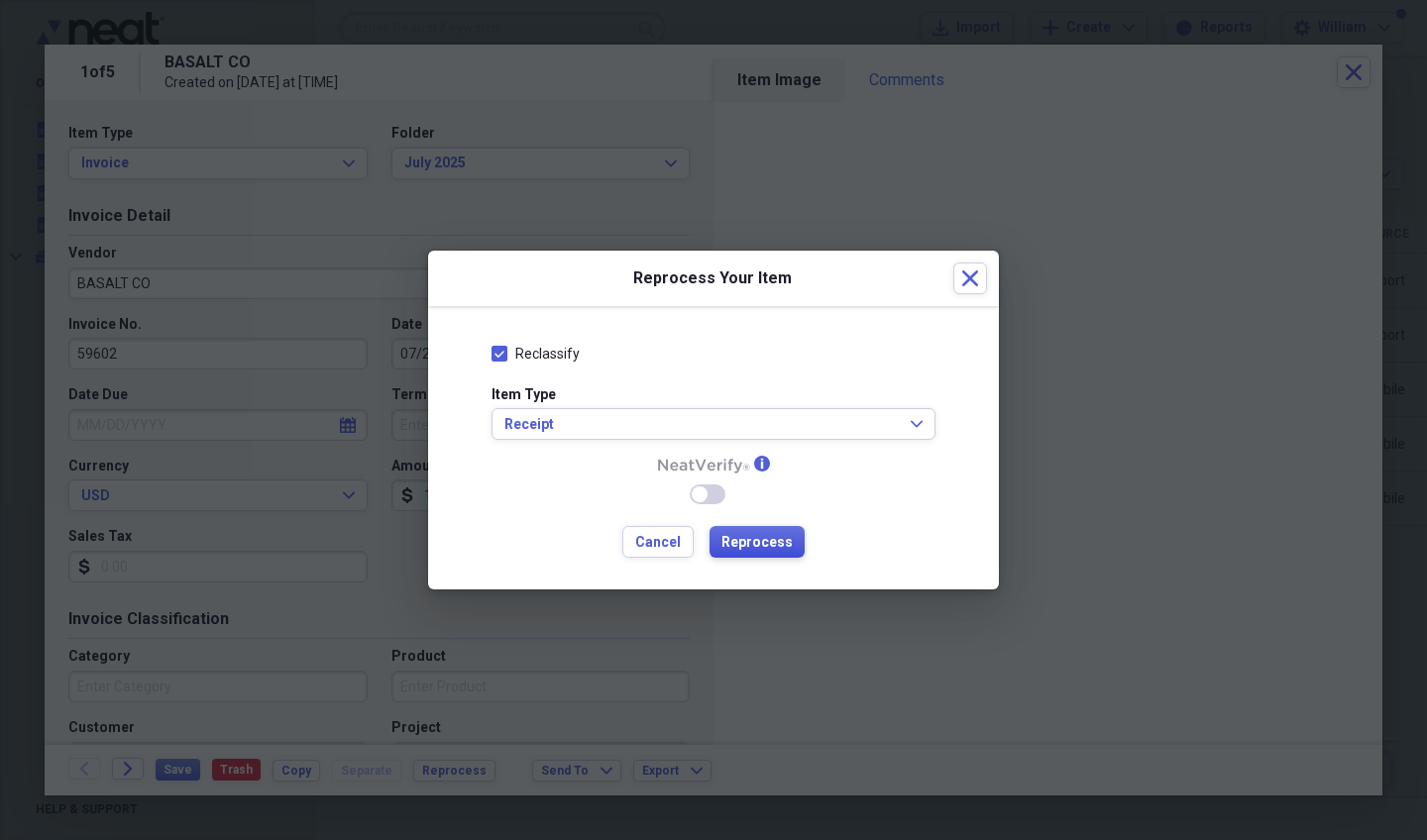 click on "Reprocess" at bounding box center (757, 543) 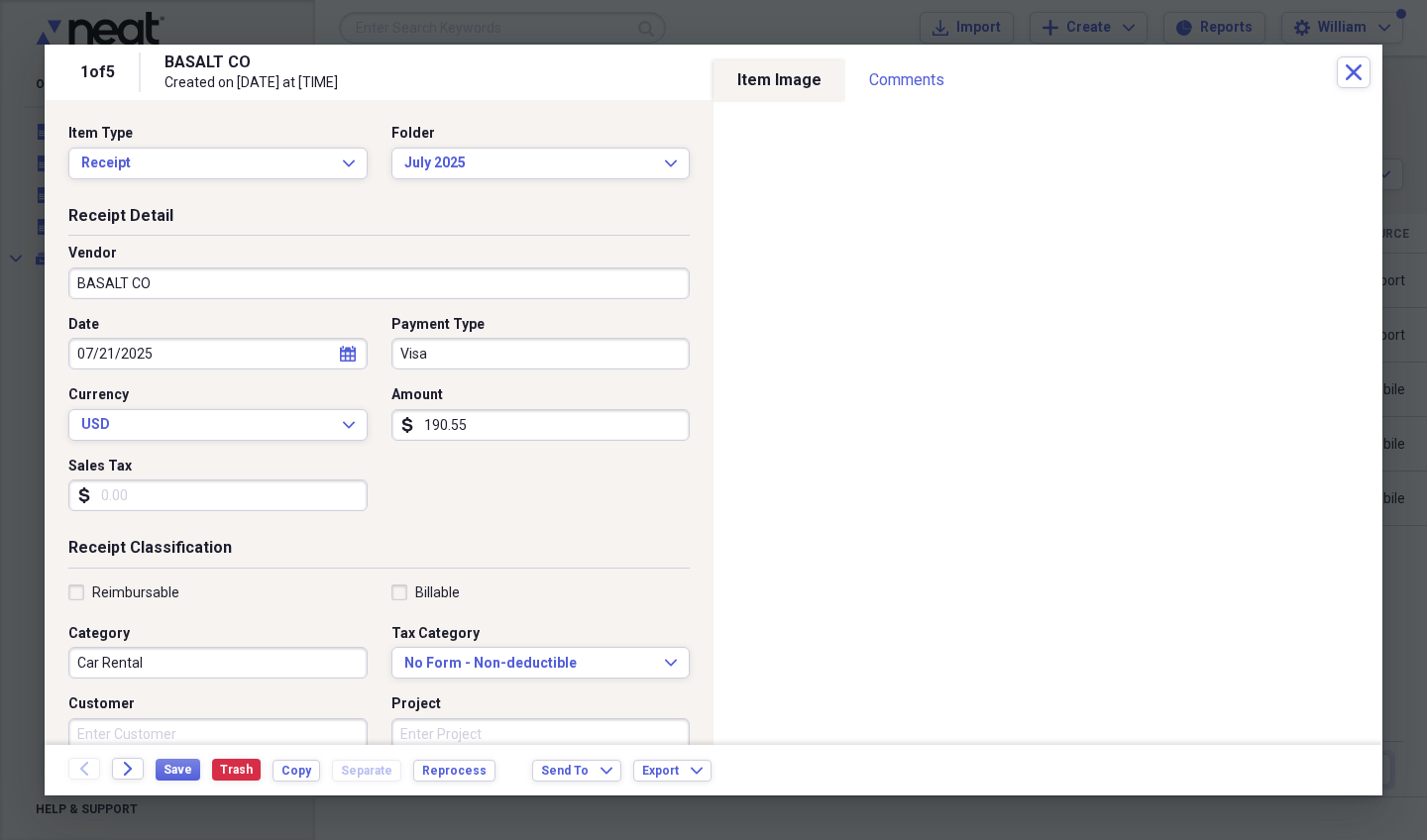 type on "Visa" 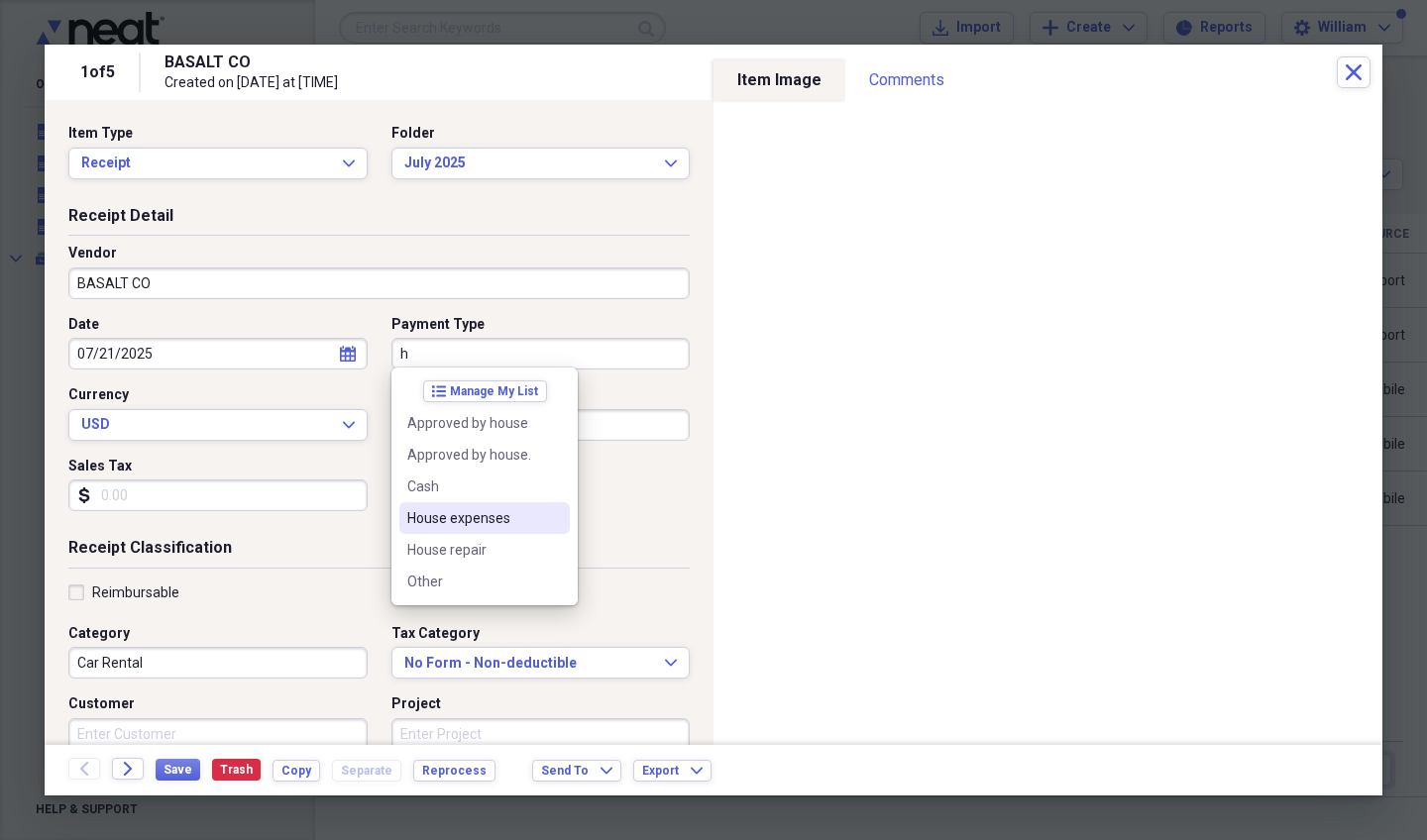click on "House expenses" at bounding box center (473, 518) 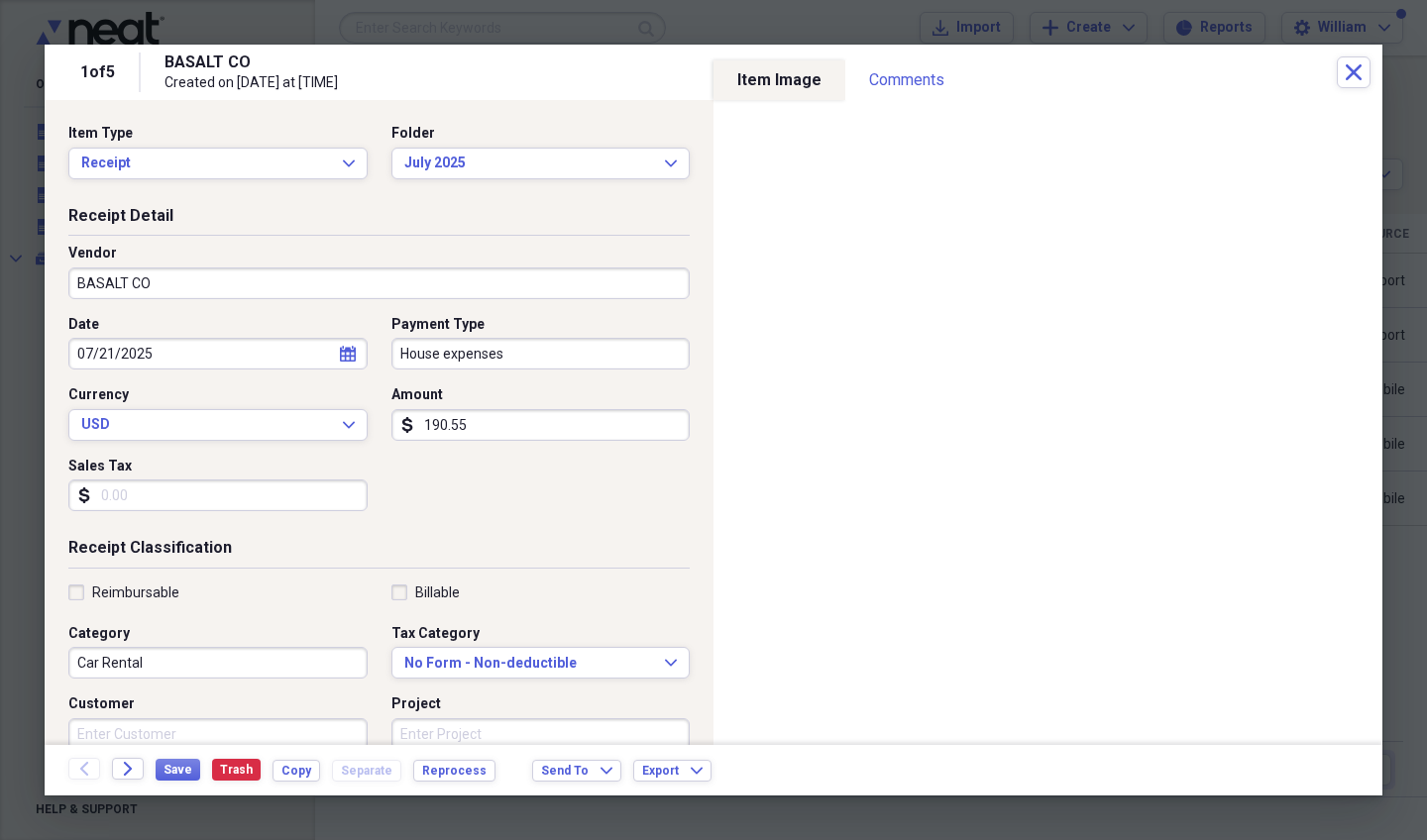 click on "BASALT CO" at bounding box center [379, 283] 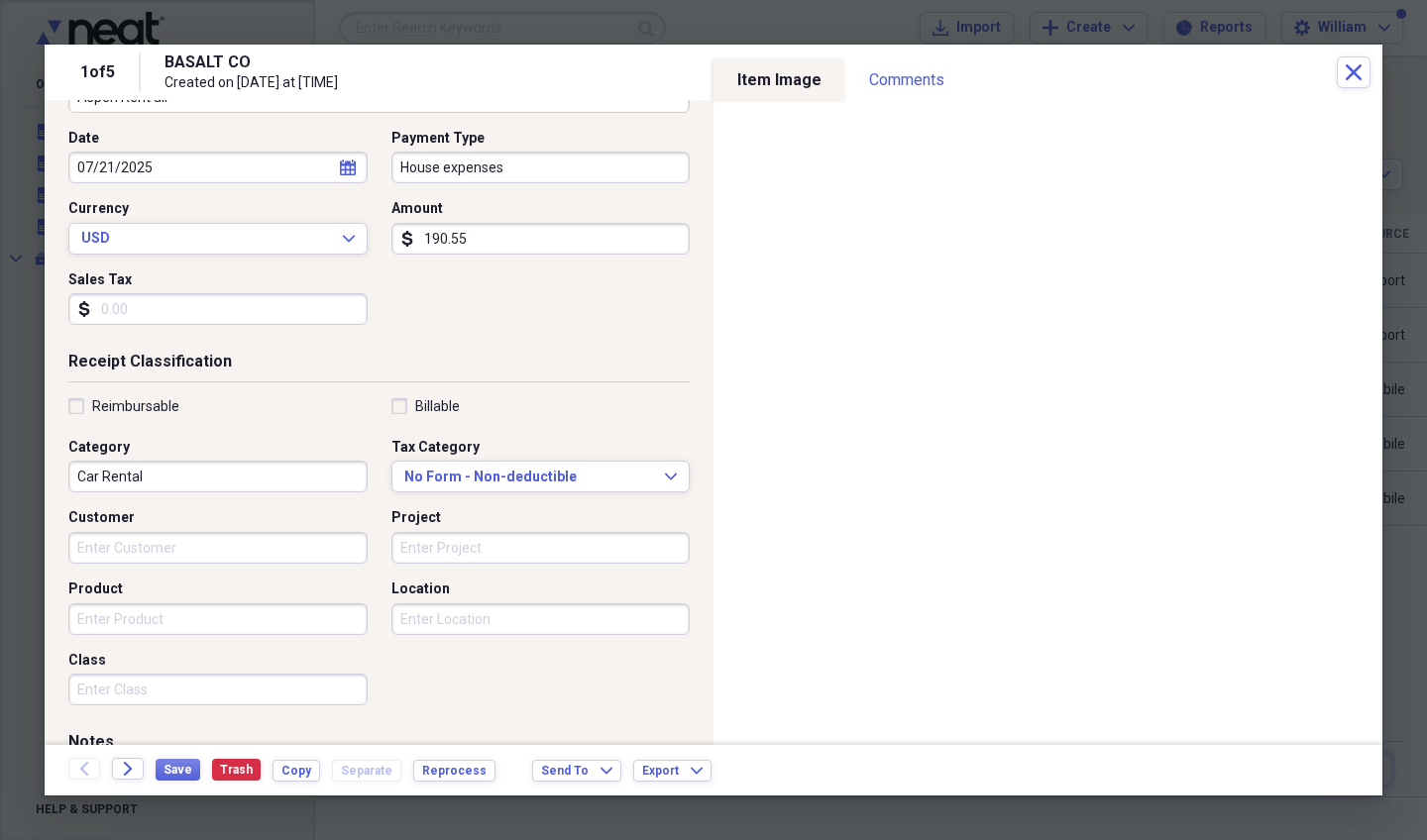 scroll, scrollTop: 192, scrollLeft: 0, axis: vertical 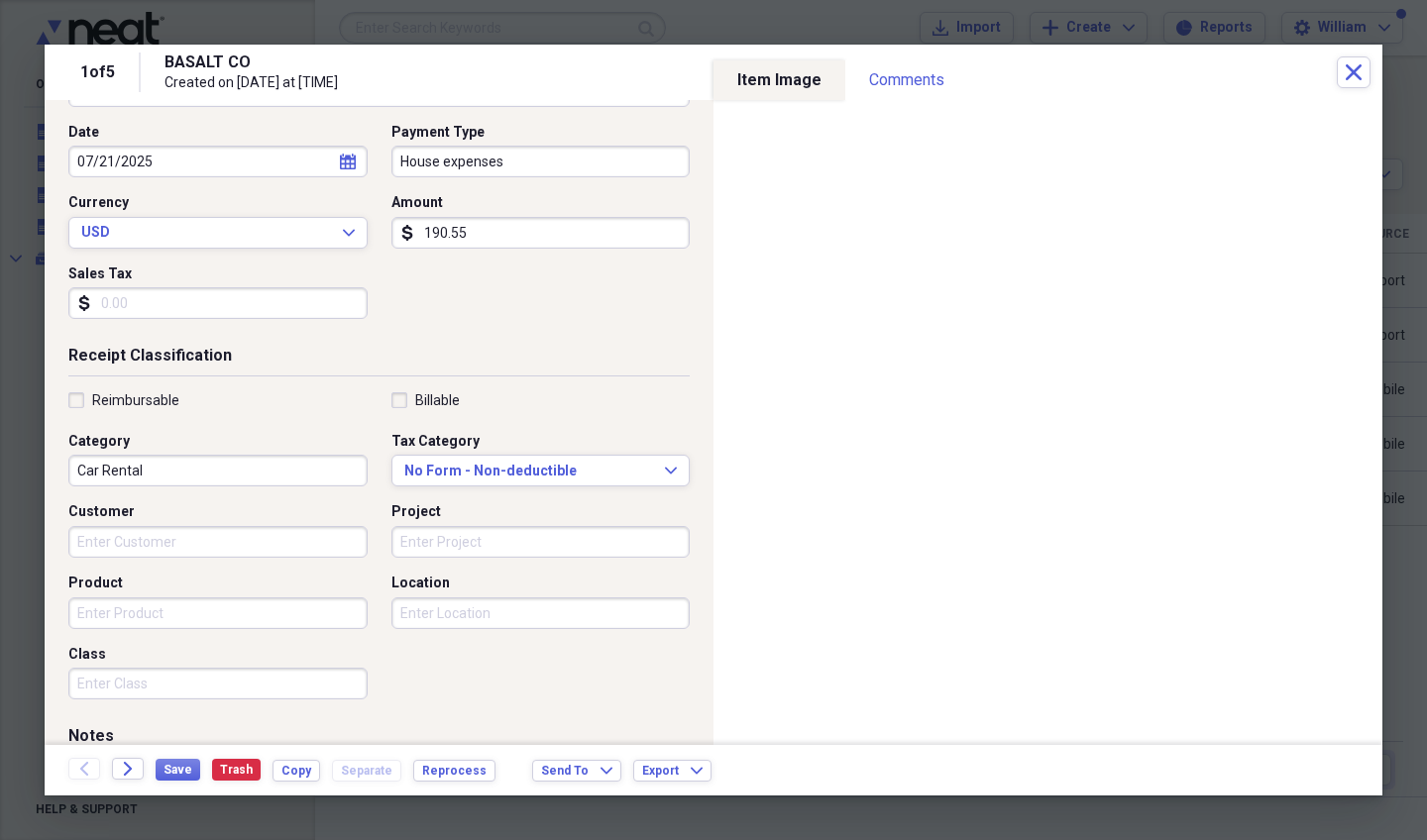 type on "Aspen Rent all" 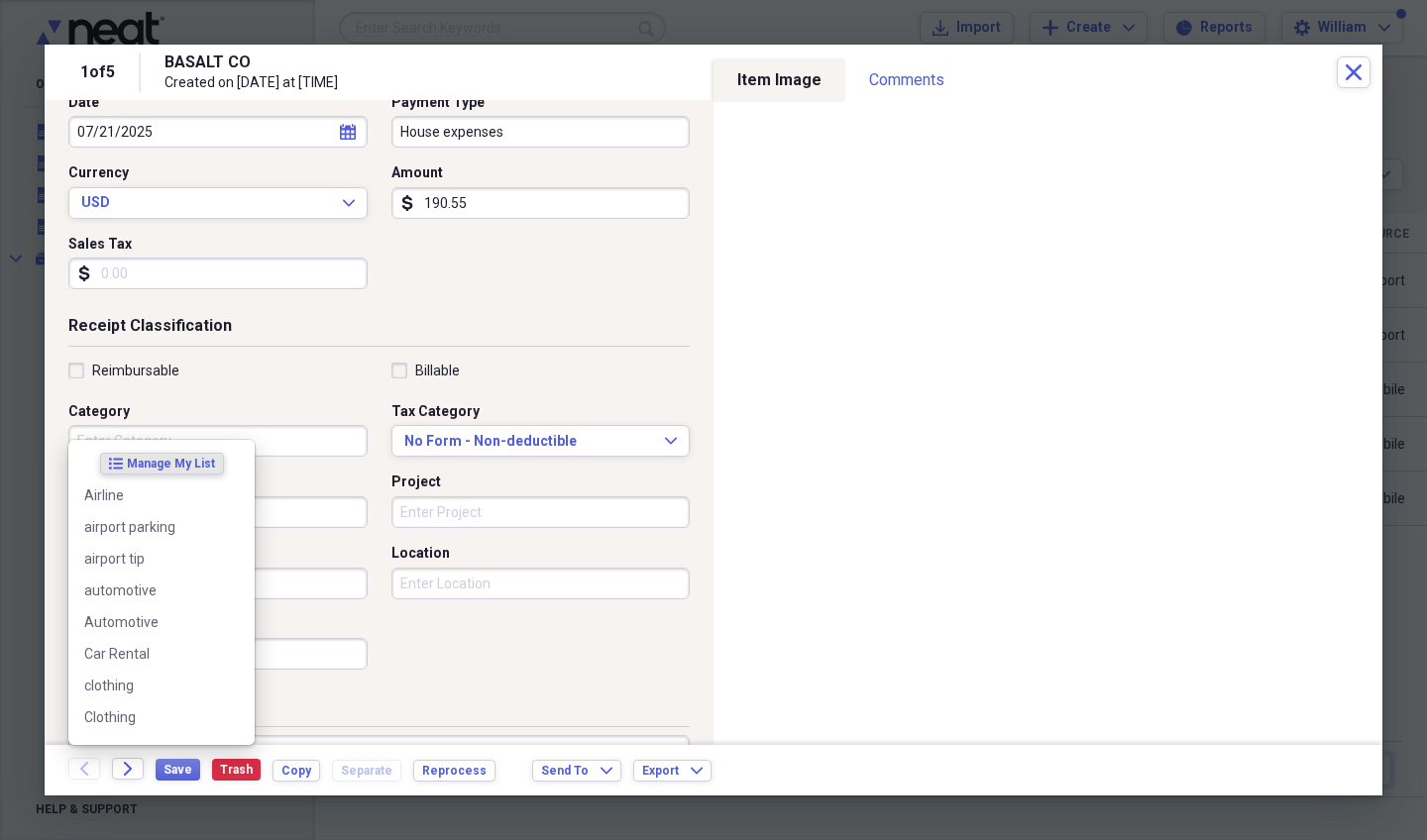 scroll, scrollTop: 238, scrollLeft: 0, axis: vertical 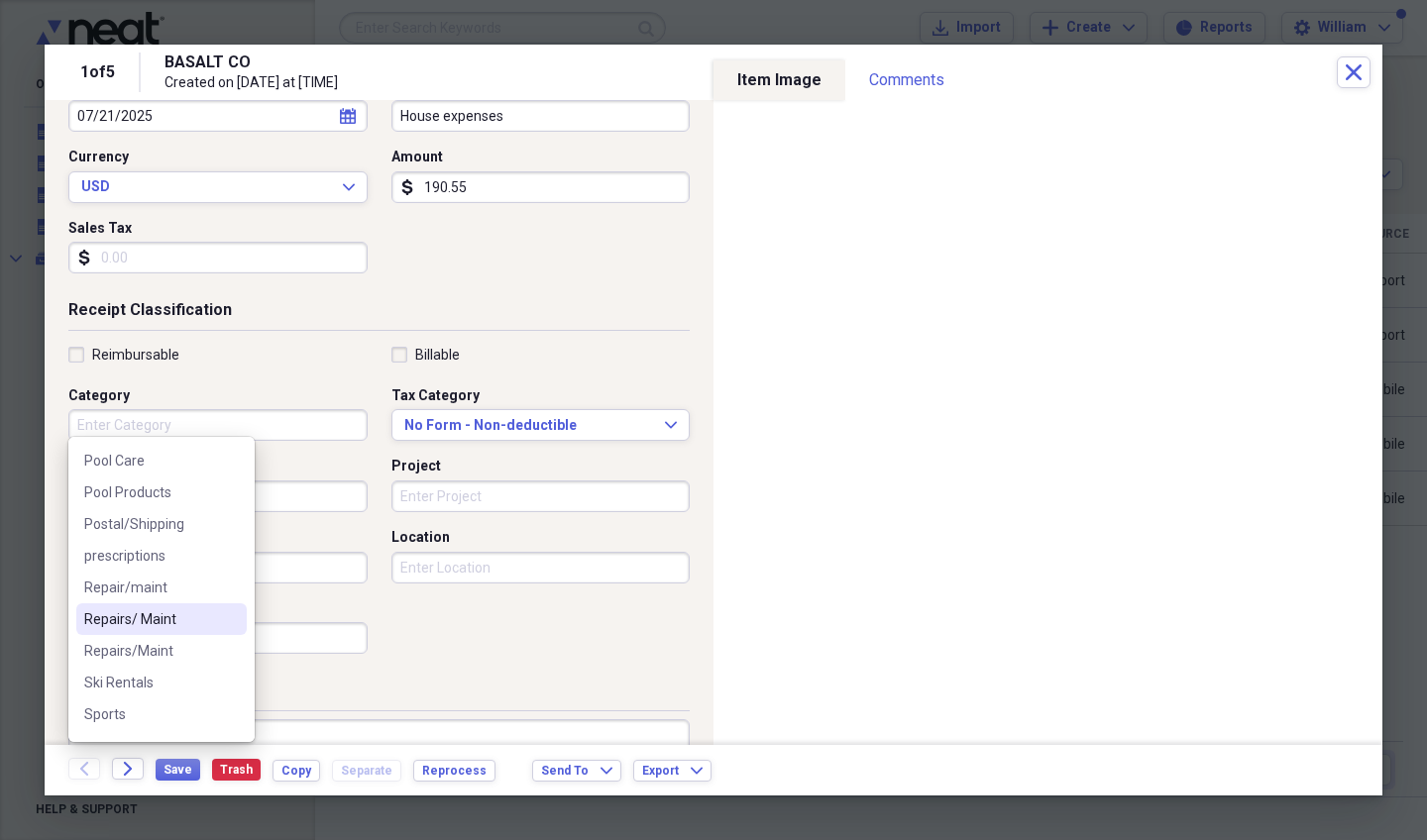 click on "Repairs/ Maint" at bounding box center (150, 619) 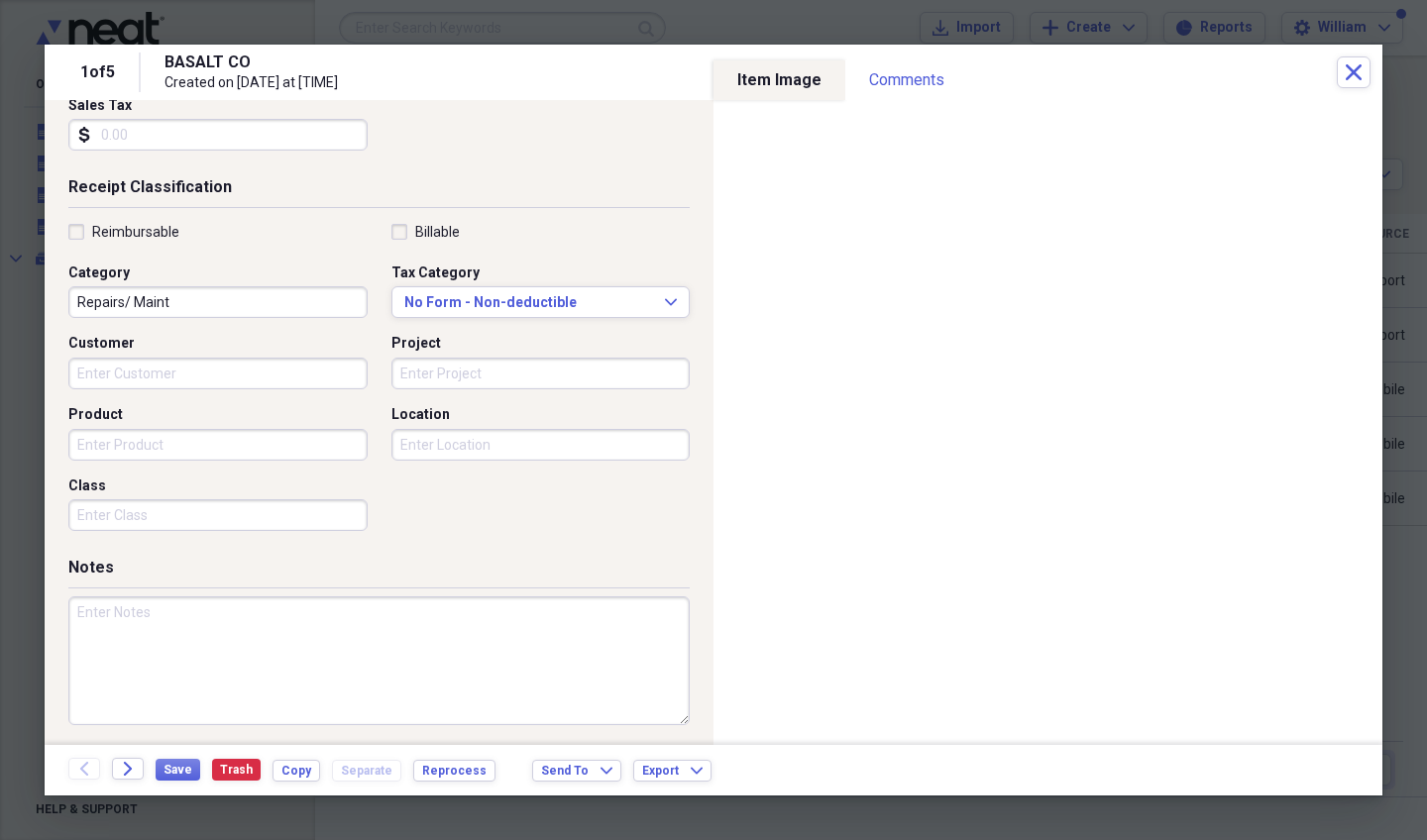 scroll, scrollTop: 360, scrollLeft: 0, axis: vertical 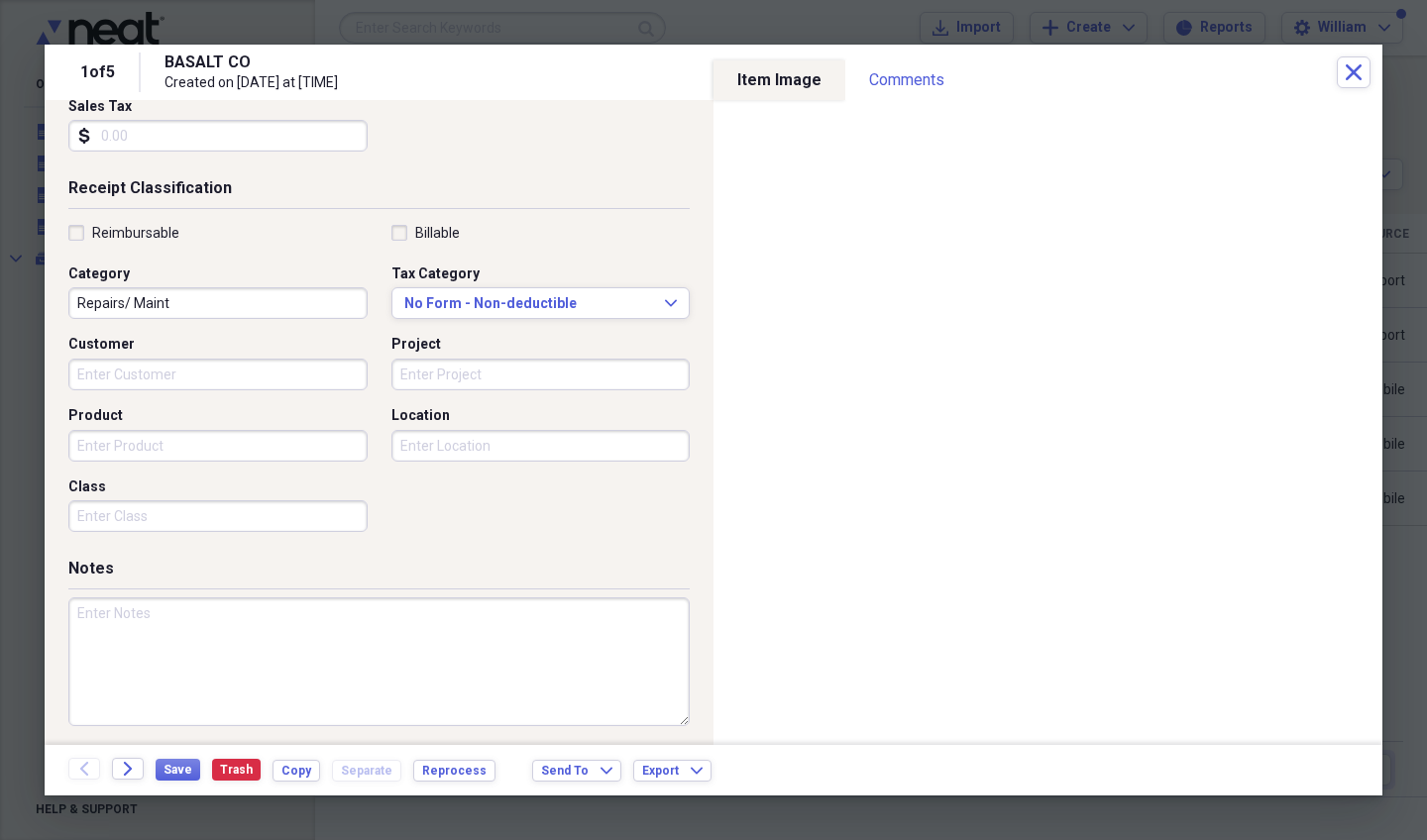 click at bounding box center (379, 662) 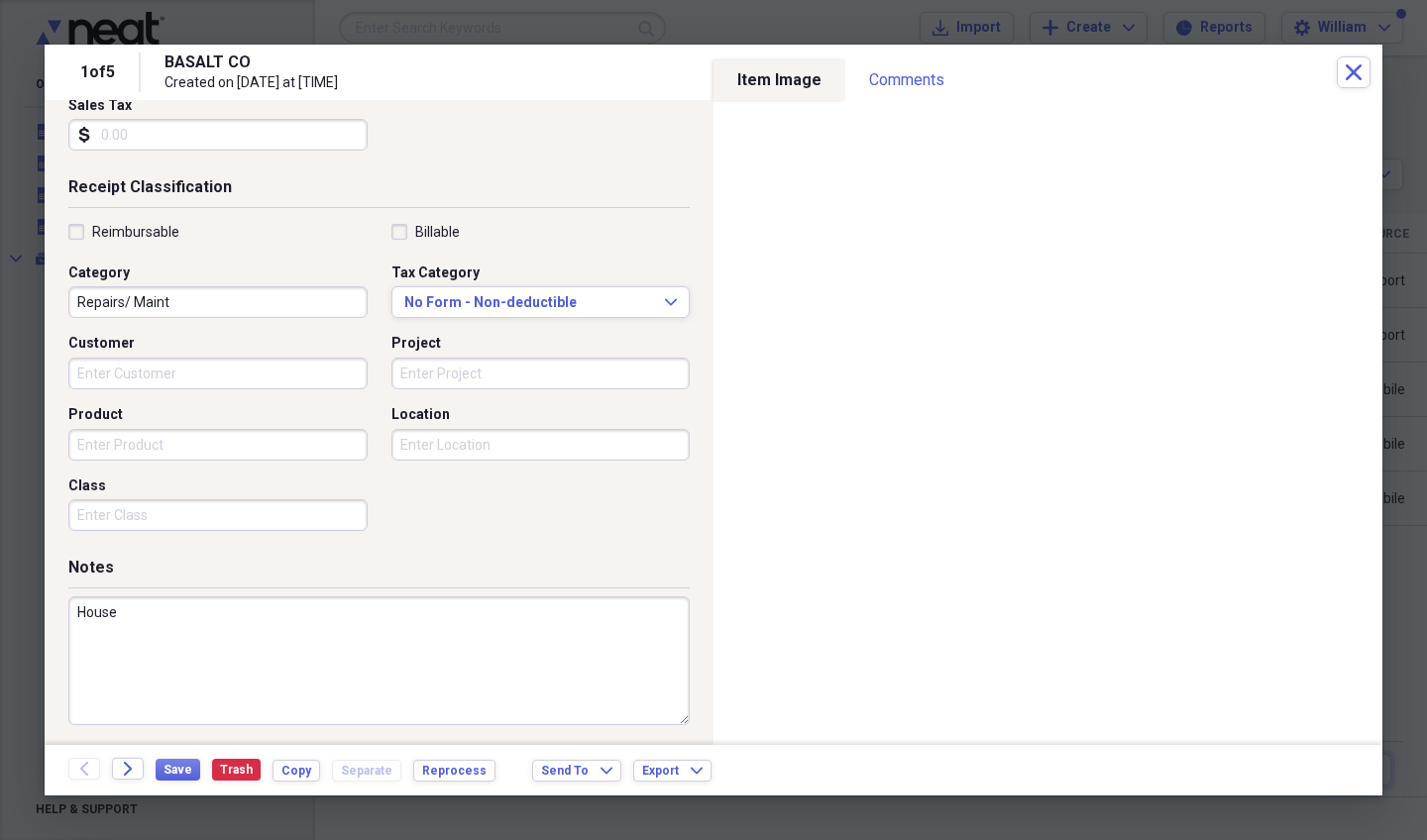 scroll, scrollTop: 360, scrollLeft: 0, axis: vertical 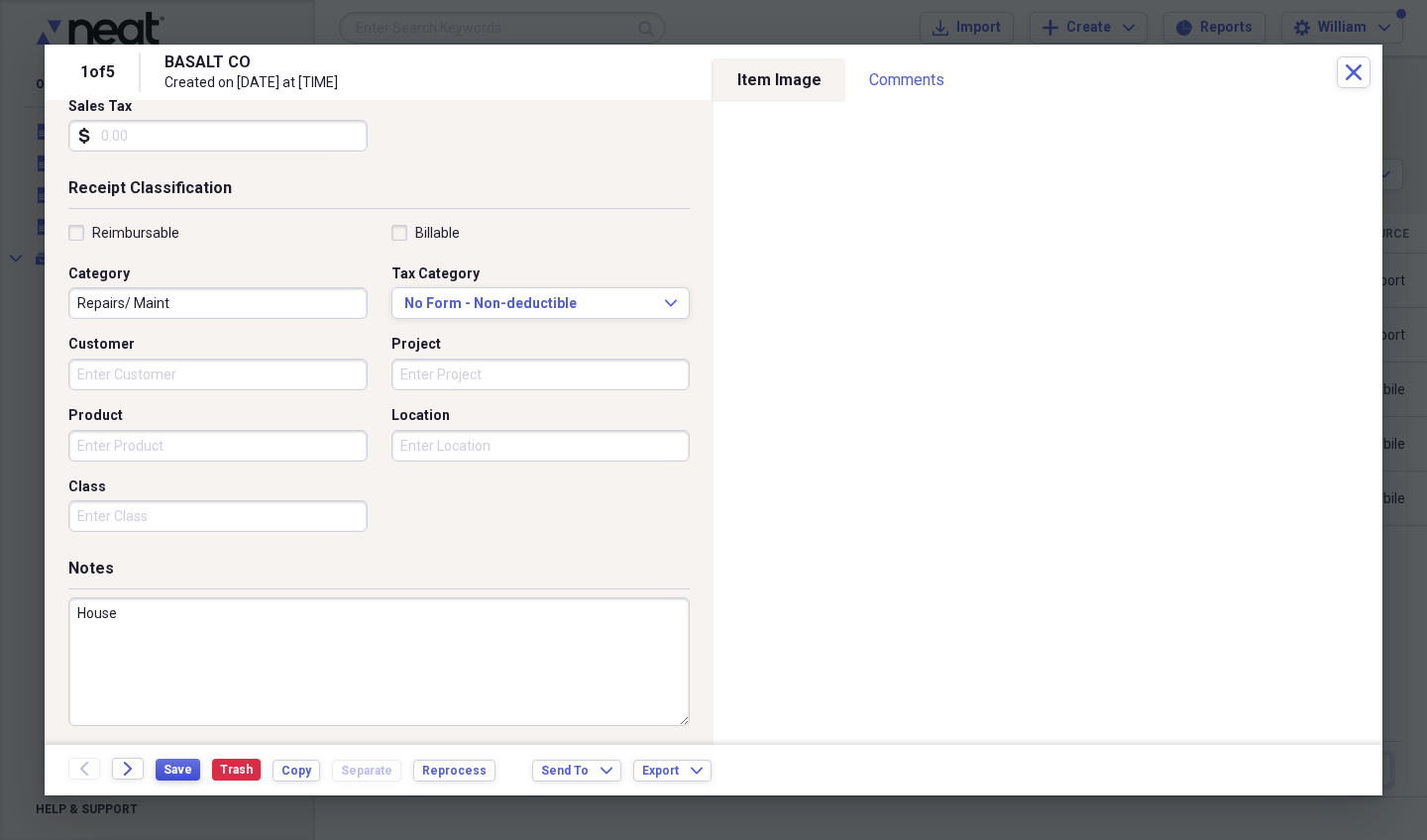 type on "House" 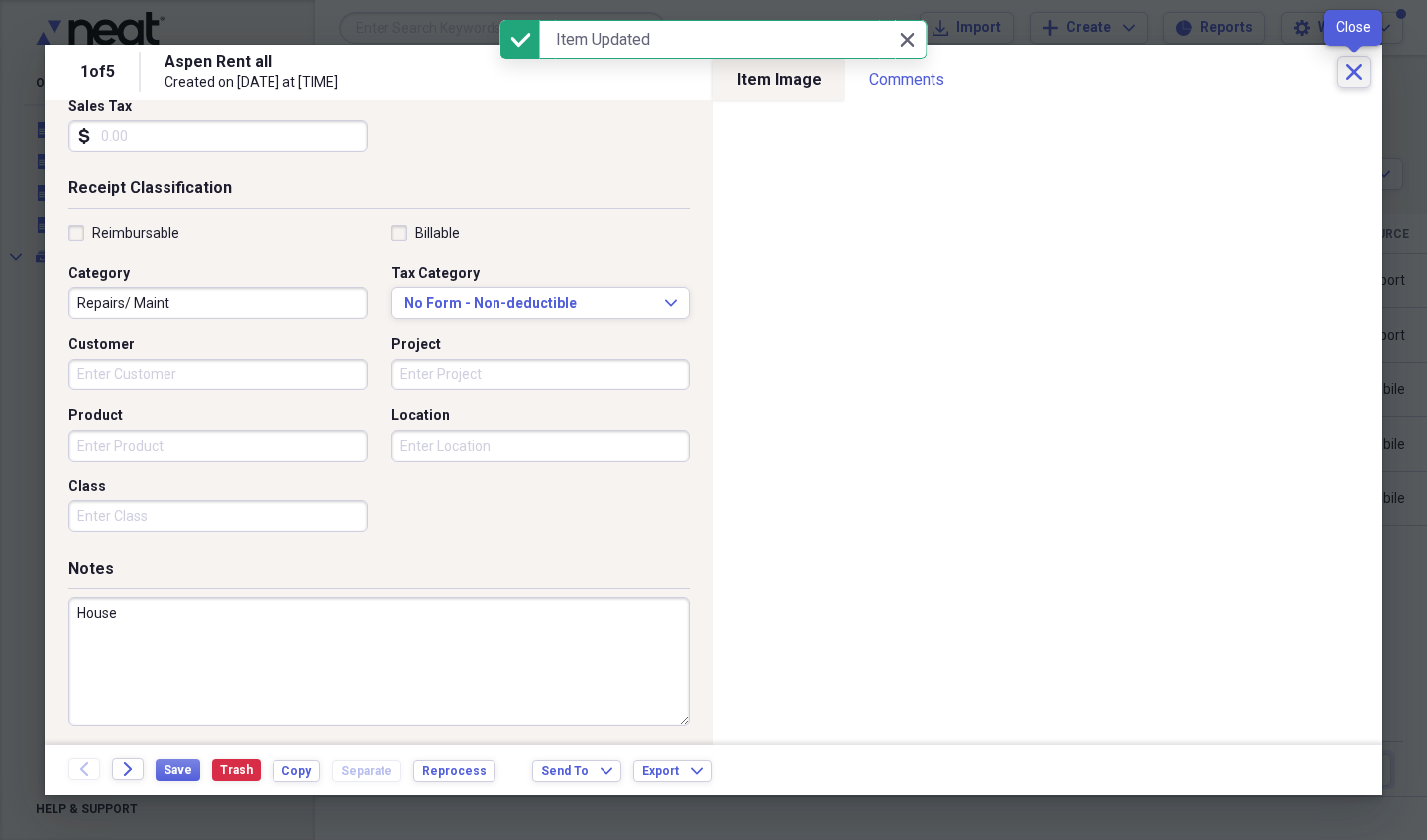 click on "Close" 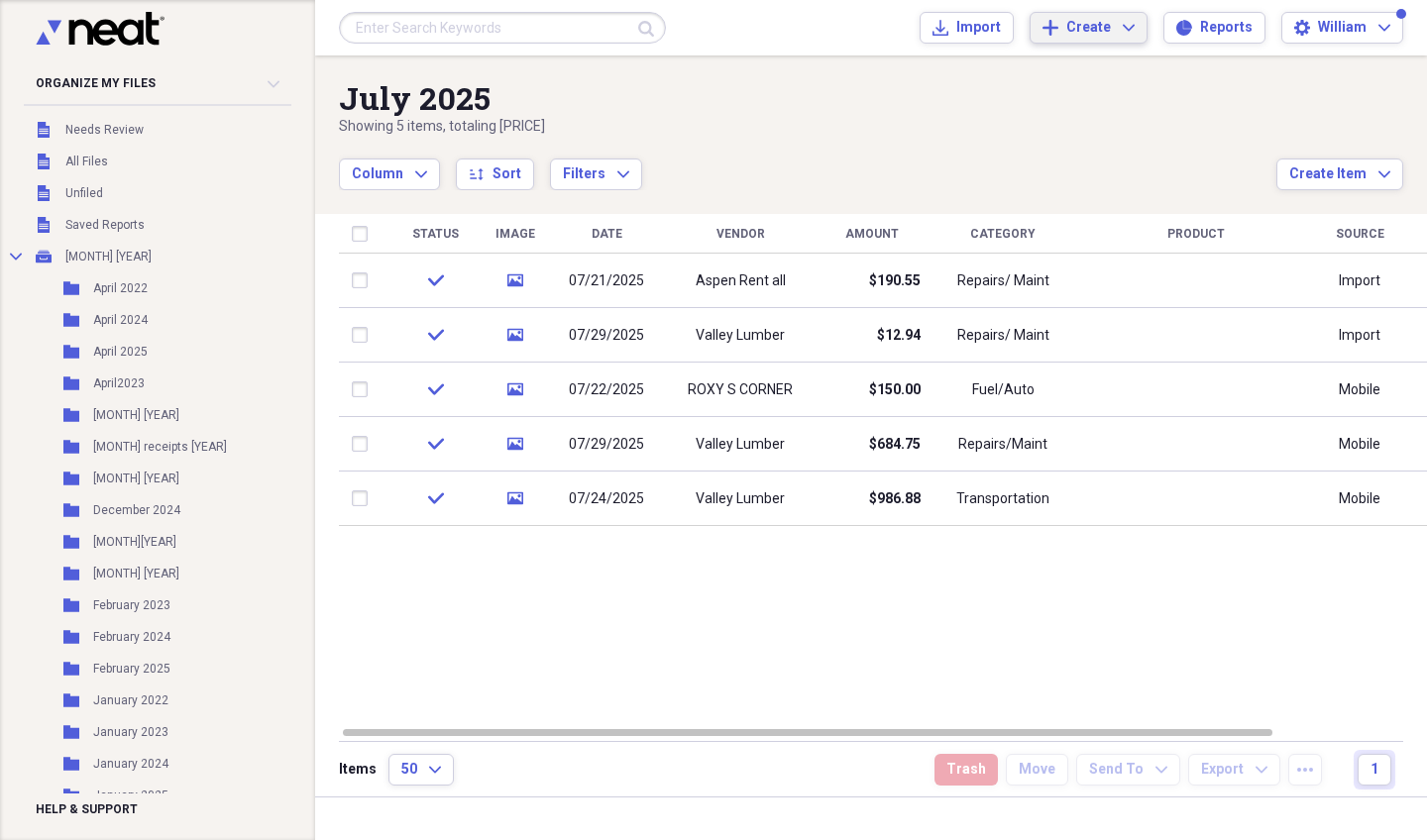 click on "Add Create Expand" at bounding box center (1088, 28) 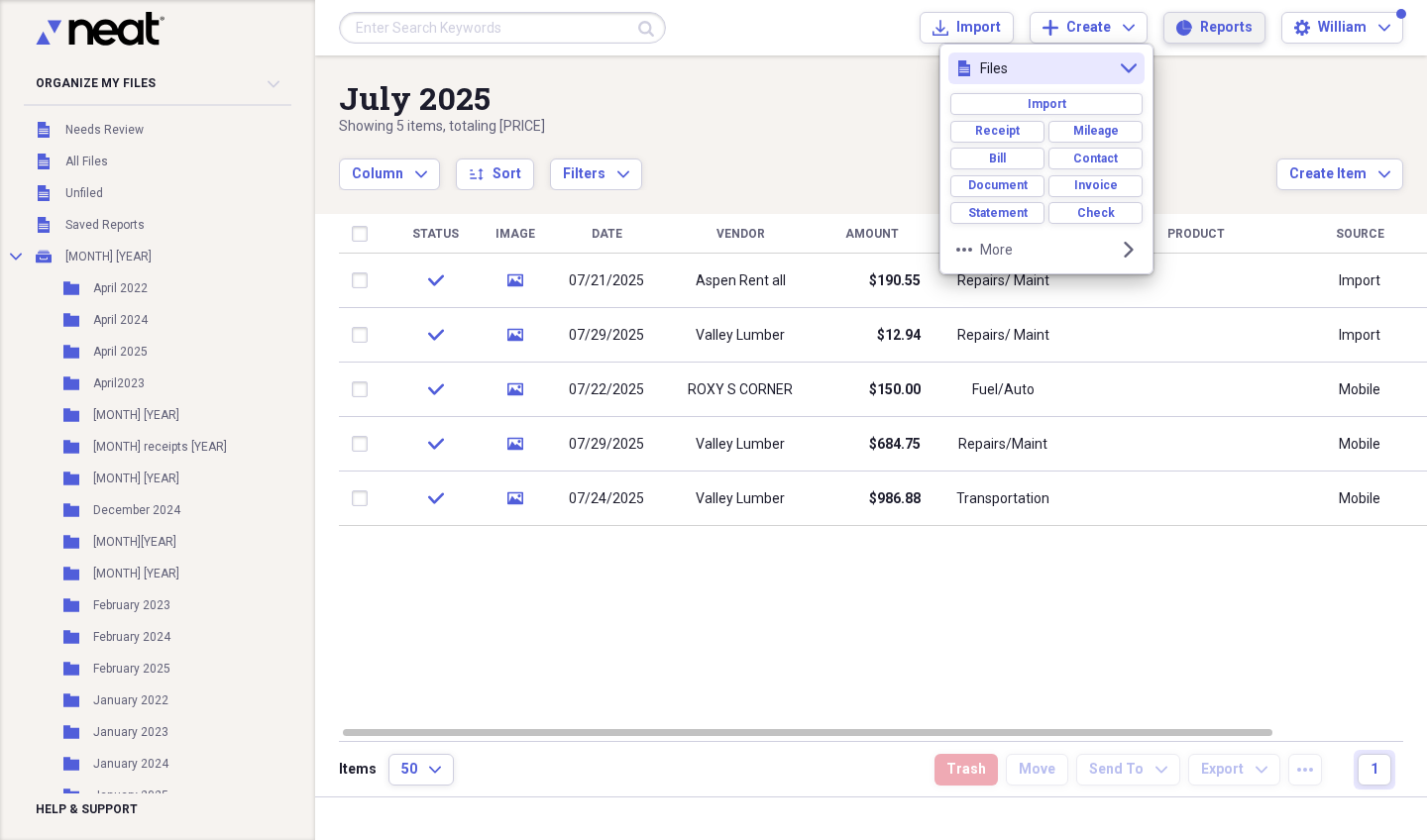 click on "Reports" at bounding box center (1226, 28) 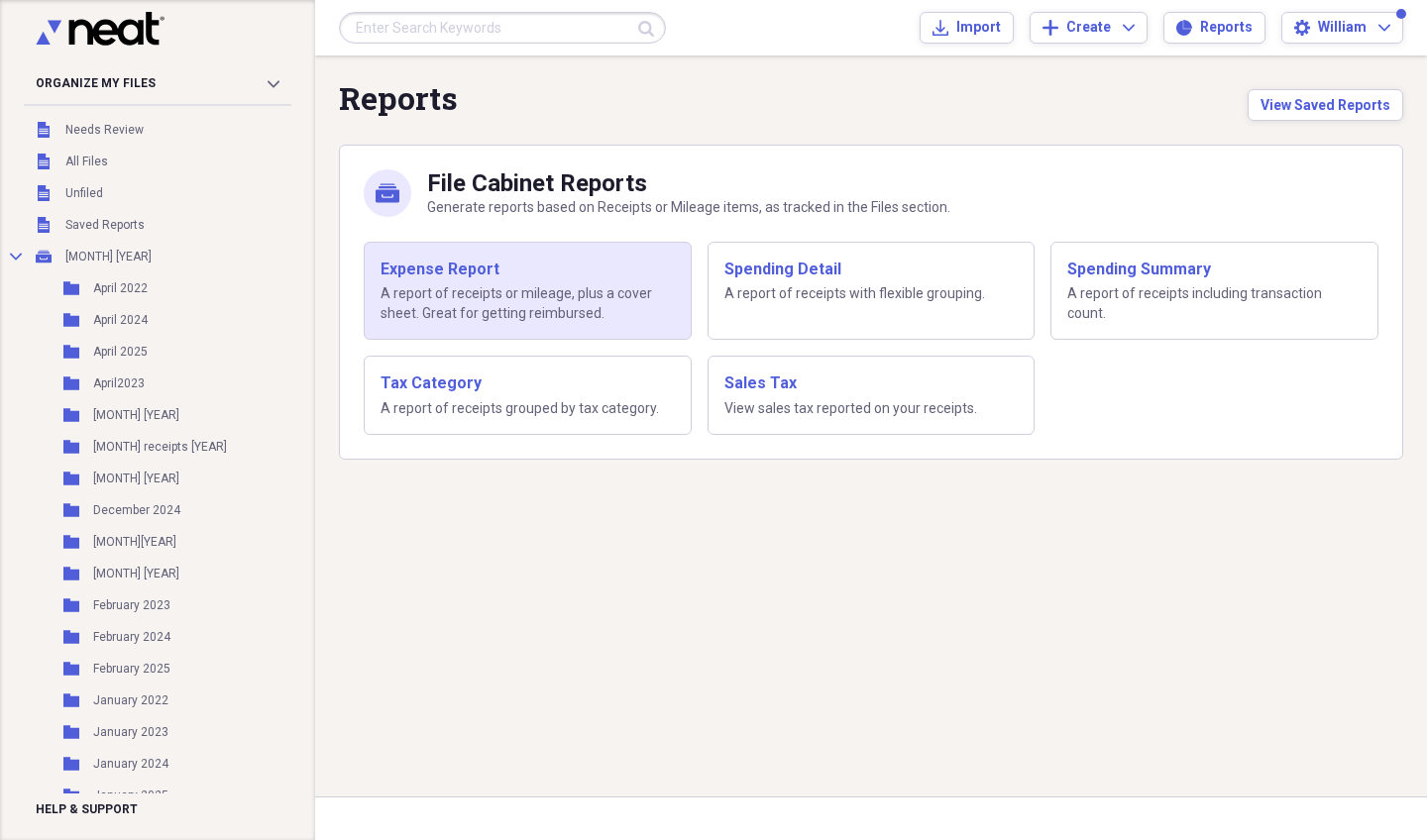 click on "Expense Report" at bounding box center [527, 269] 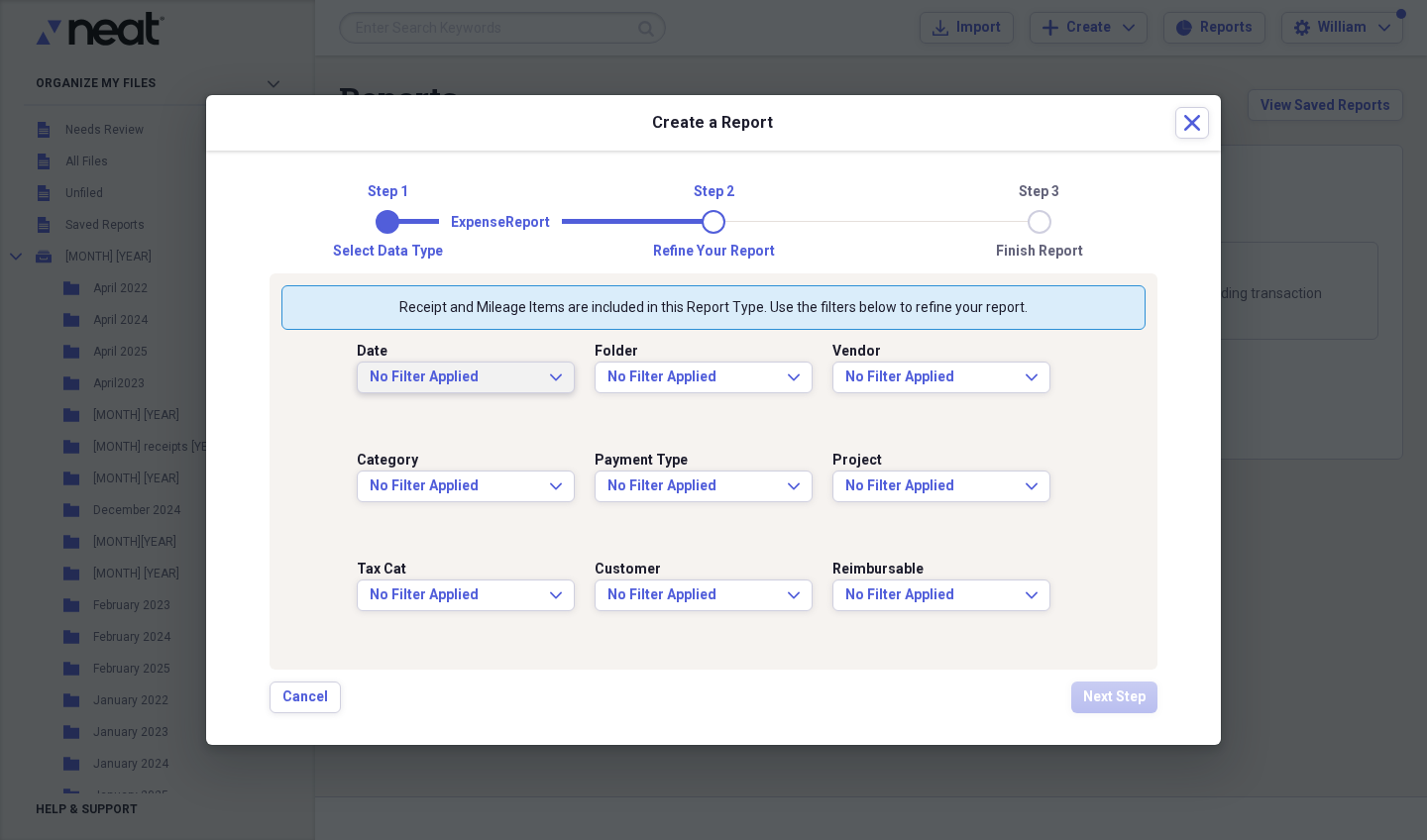 click on "No Filter Applied" at bounding box center [454, 377] 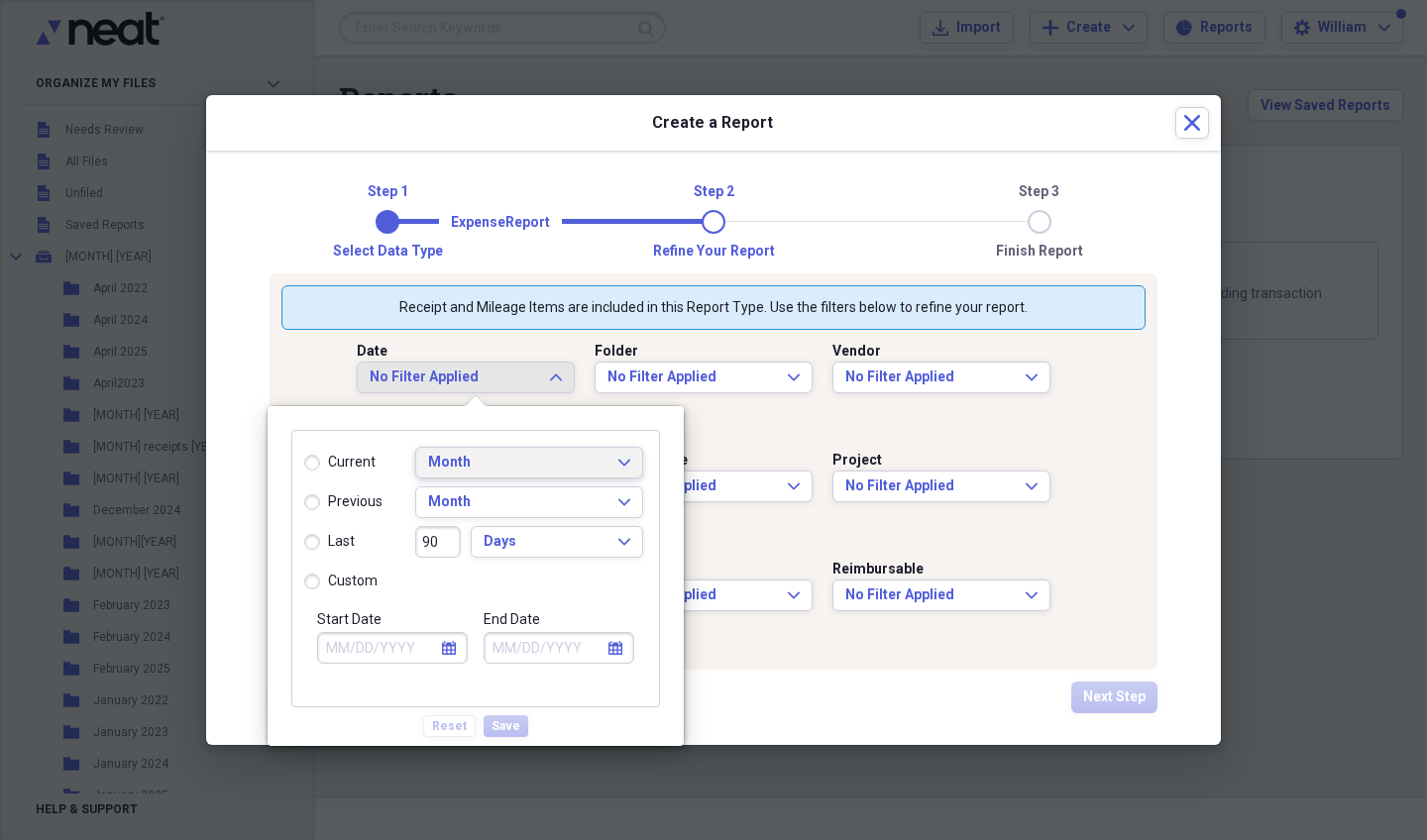 click on "Month" at bounding box center (517, 463) 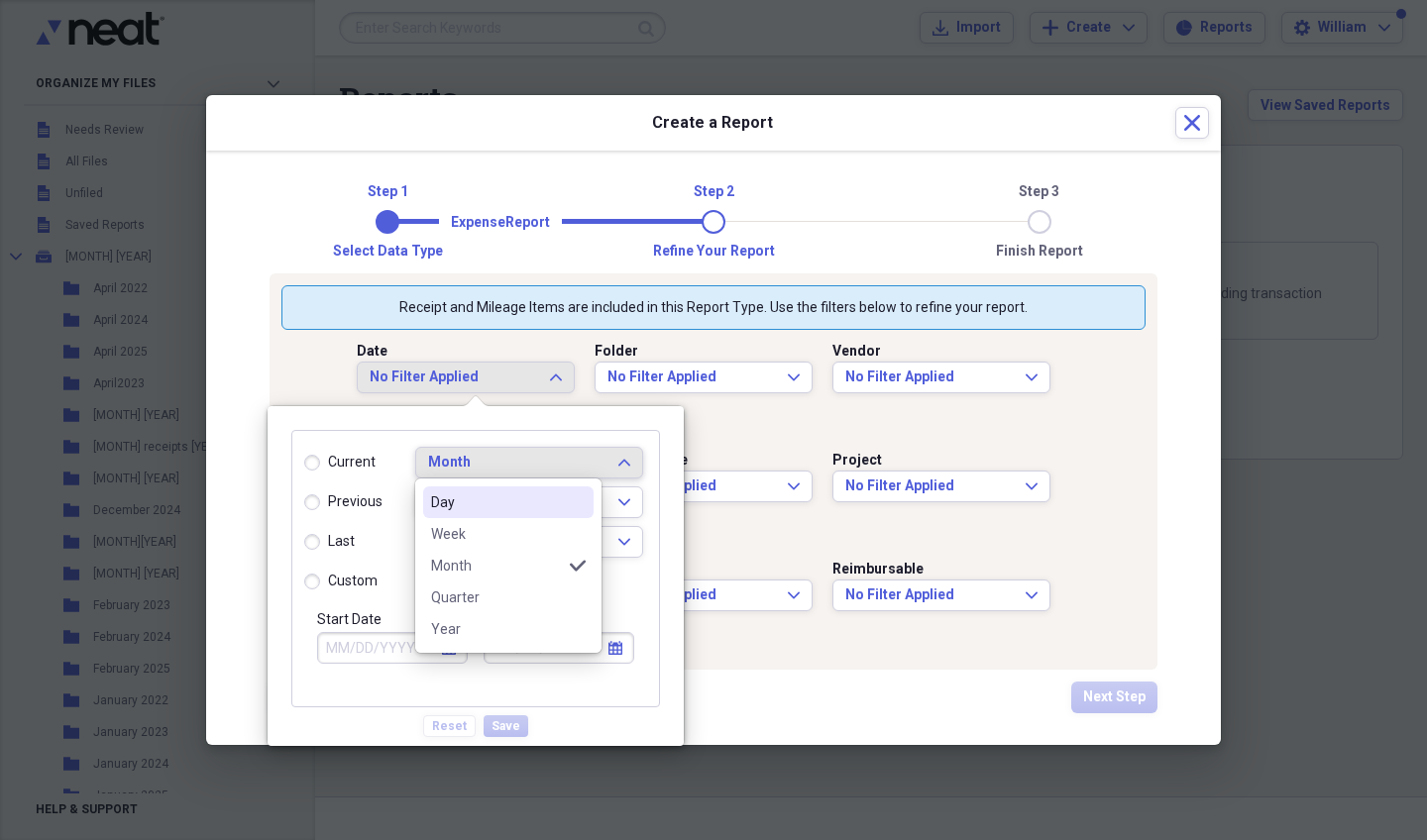 click on "Month" at bounding box center [517, 463] 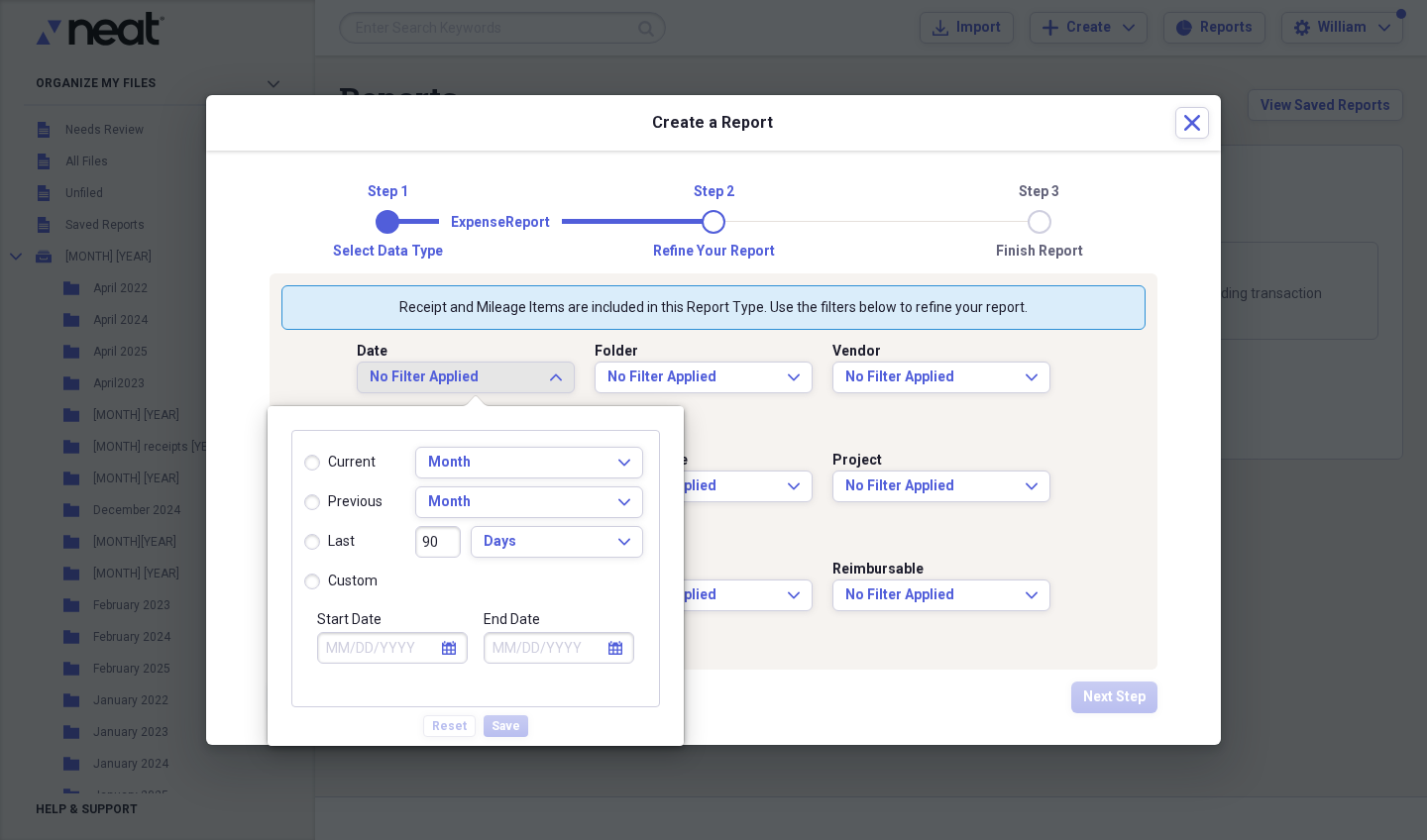 click on "Start Date" at bounding box center (392, 648) 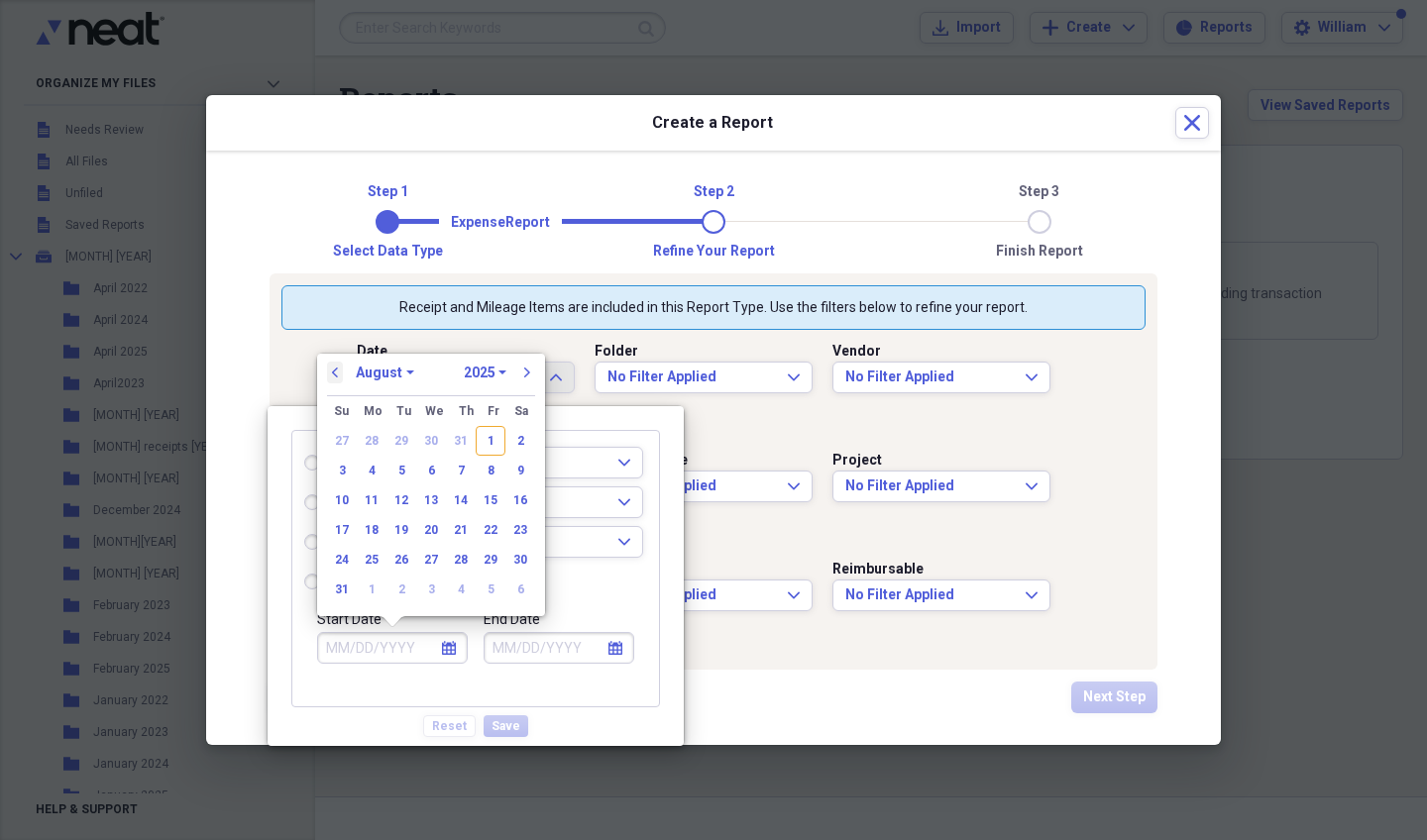 click on "previous" at bounding box center (335, 372) 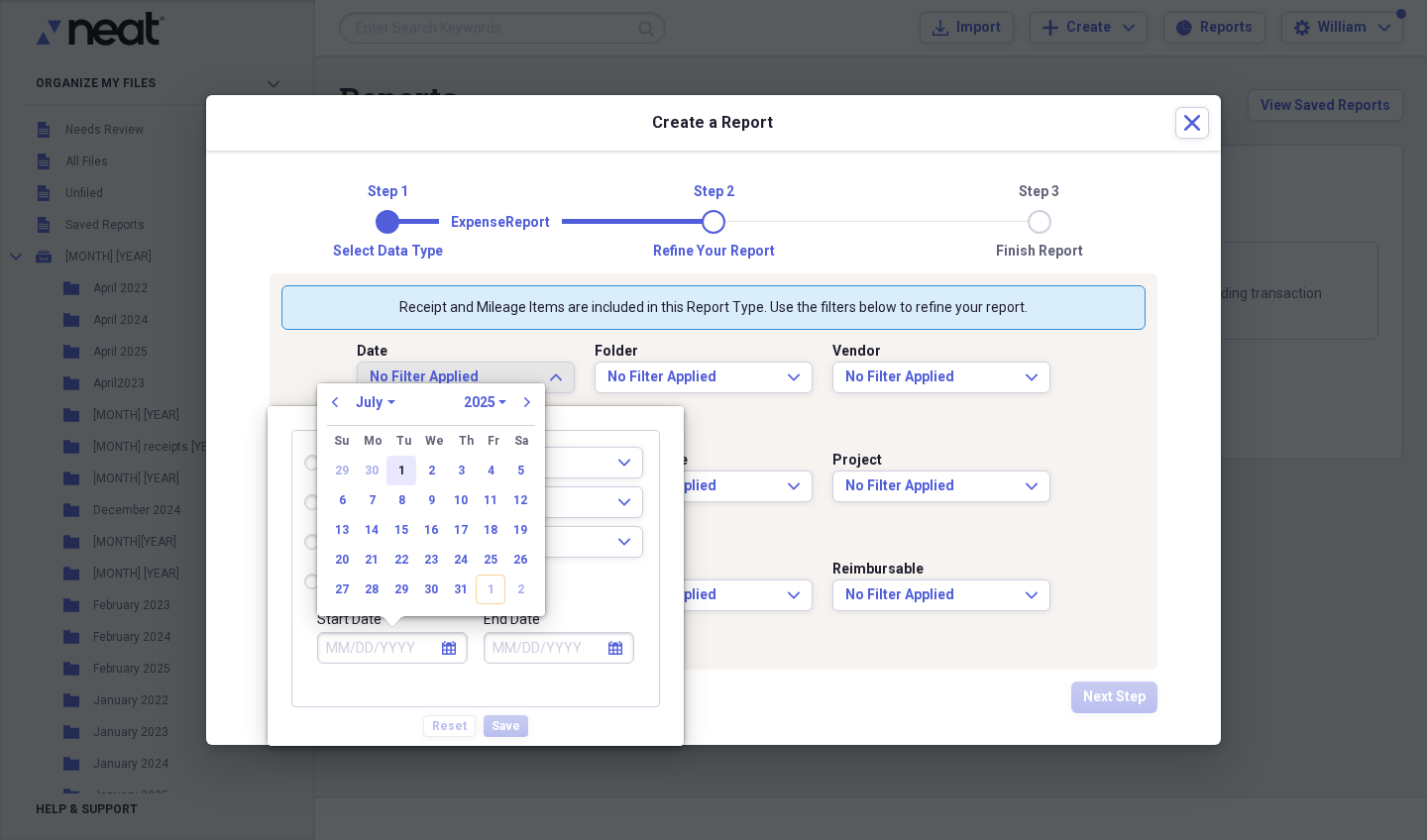 click on "1" at bounding box center (401, 471) 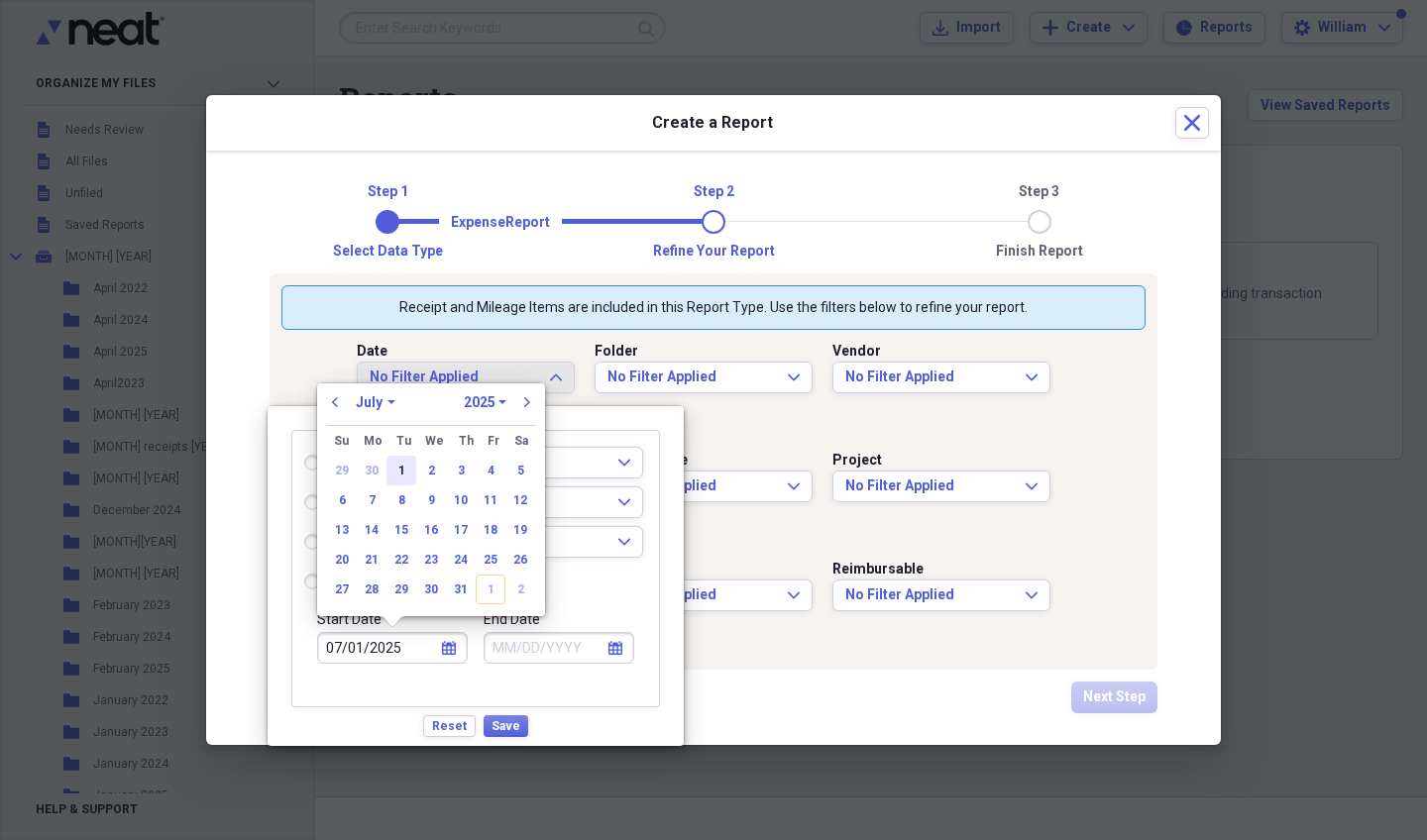 radio on "true" 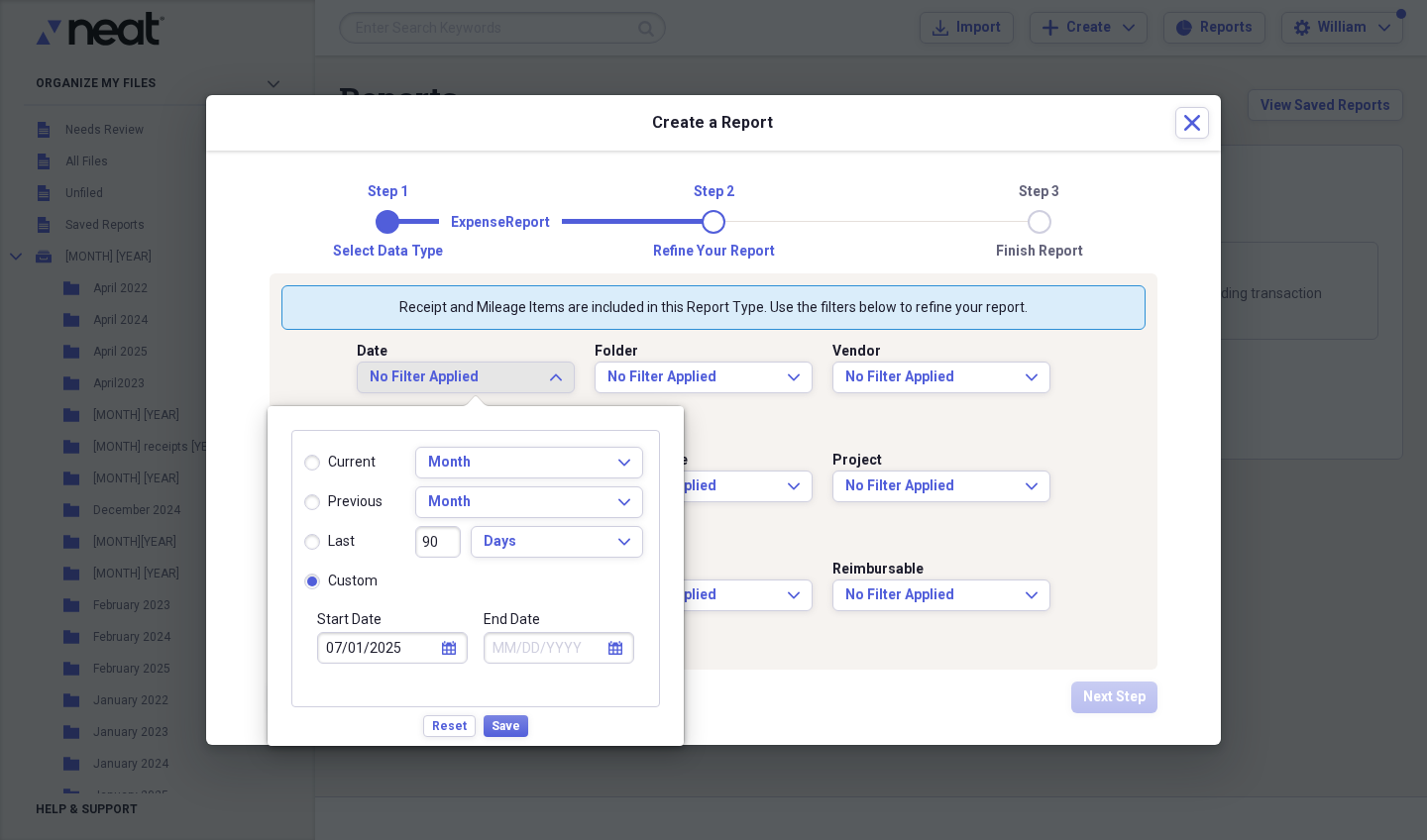 click on "End Date" at bounding box center [559, 648] 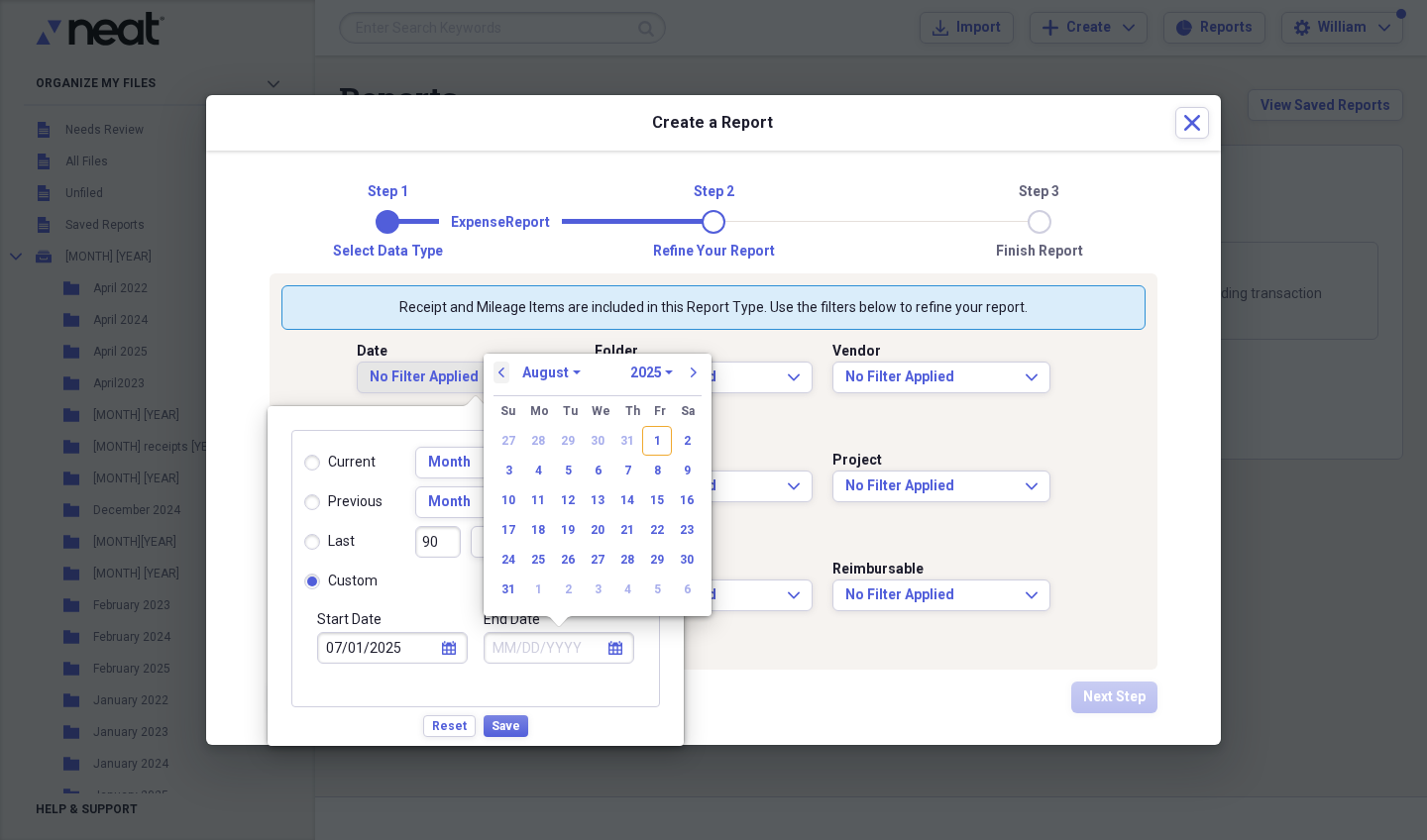click on "previous" at bounding box center [501, 372] 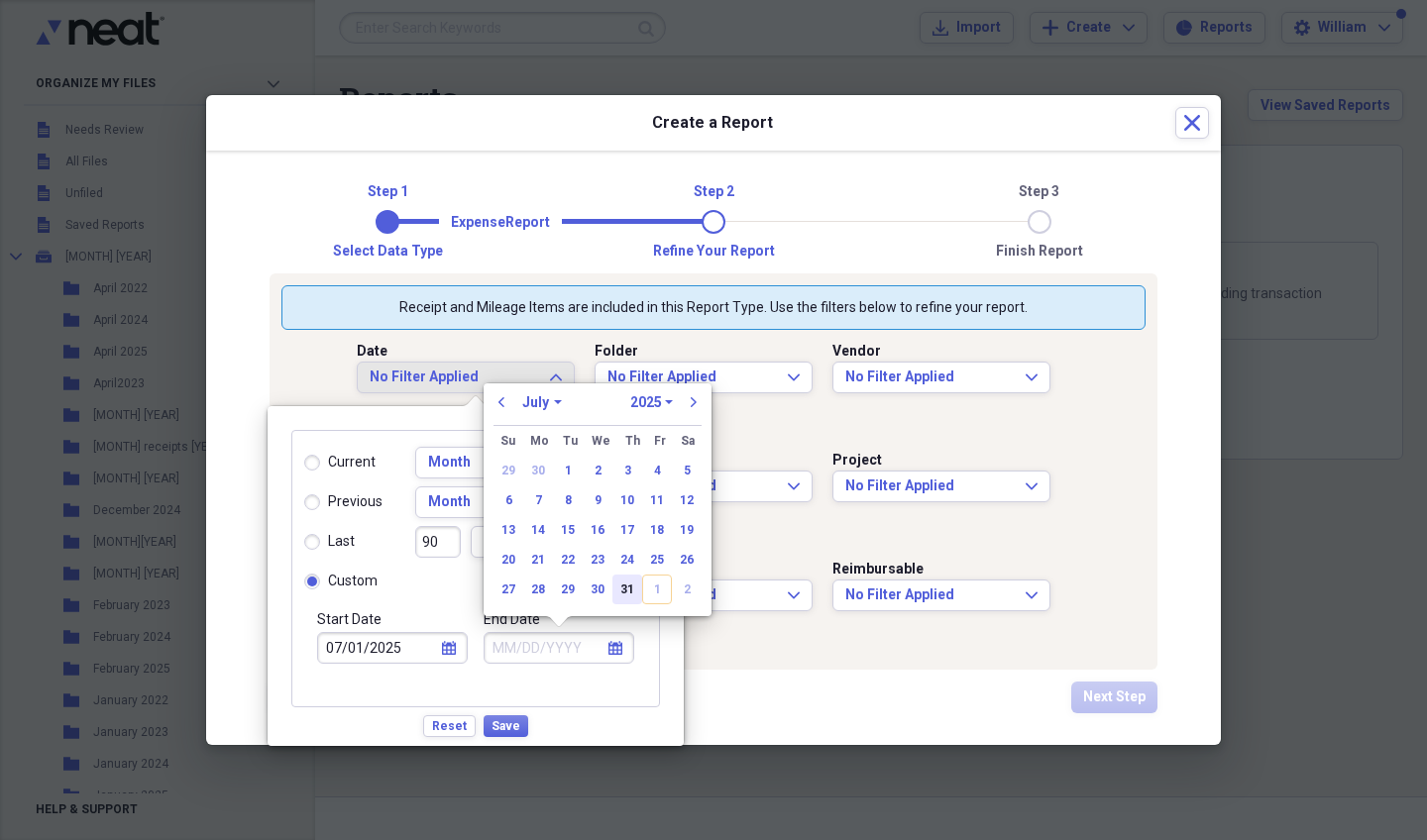 click on "31" at bounding box center (627, 589) 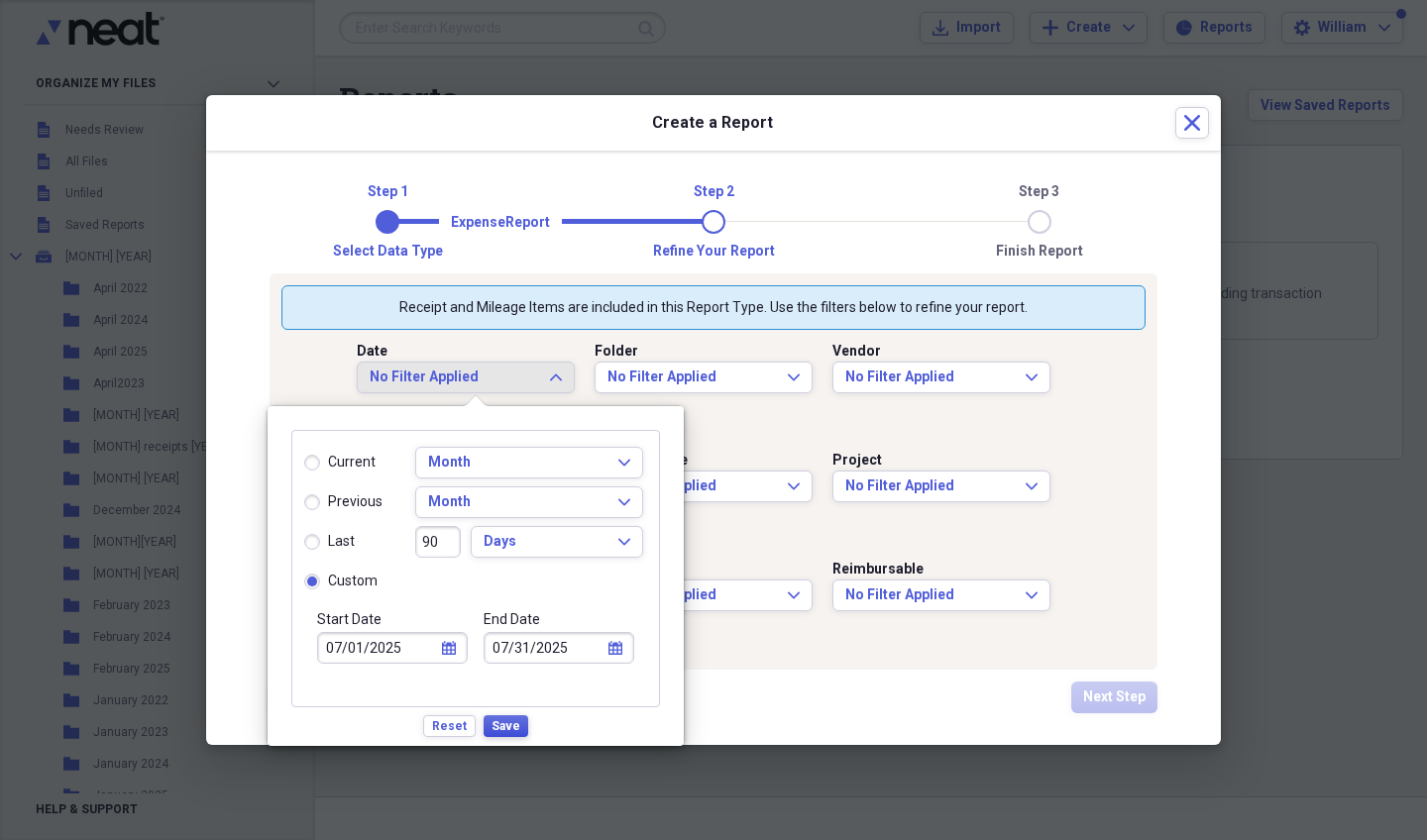 click on "Save" at bounding box center [505, 726] 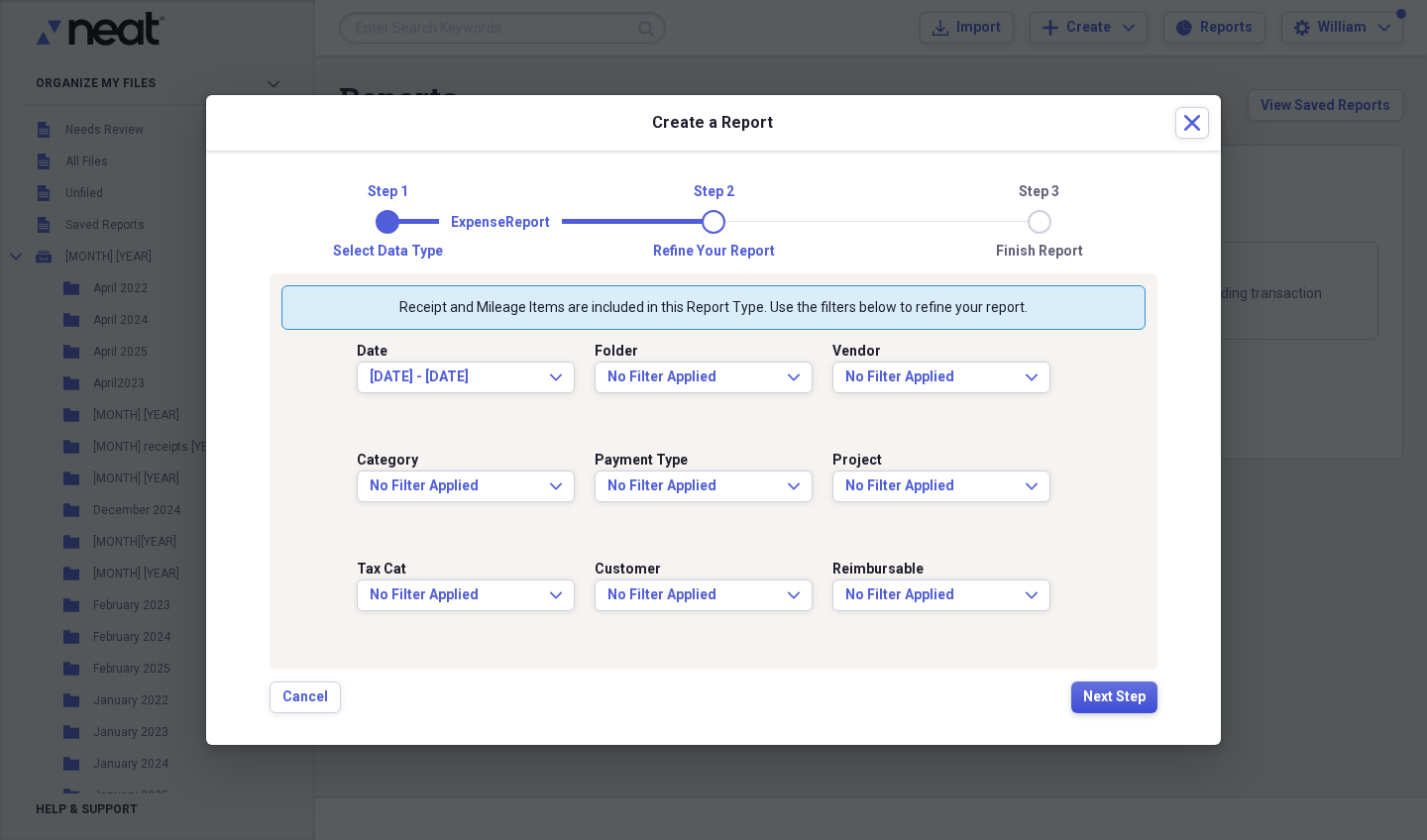 click on "Next Step" at bounding box center (1114, 697) 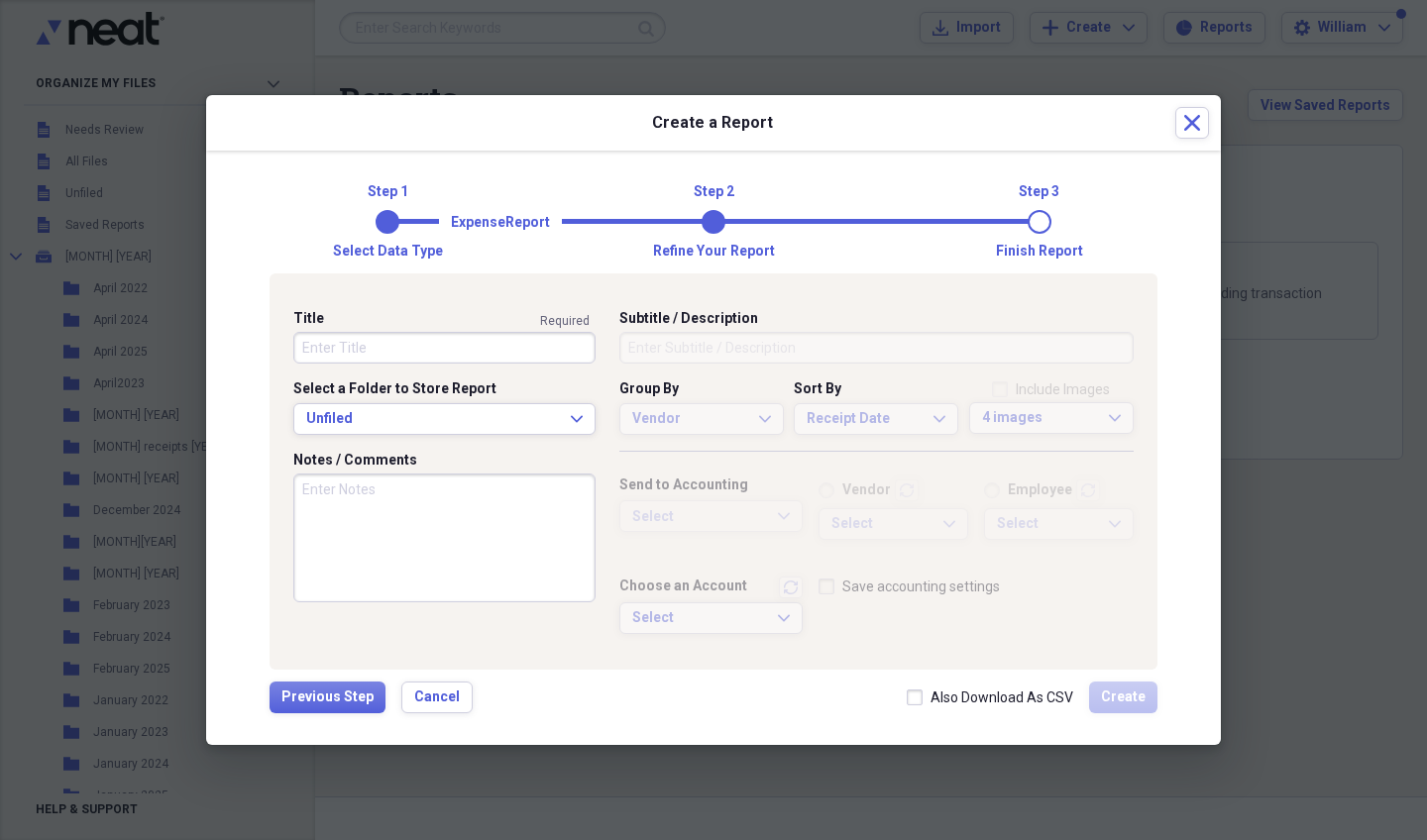 click on "Title" at bounding box center (444, 348) 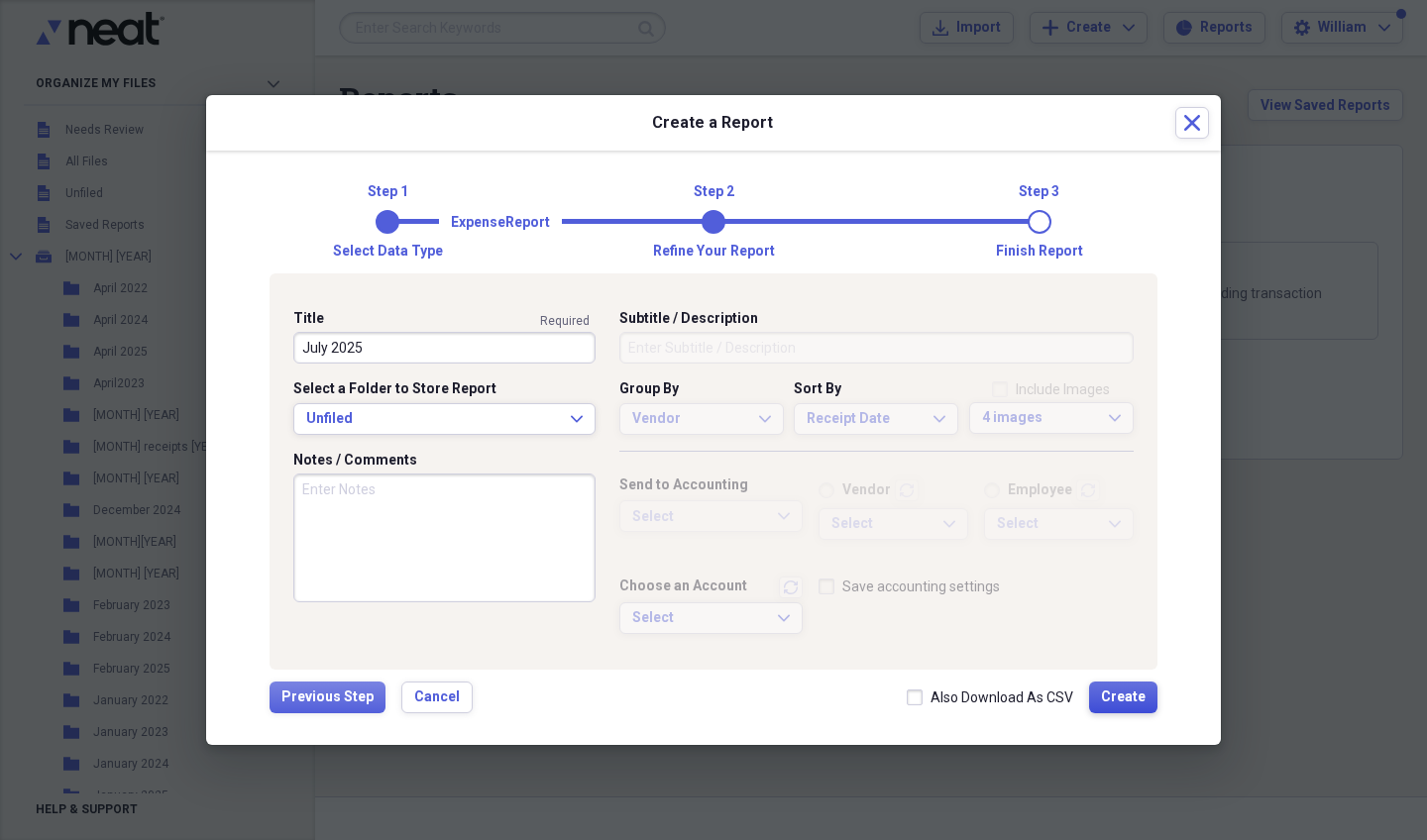 type on "July 2025" 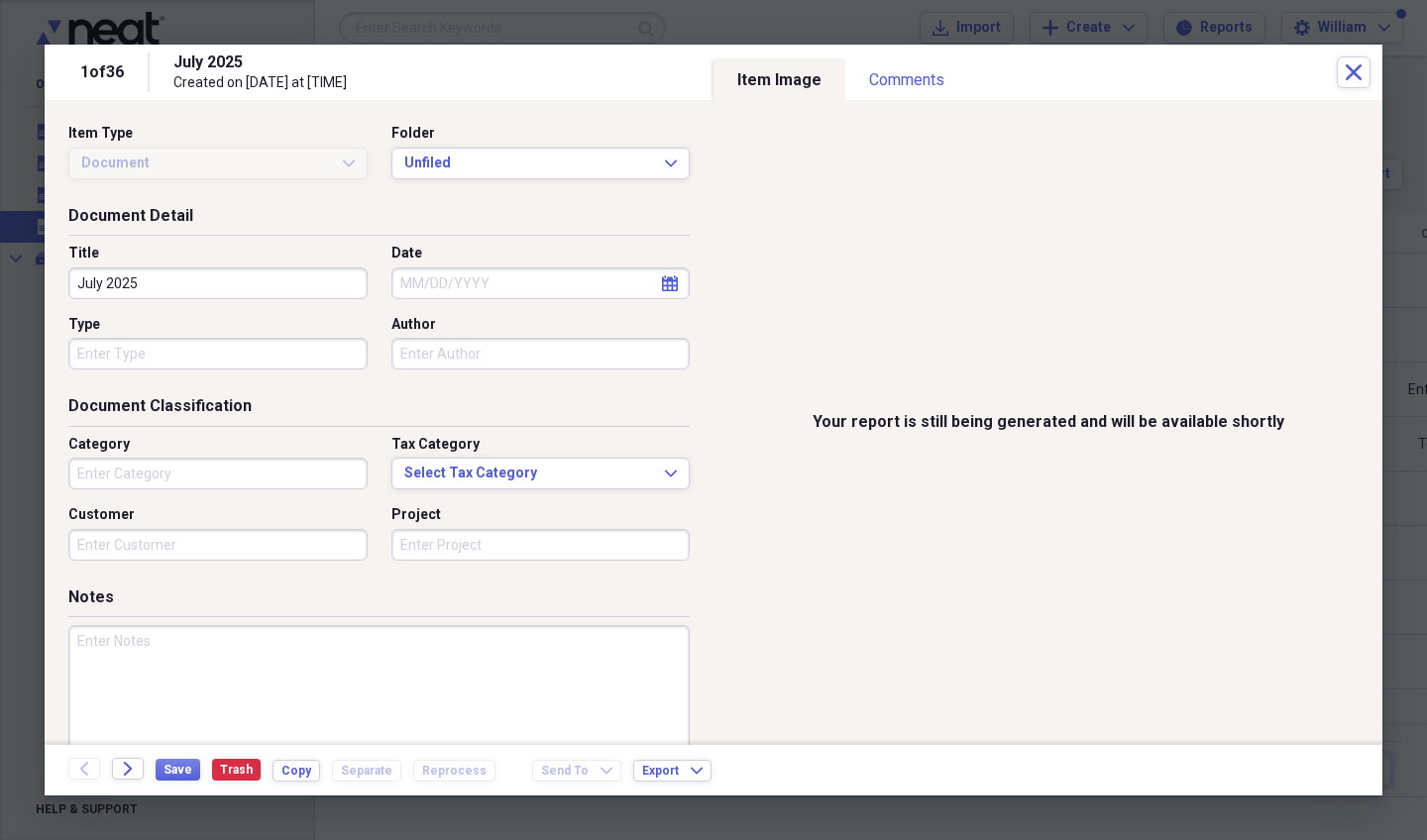 type on "Money" 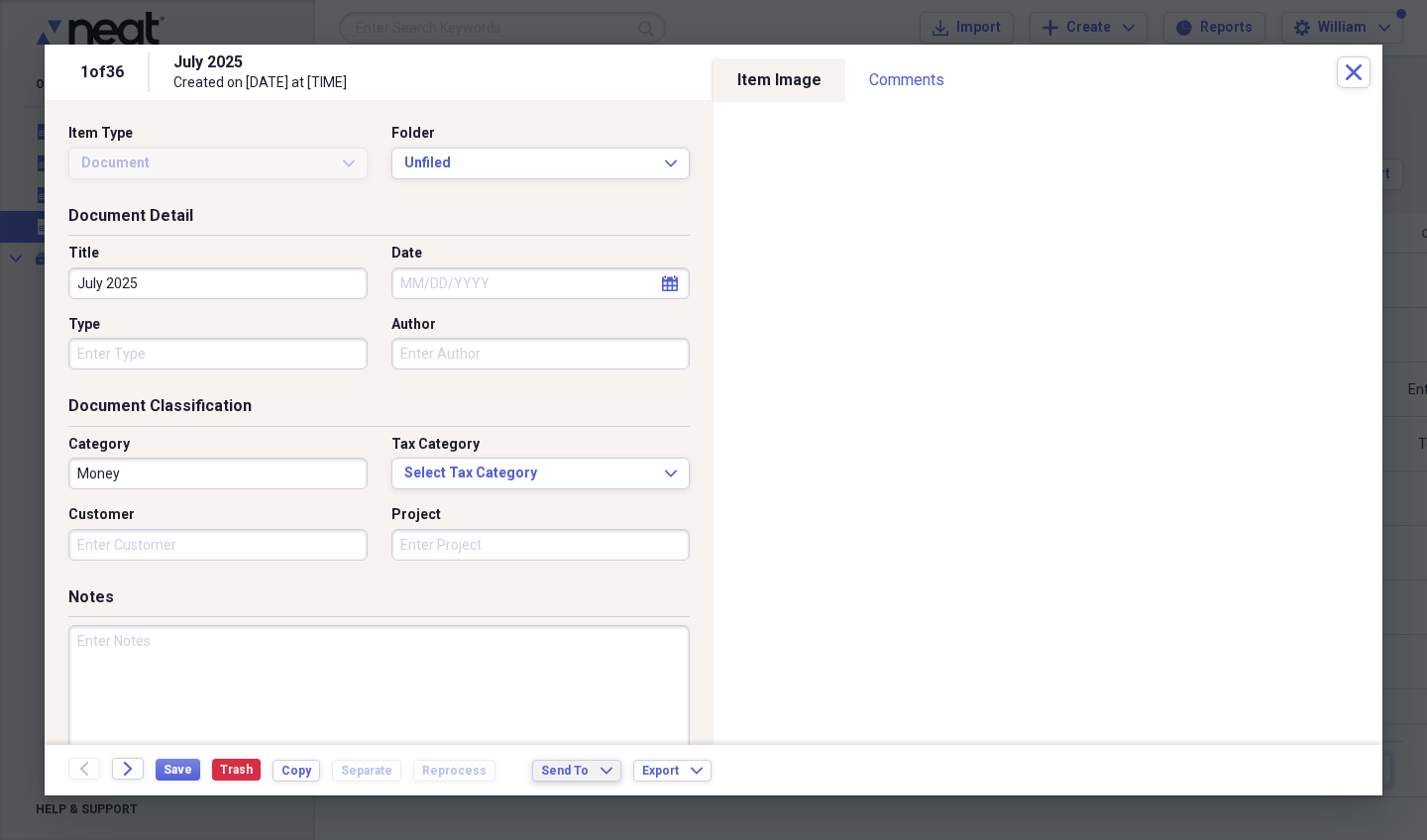 click on "Send To" at bounding box center (565, 771) 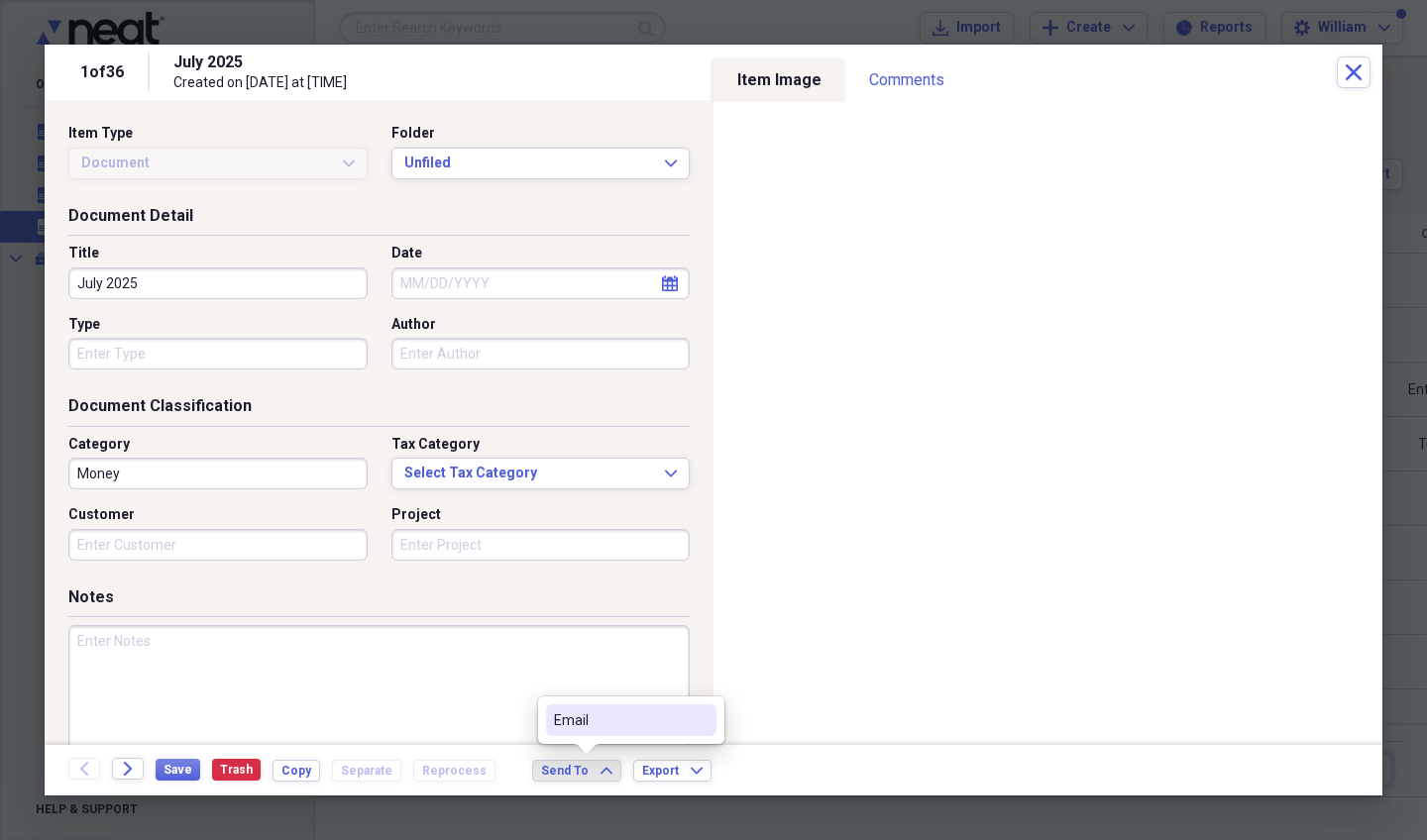 click on "Email" at bounding box center [619, 720] 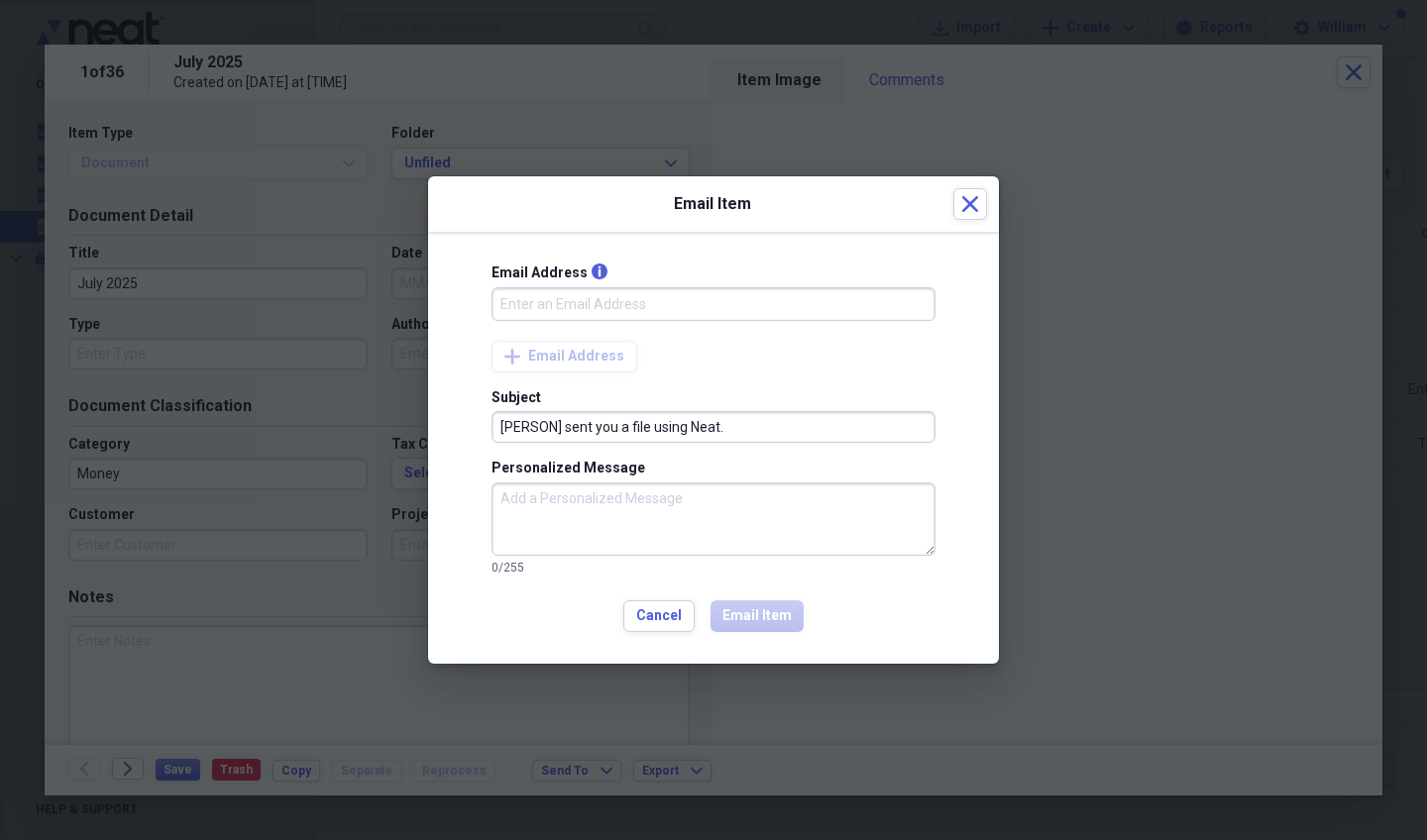 click on "Email Address info" at bounding box center (714, 304) 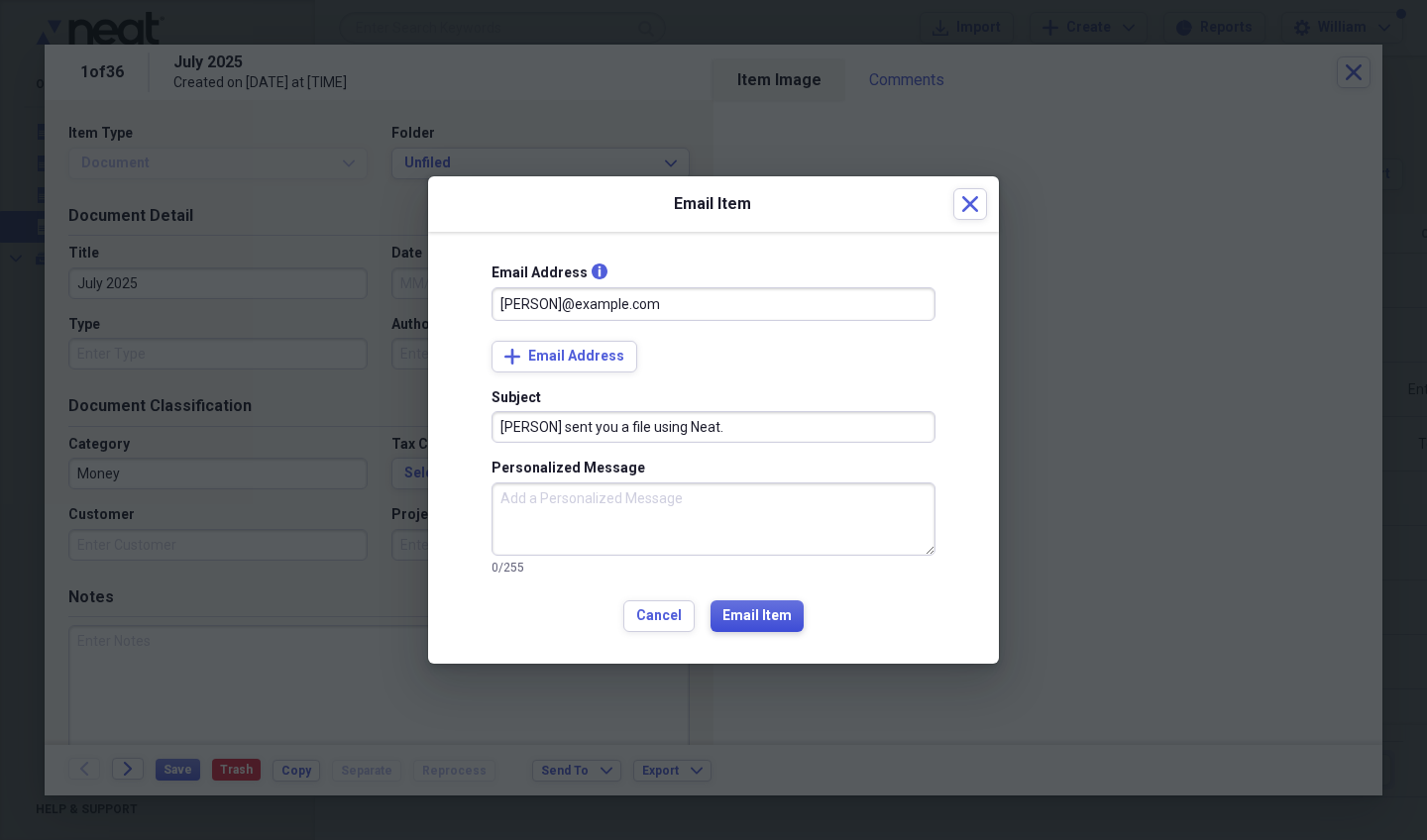 type on "kimcarey@necine.com" 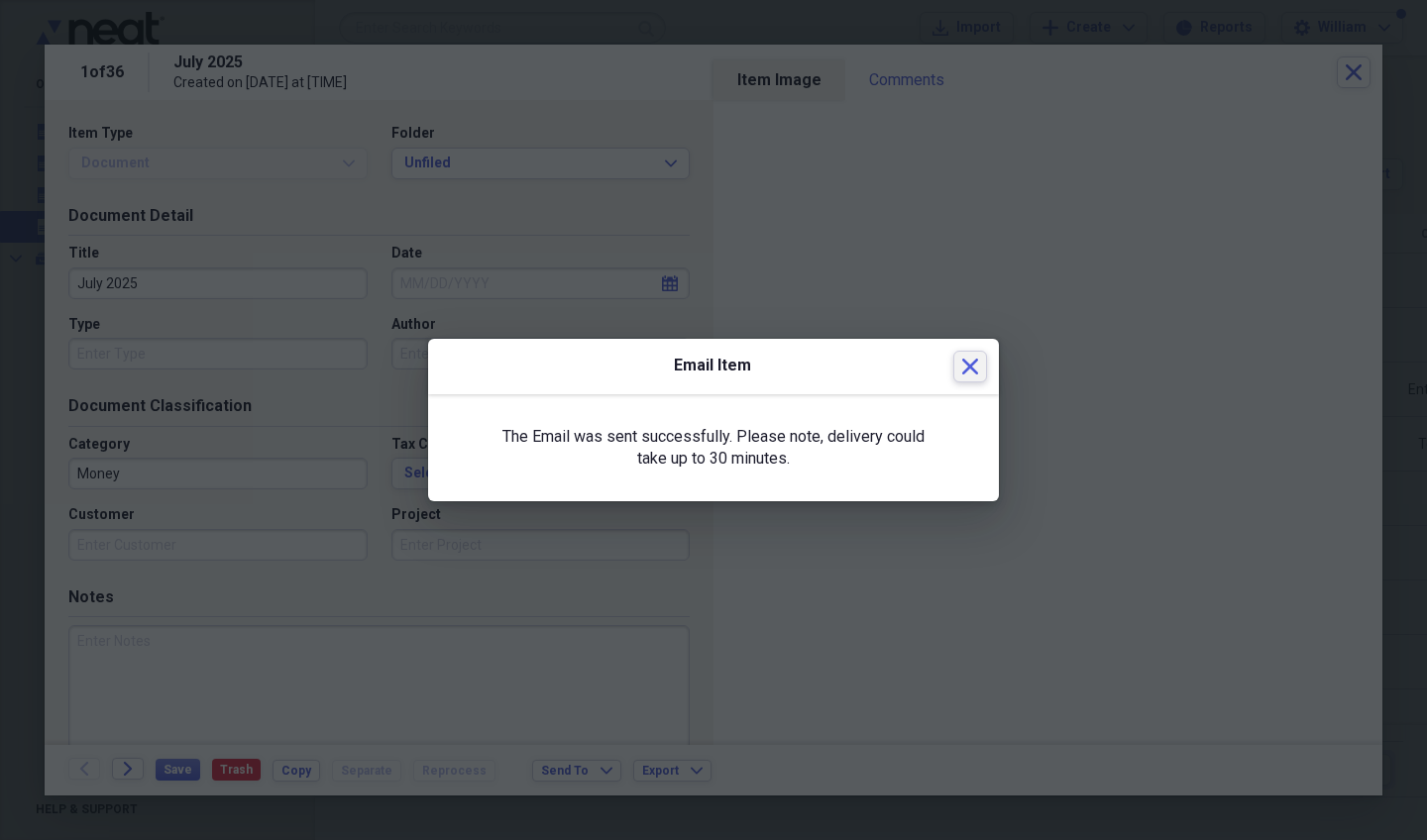 click on "Close" 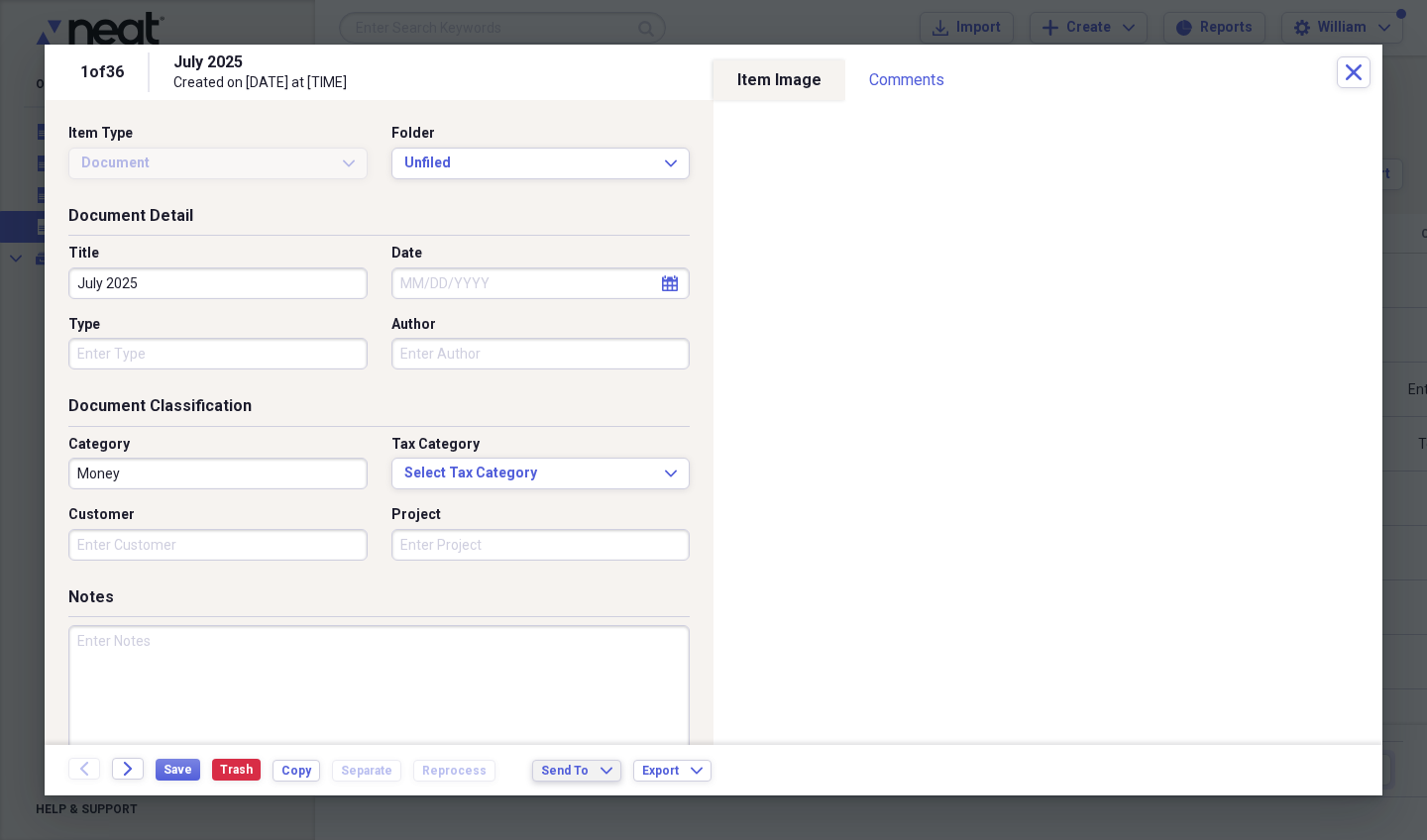 click on "Send To" at bounding box center (565, 771) 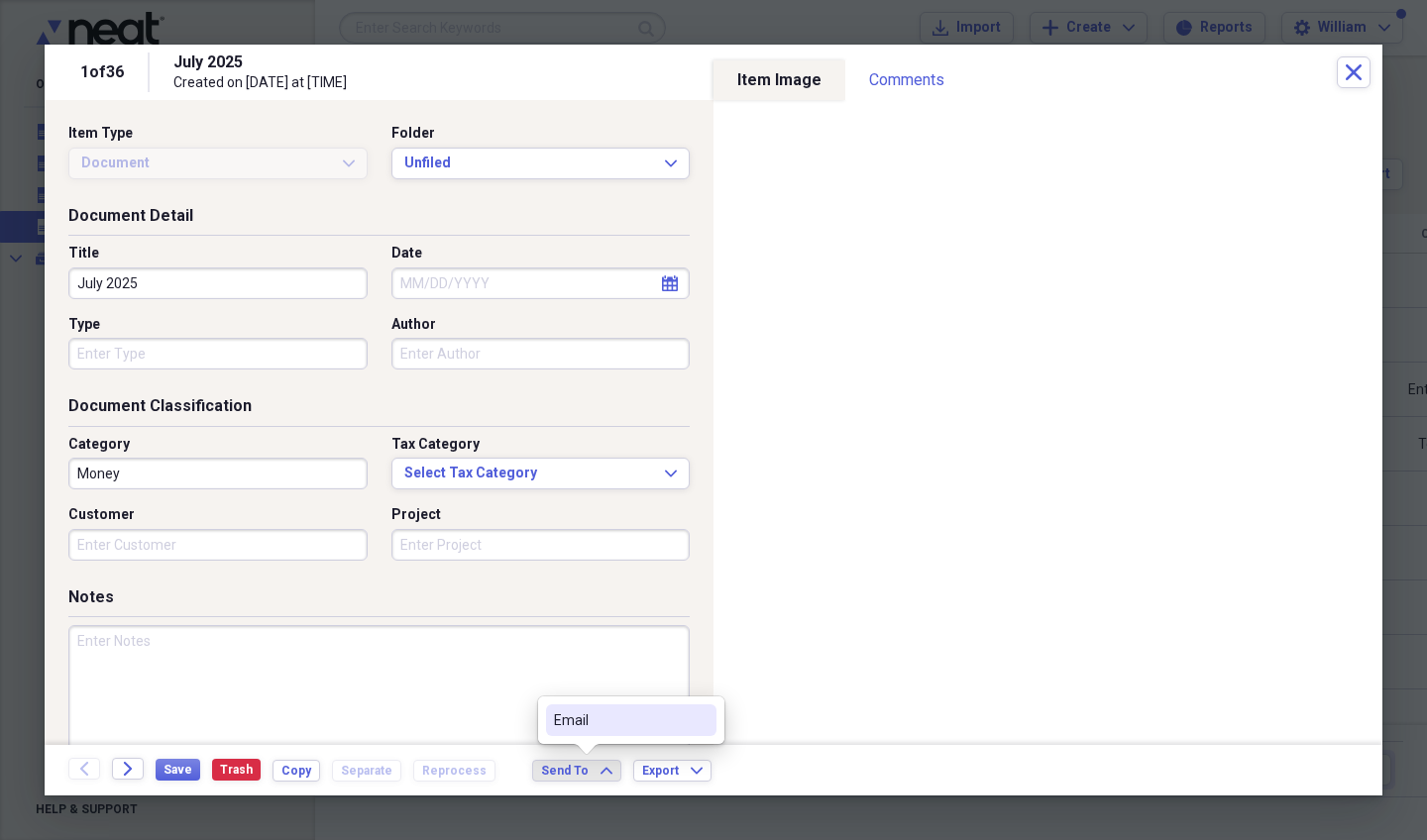 click on "Email" at bounding box center [619, 720] 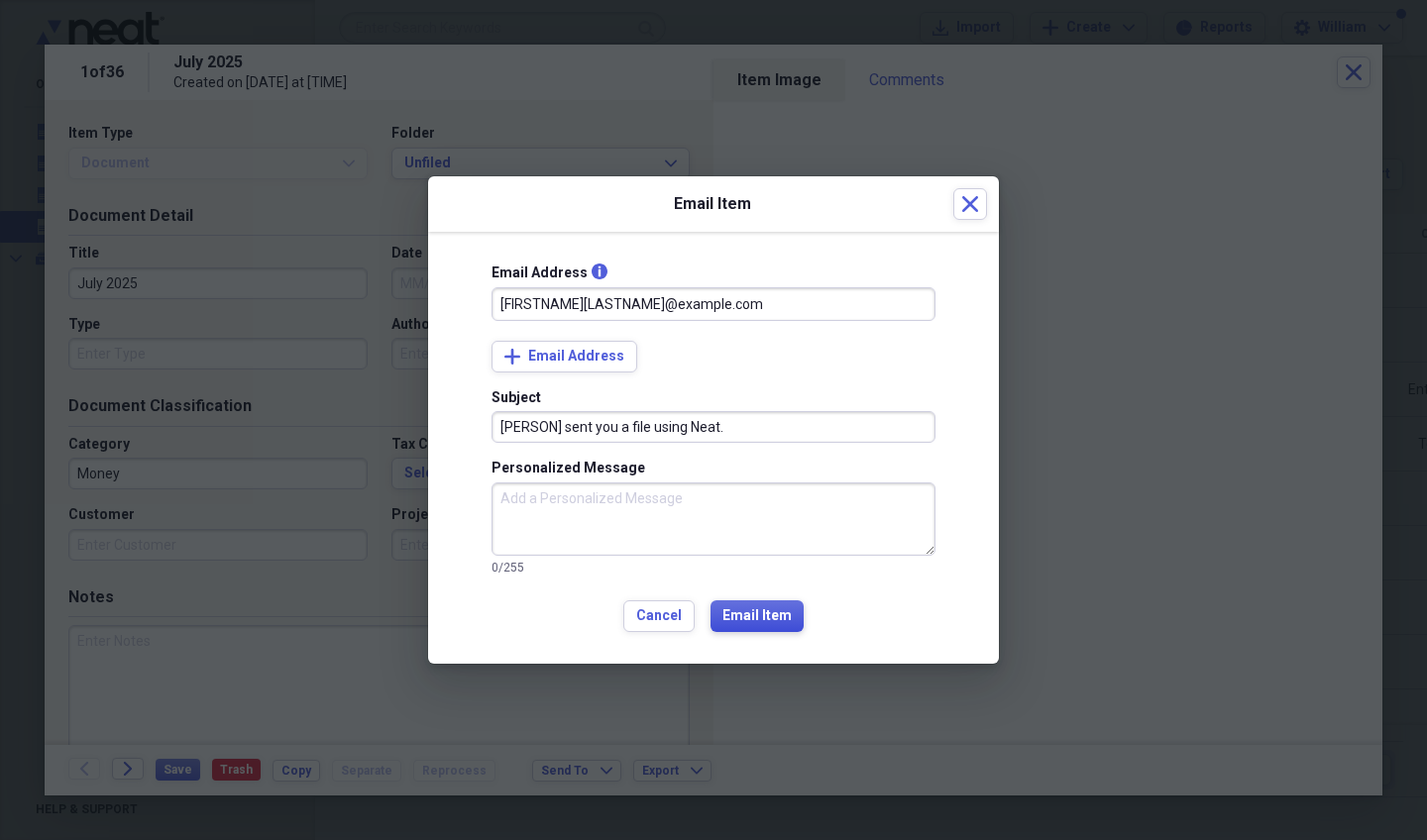 type on "jasoncieslinski@buttermilkresidence.com" 